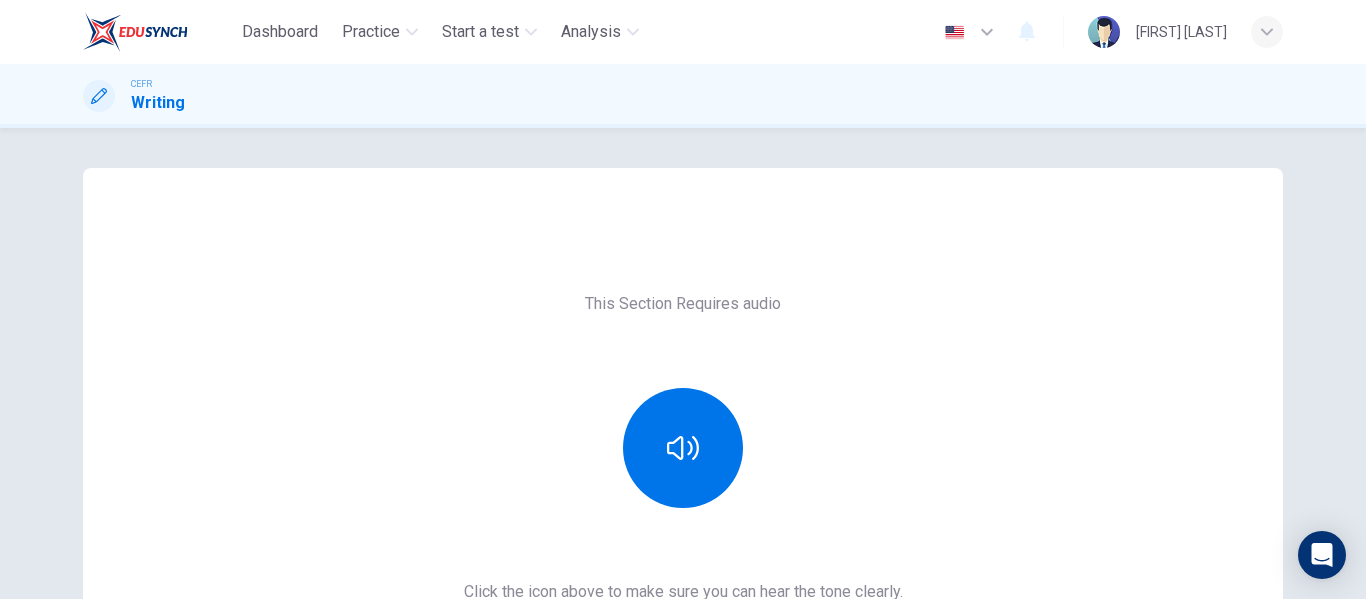scroll, scrollTop: 0, scrollLeft: 0, axis: both 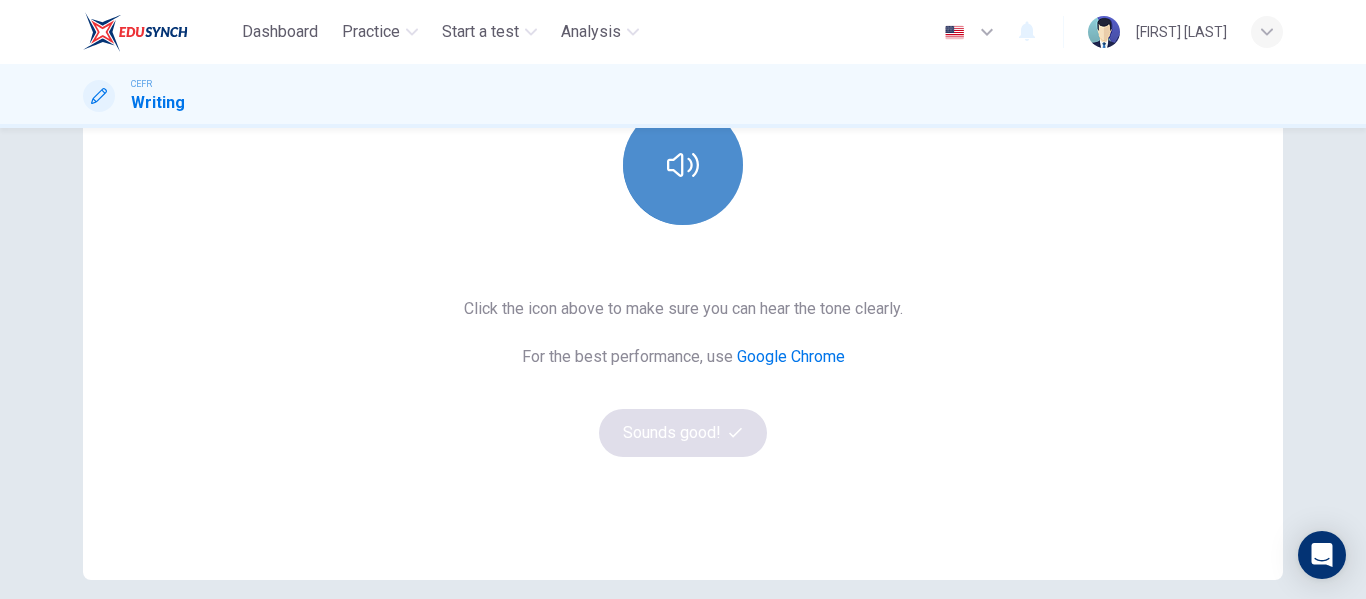 click at bounding box center [683, 165] 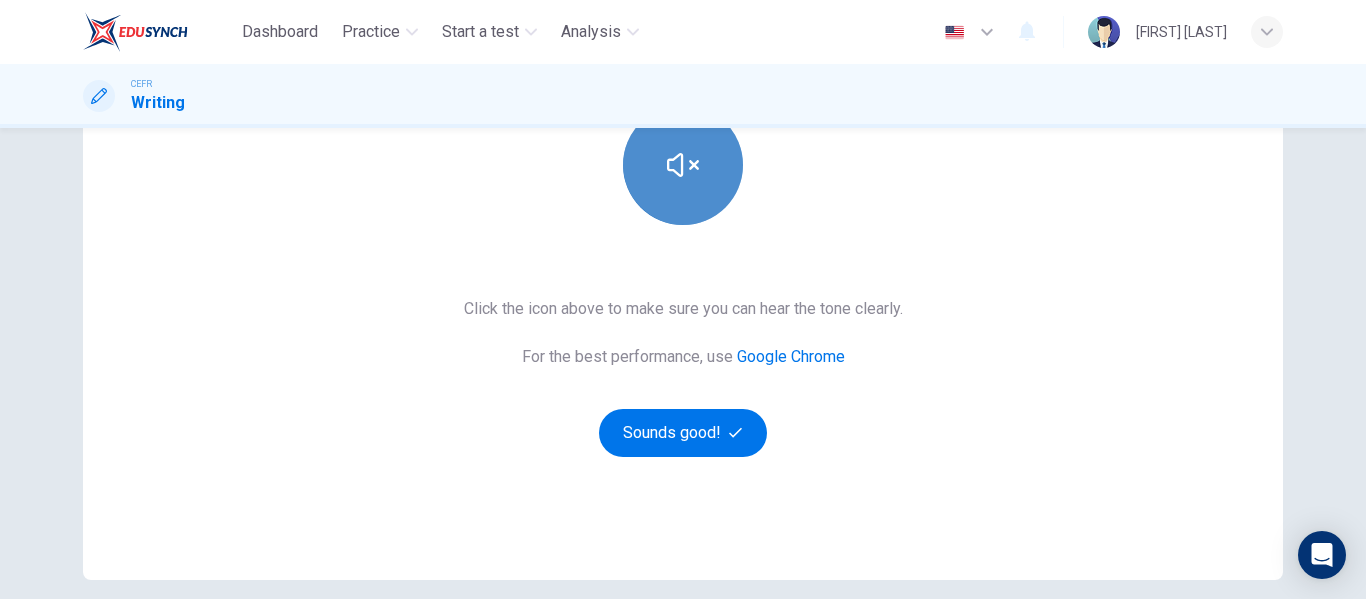 click at bounding box center [683, 165] 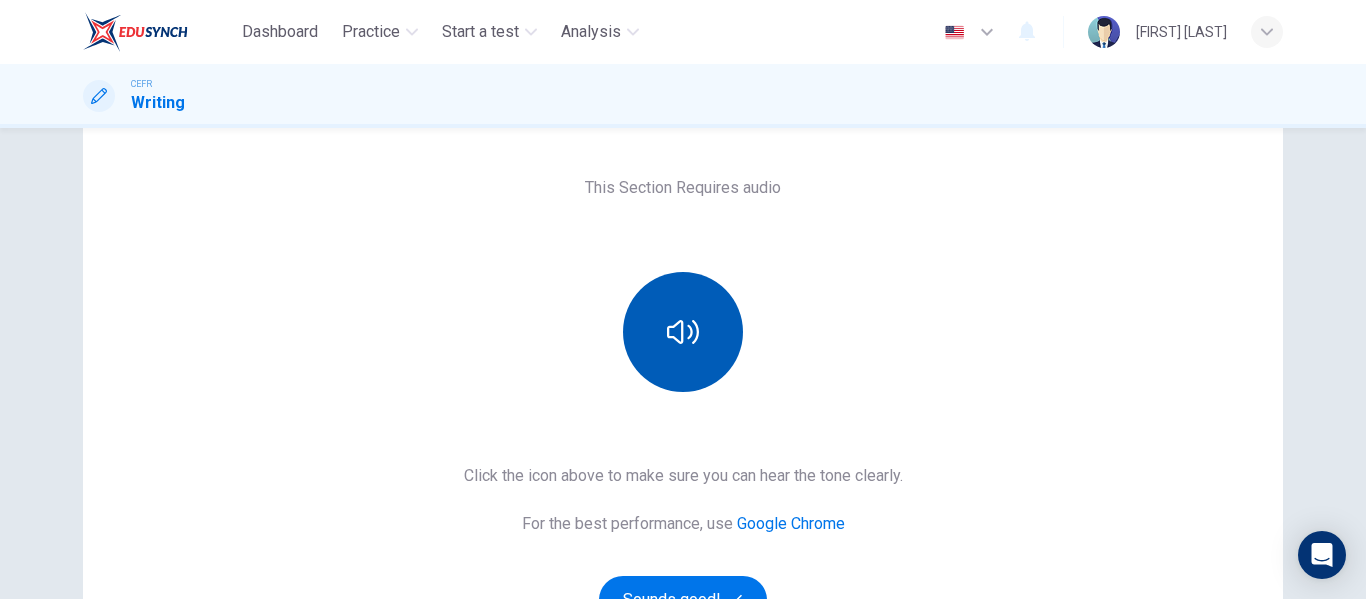 scroll, scrollTop: 115, scrollLeft: 0, axis: vertical 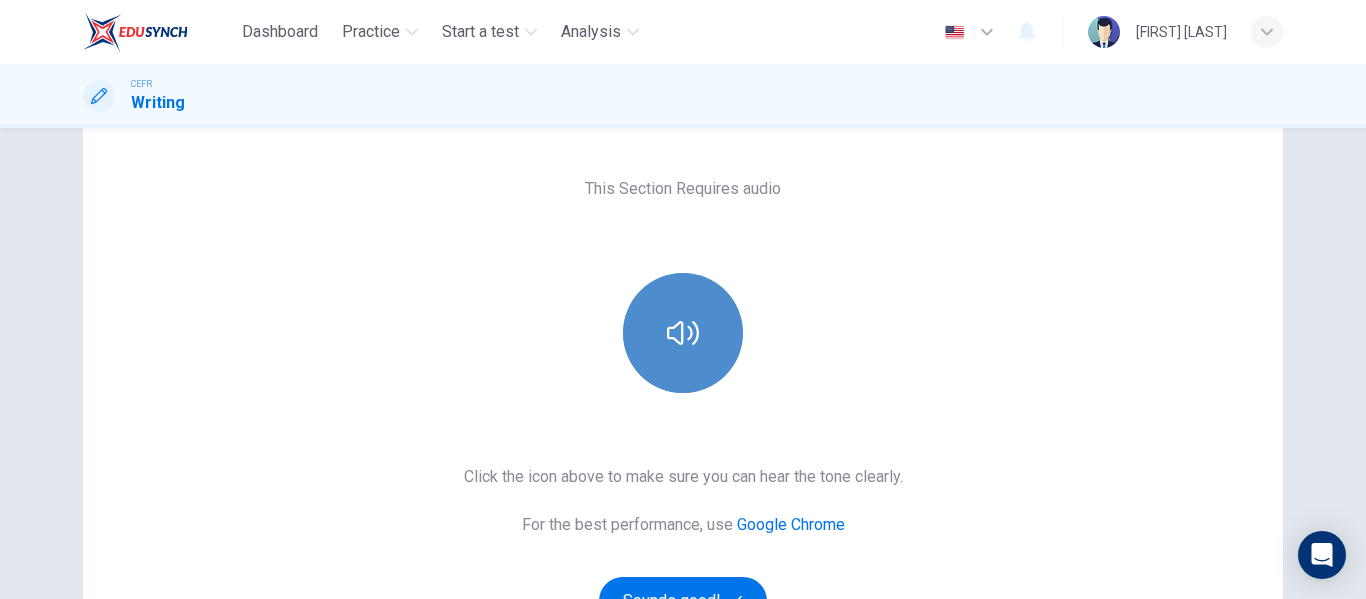 click at bounding box center [683, 333] 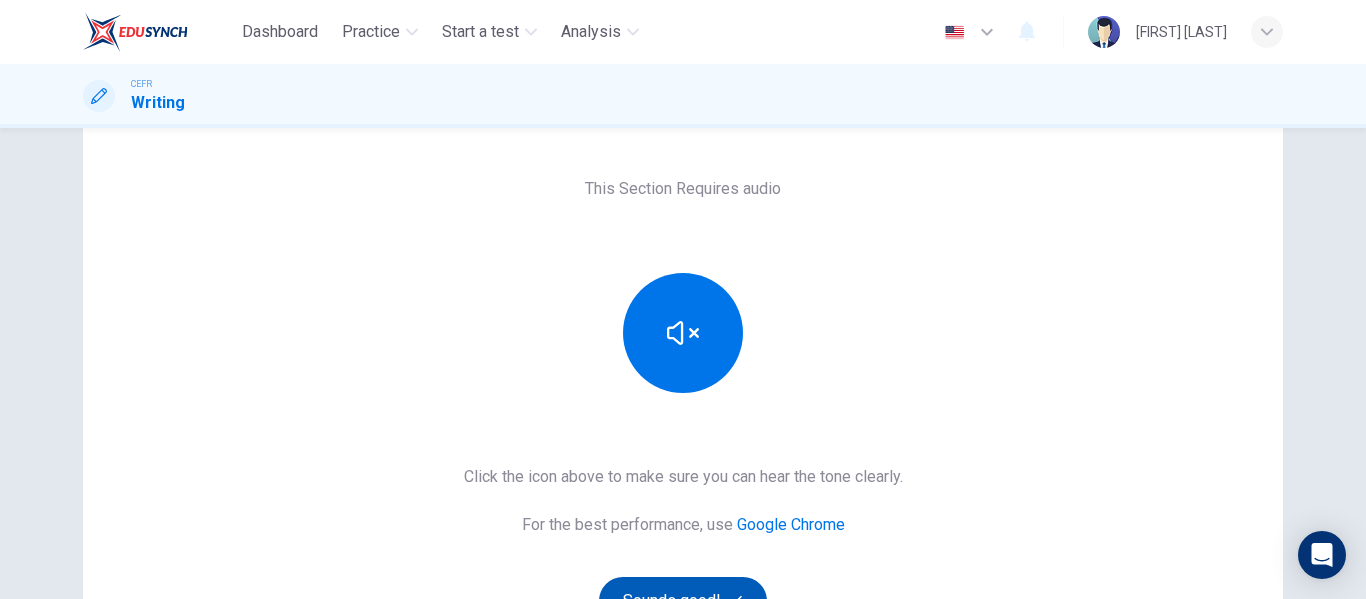 click on "Sounds good!" at bounding box center [683, 601] 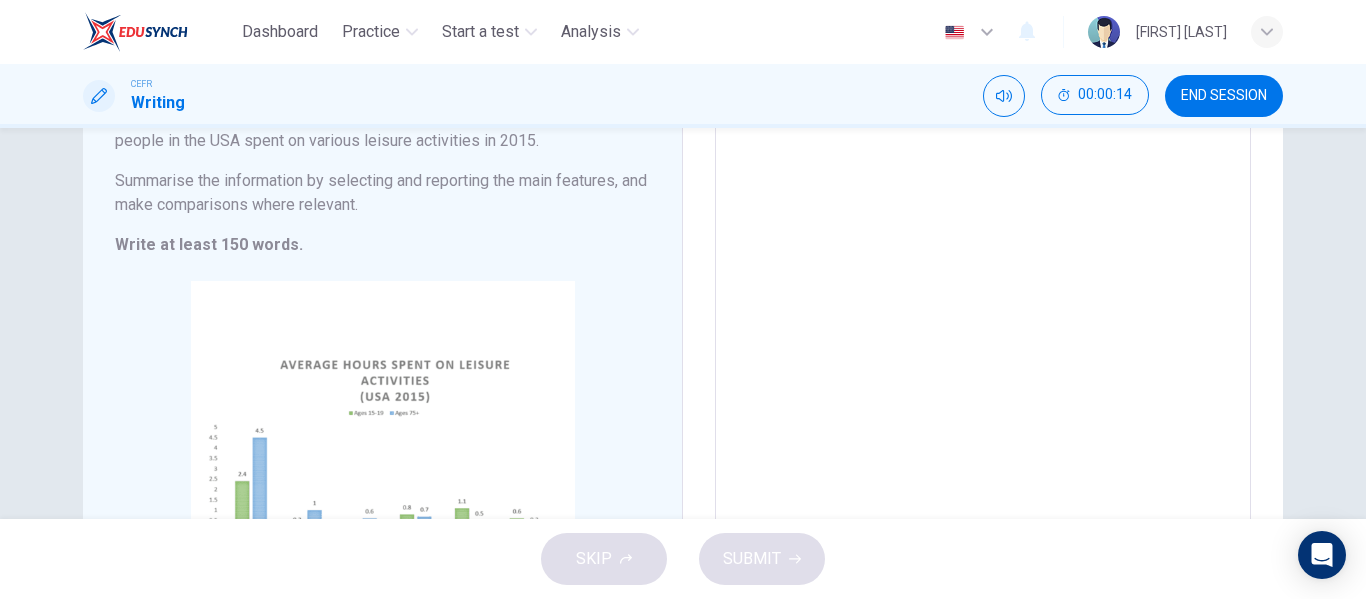 scroll, scrollTop: 195, scrollLeft: 0, axis: vertical 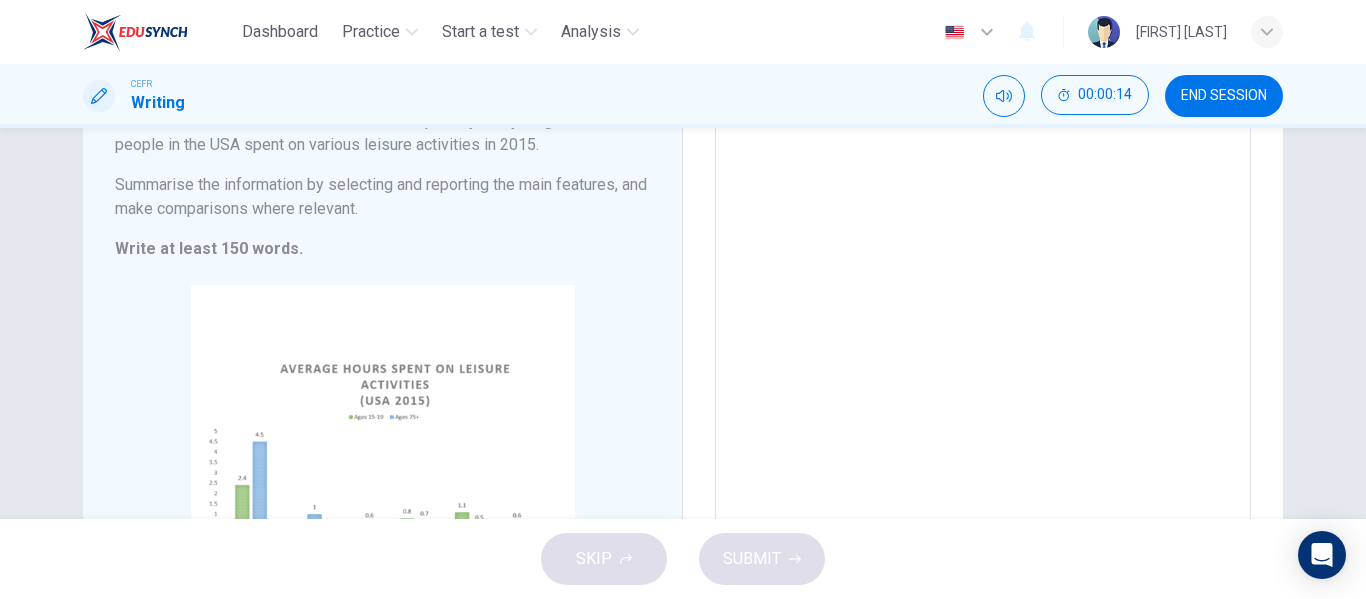drag, startPoint x: 312, startPoint y: 184, endPoint x: 349, endPoint y: 205, distance: 42.544094 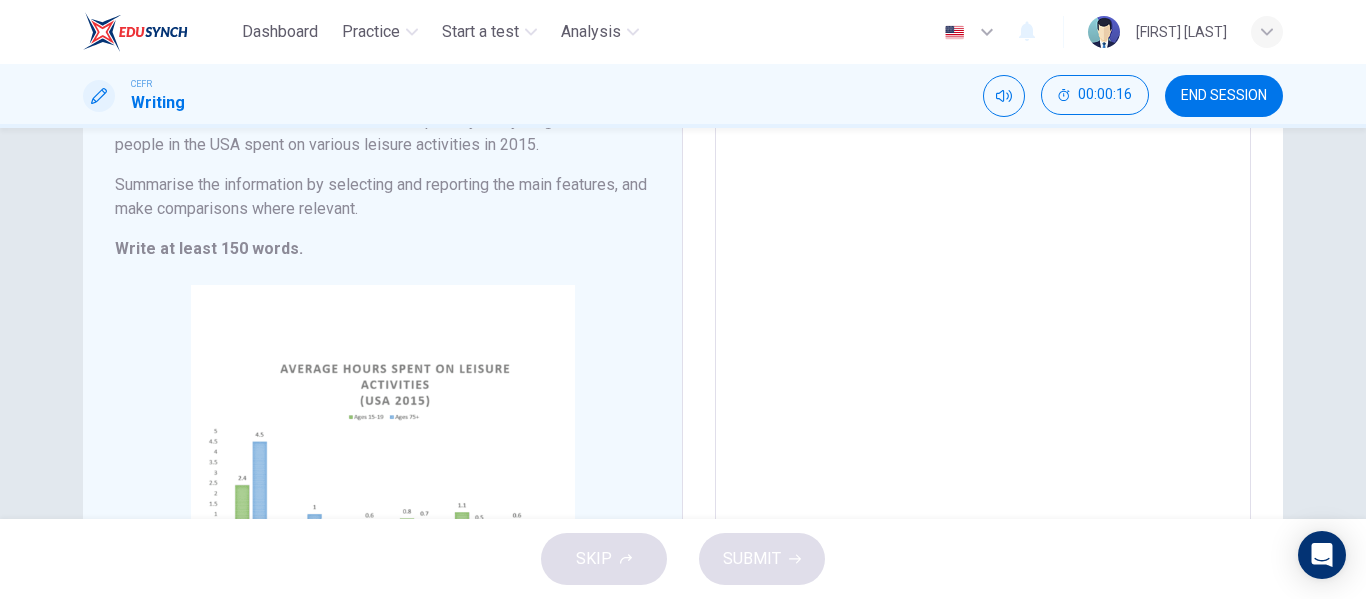 click on "Summarise the information by selecting and reporting the main features, and make comparisons where relevant." at bounding box center [382, 133] 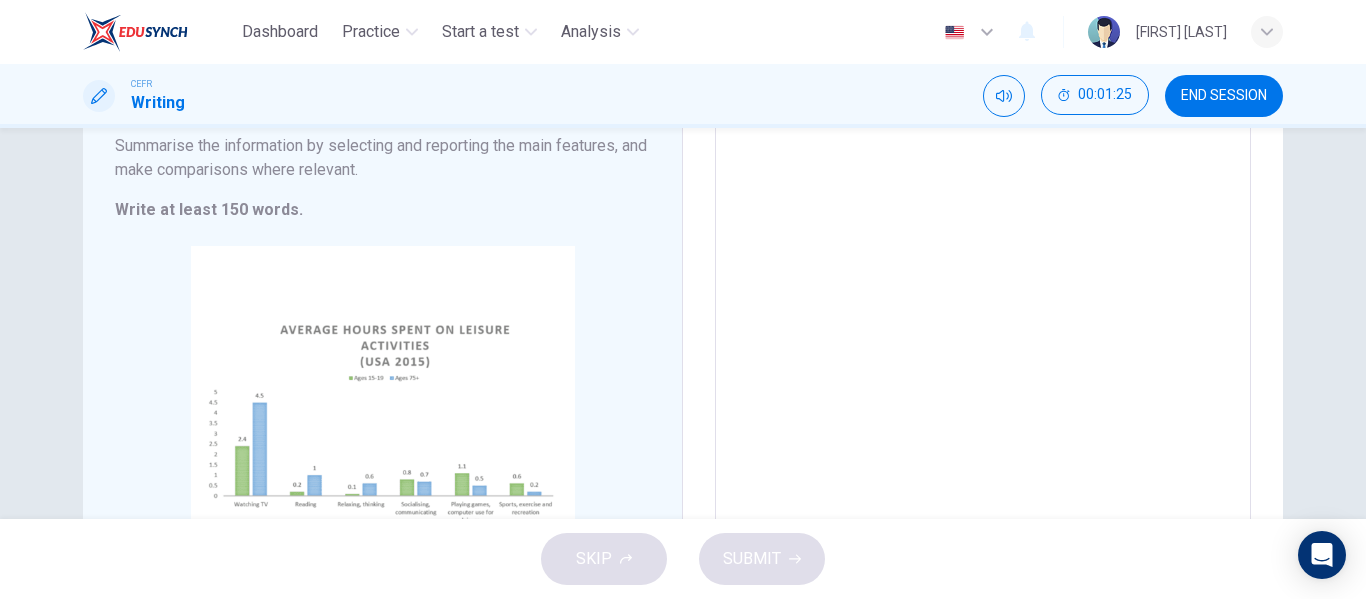 scroll, scrollTop: 422, scrollLeft: 0, axis: vertical 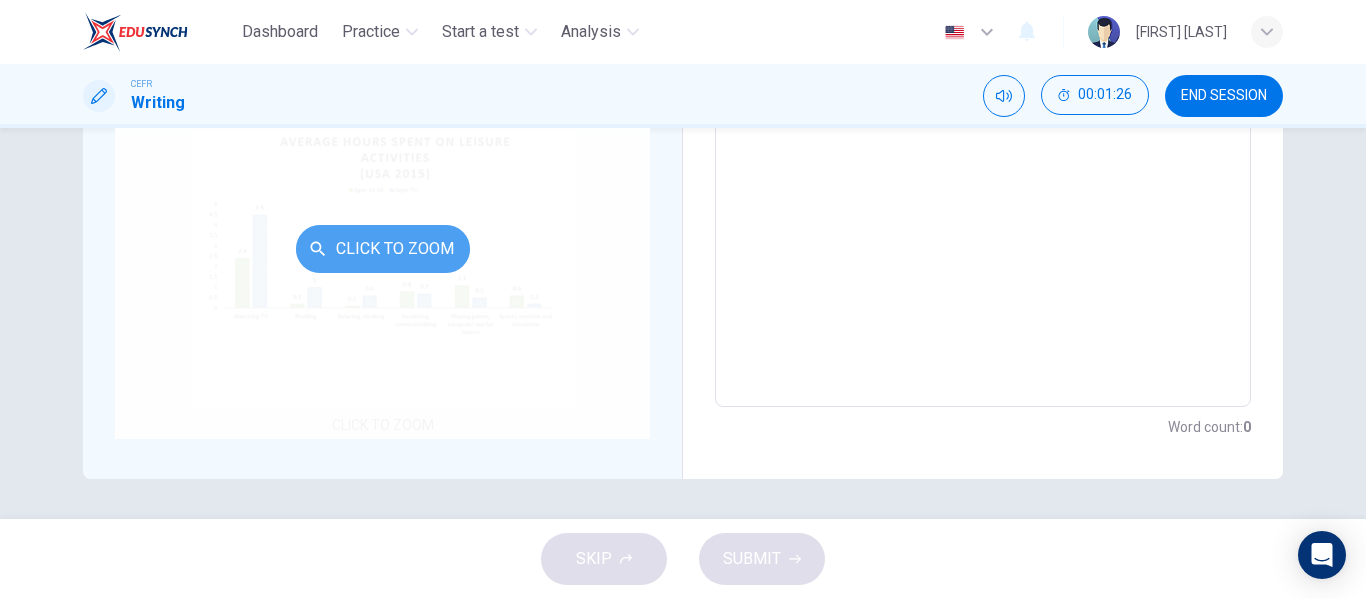 click on "Click to Zoom" at bounding box center (383, 249) 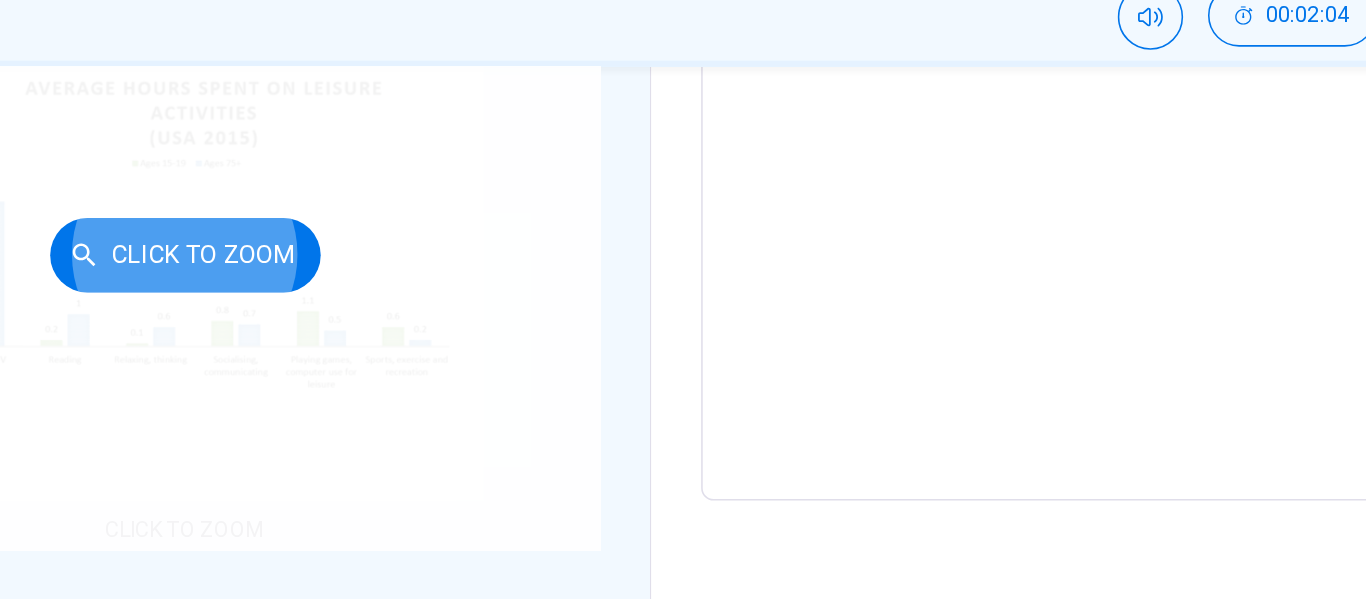 type 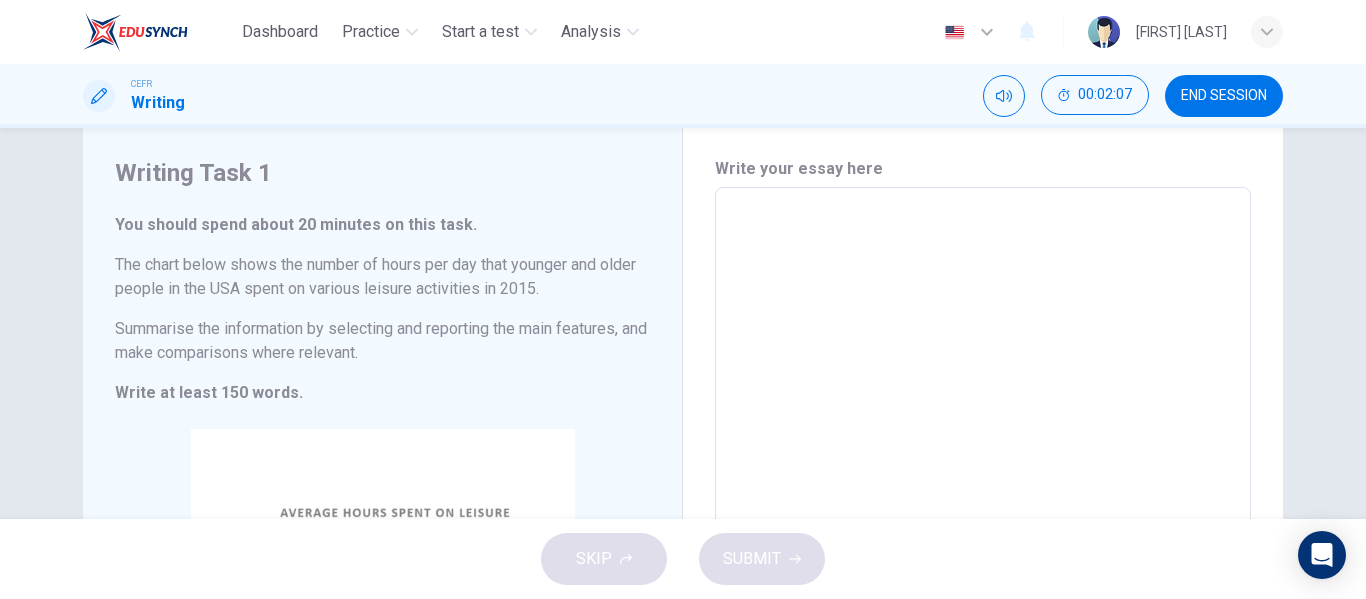 scroll, scrollTop: 52, scrollLeft: 0, axis: vertical 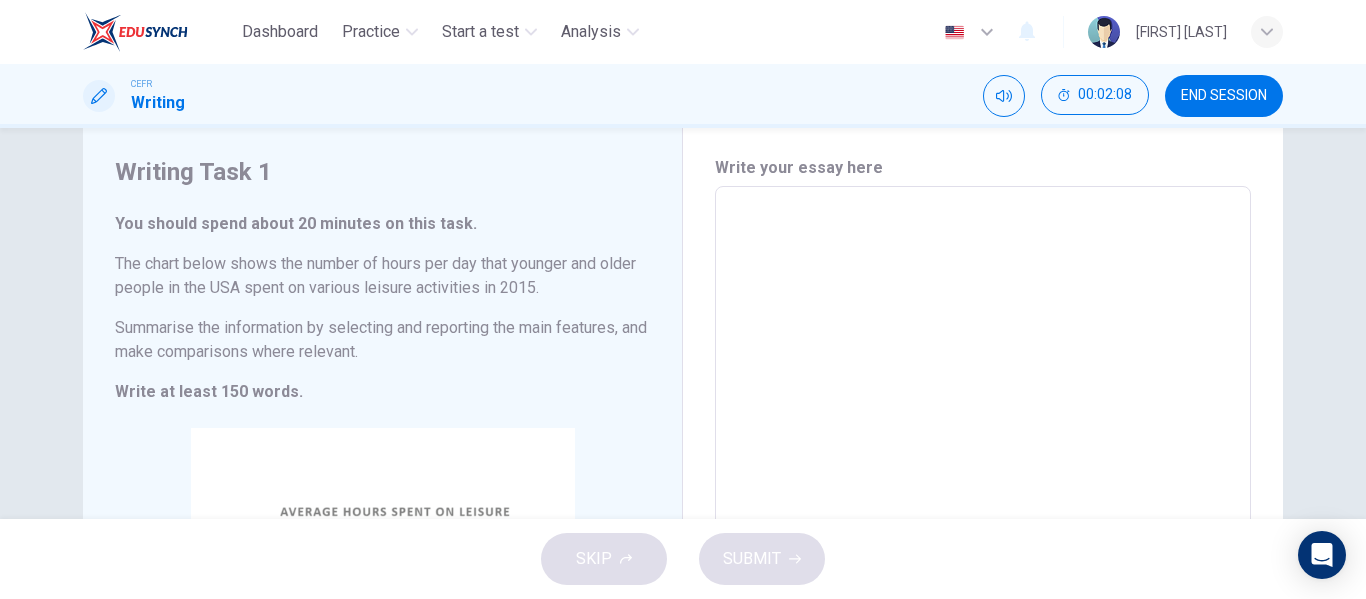 click at bounding box center [983, 482] 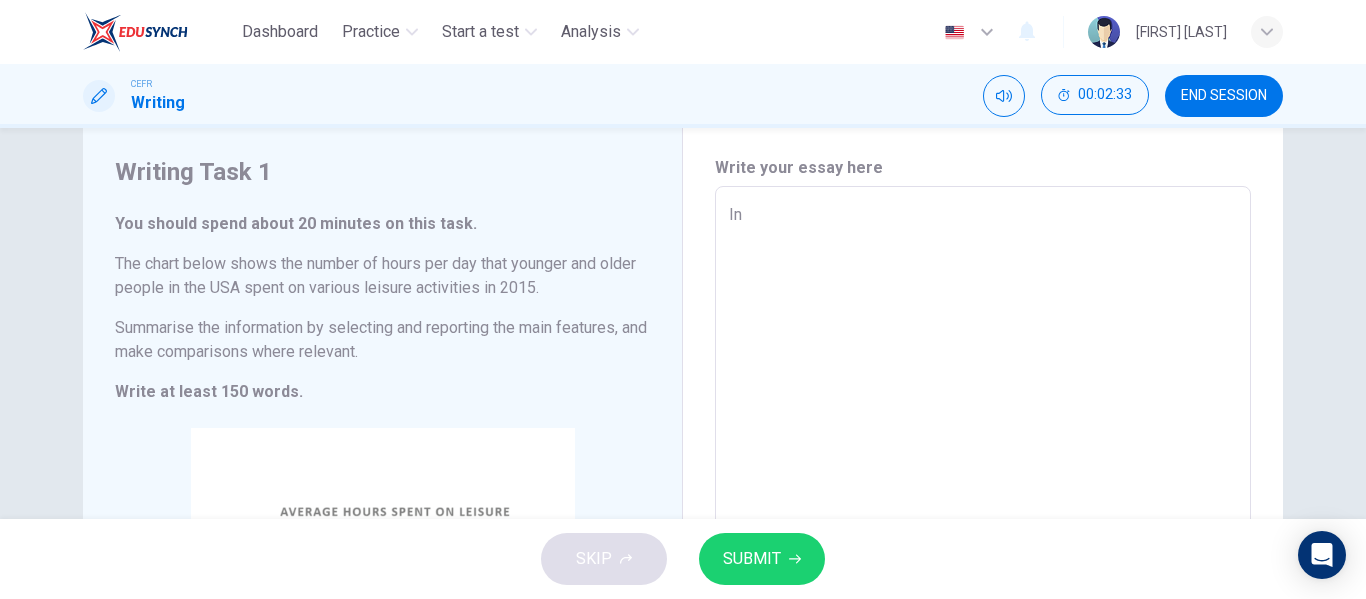 type on "I" 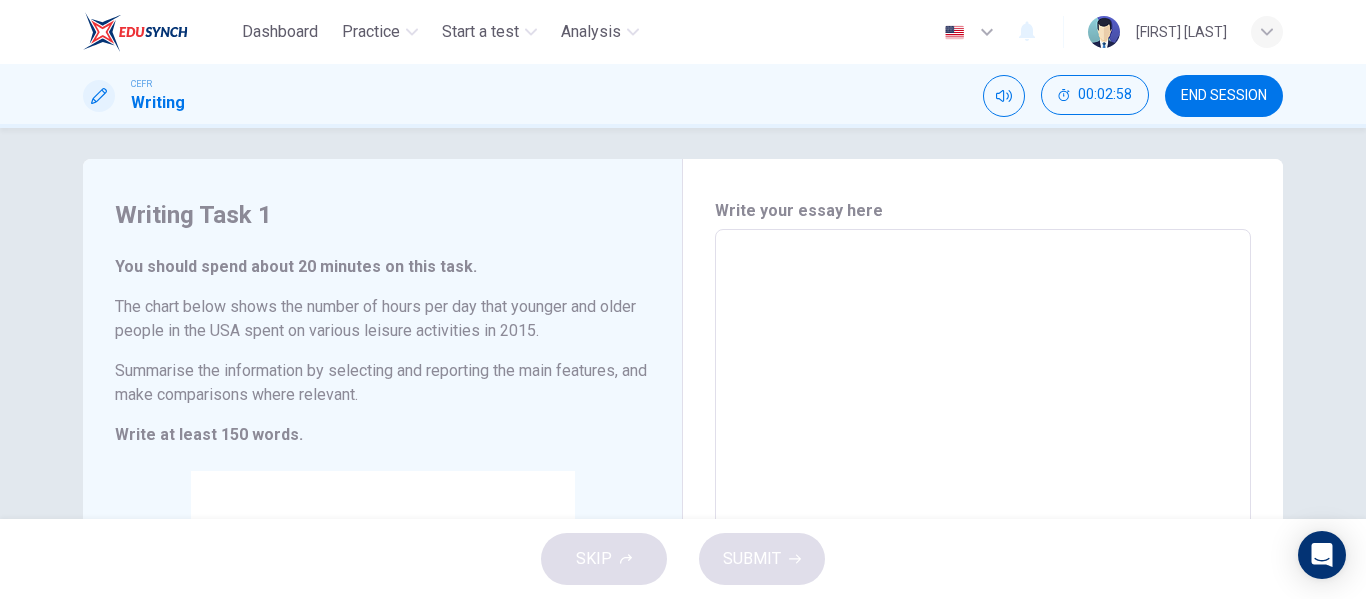 scroll, scrollTop: 0, scrollLeft: 0, axis: both 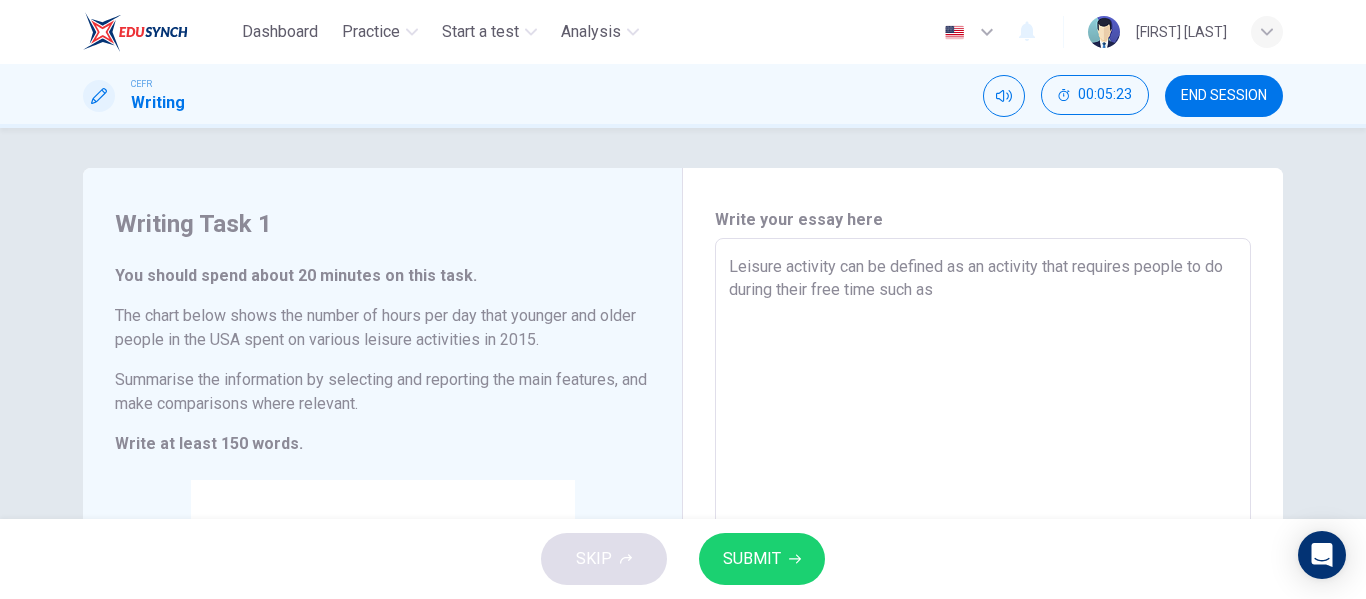 click on "Leisure activity can be defined as an activity that requires people to do during their free time such as" at bounding box center [983, 534] 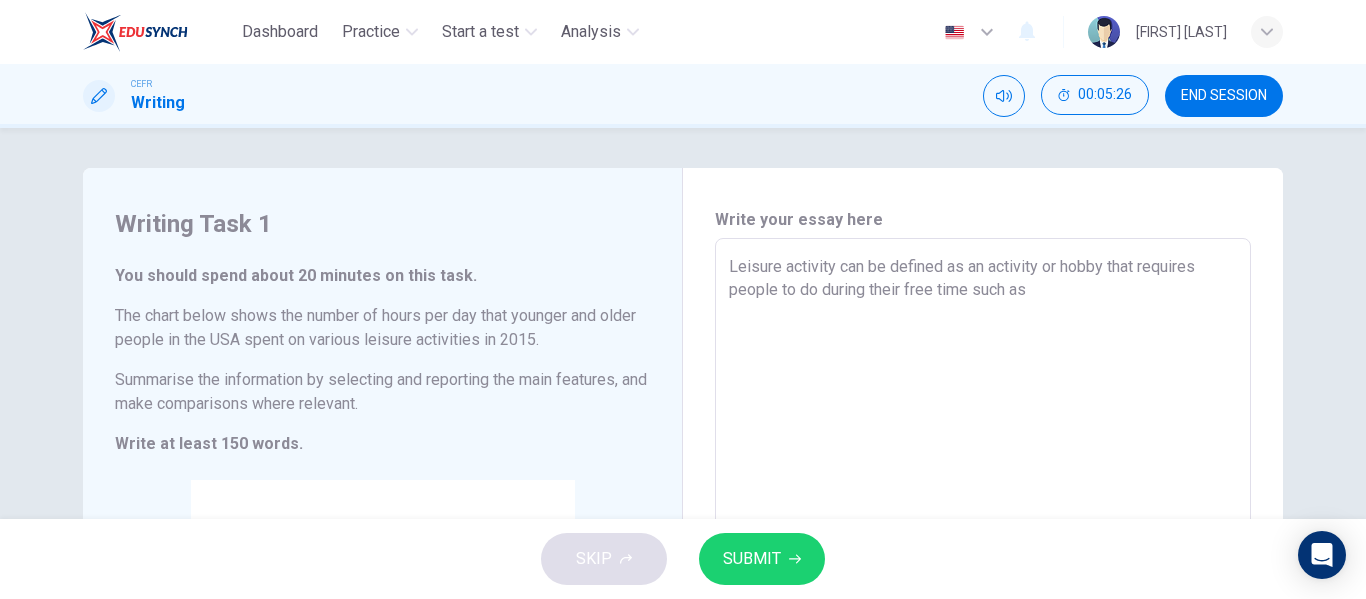 click on "Leisure activity can be defined as an activity or hobby that requires people to do during their free time such as" at bounding box center [983, 534] 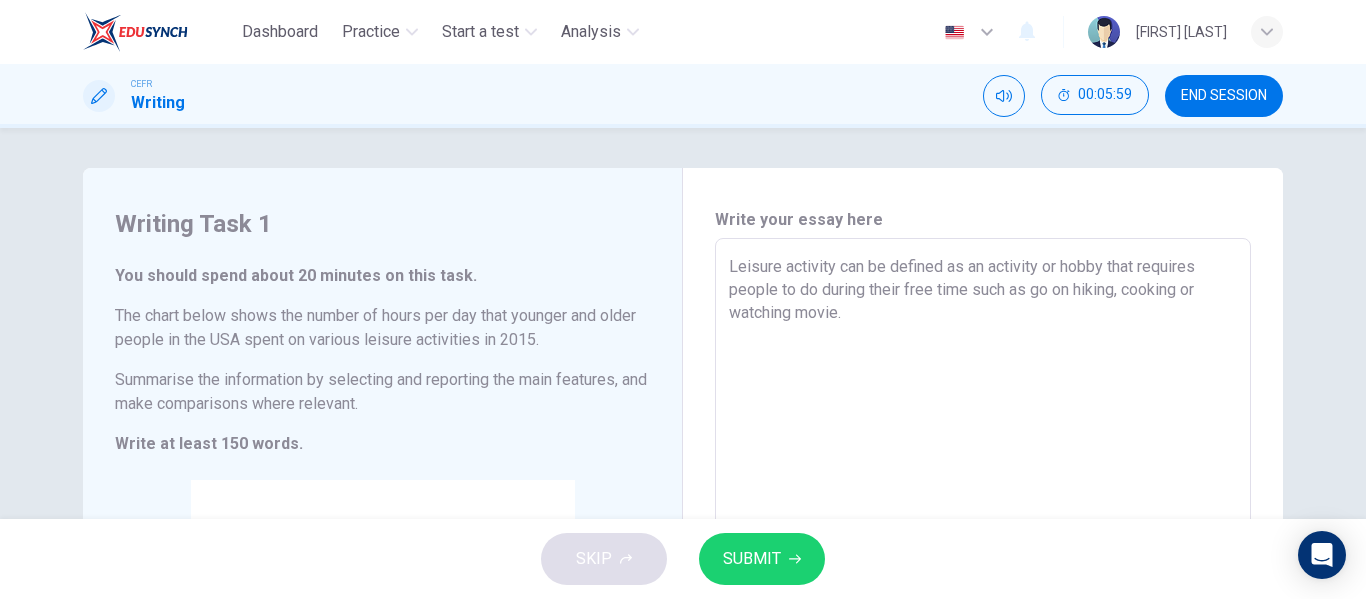 click on "Leisure activity can be defined as an activity or hobby that requires people to do during their free time such as go on hiking, cooking or watching movie." at bounding box center (983, 534) 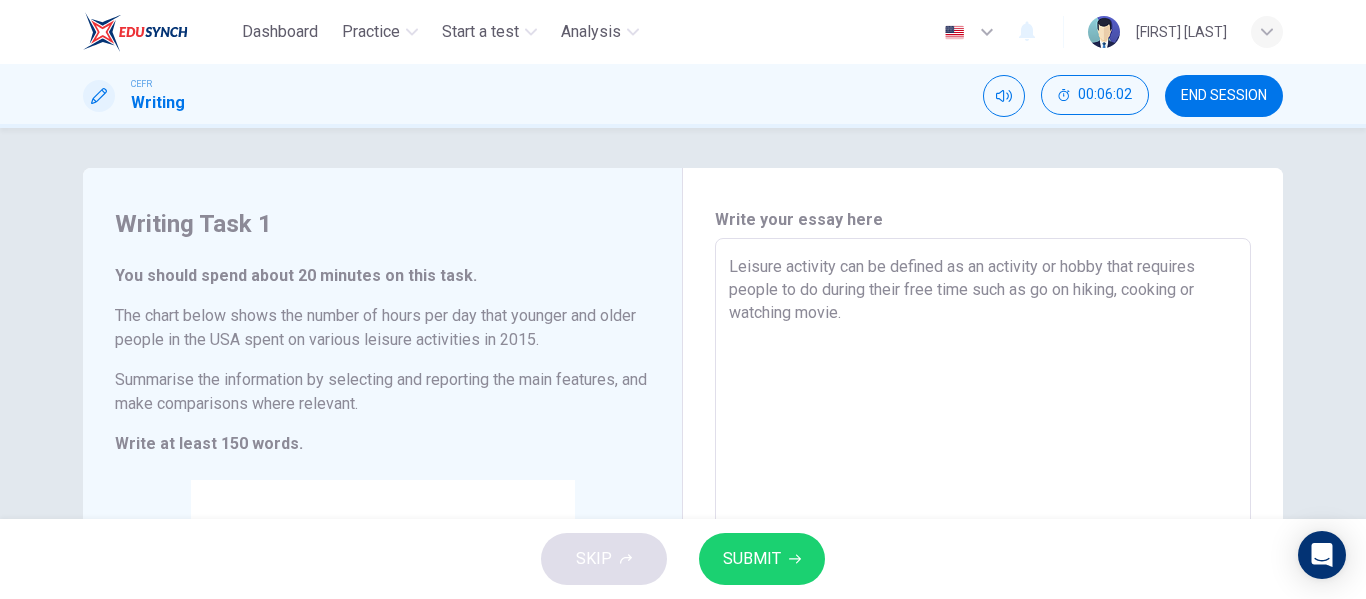 click on "Leisure activity can be defined as an activity or hobby that requires people to do during their free time such as go on hiking, cooking or watching movie." at bounding box center [983, 534] 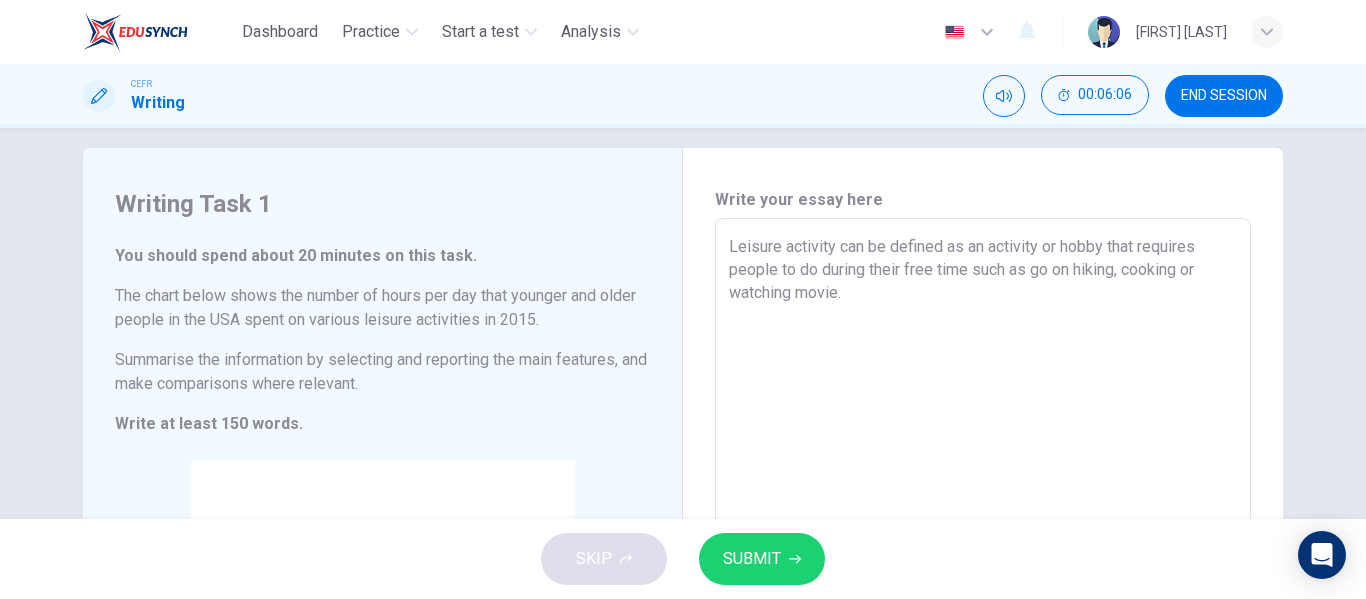 scroll, scrollTop: 19, scrollLeft: 0, axis: vertical 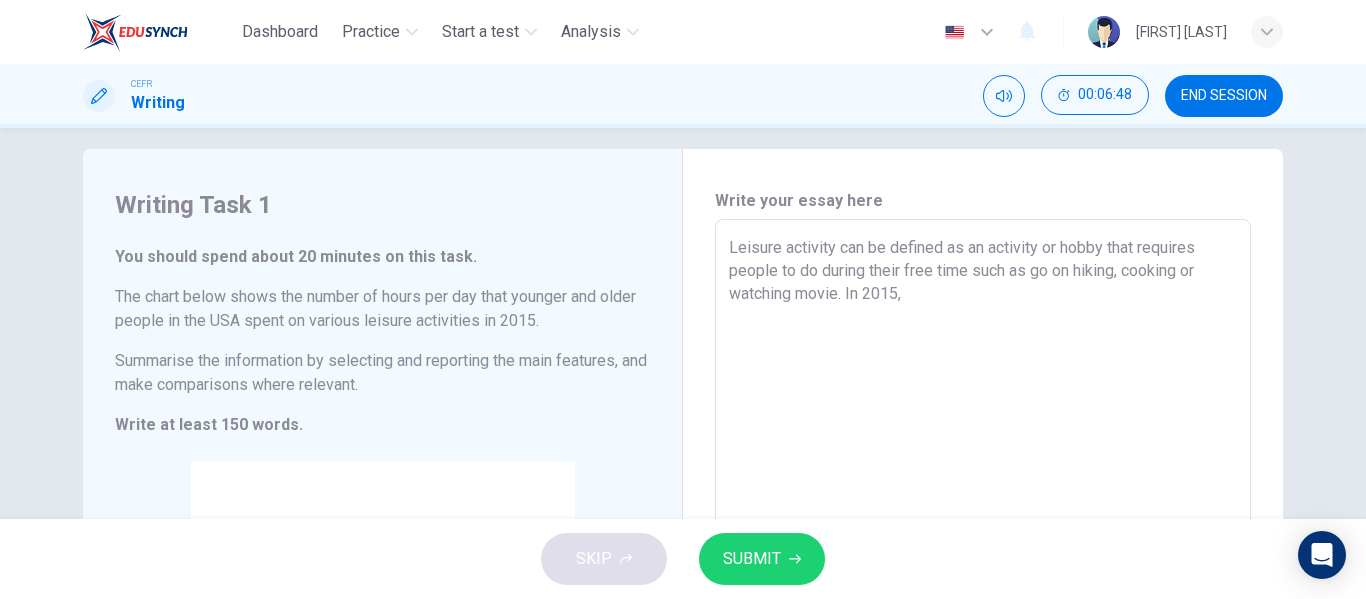 click on "Leisure activity can be defined as an activity or hobby that requires people to do during their free time such as go on hiking, cooking or watching movie. In 2015," at bounding box center [983, 515] 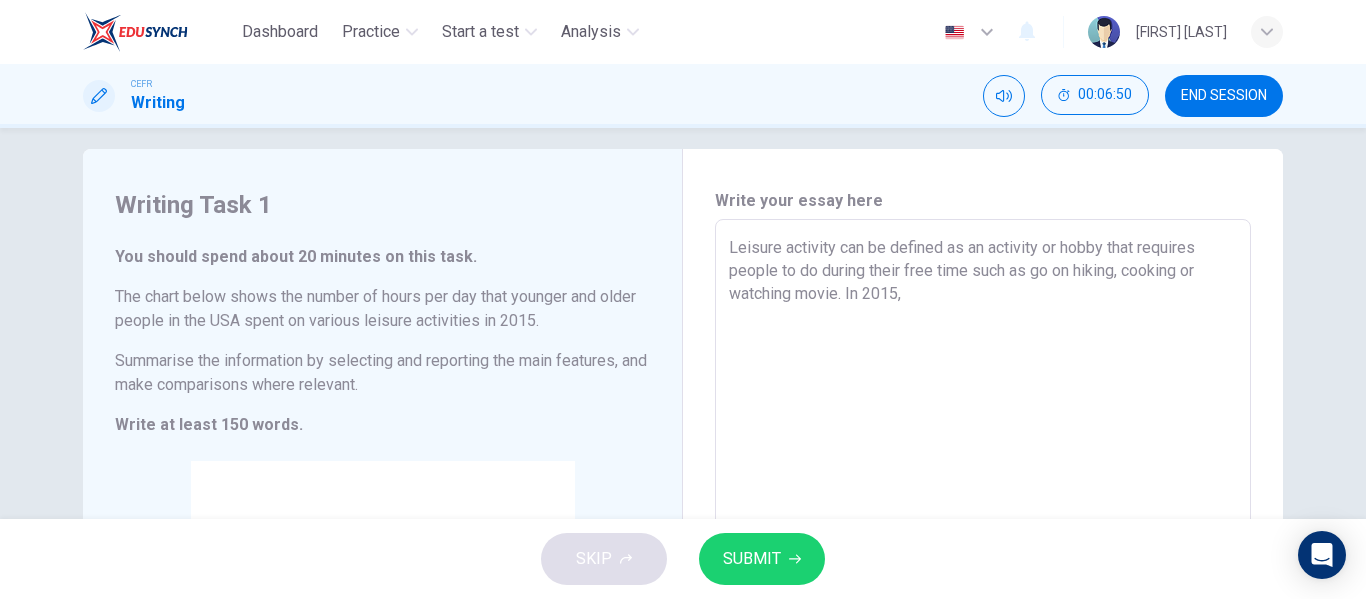 click on "Leisure activity can be defined as an activity or hobby that requires people to do during their free time such as go on hiking, cooking or watching movie. In 2015," at bounding box center (983, 515) 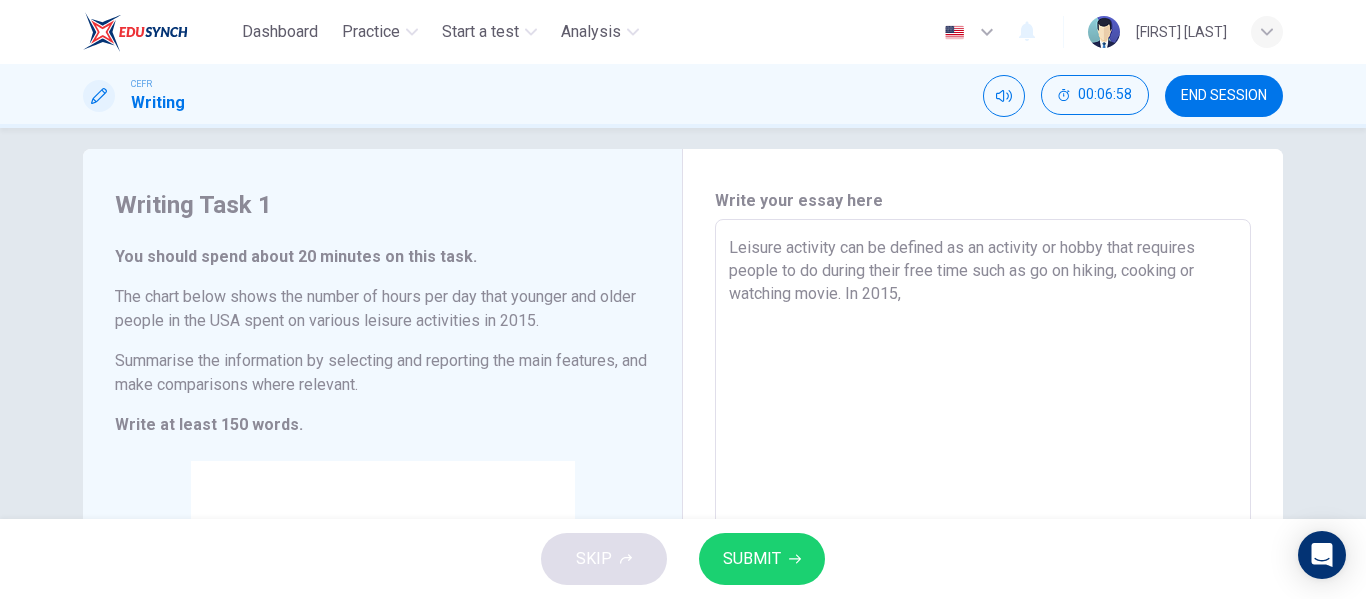 click on "Leisure activity can be defined as an activity or hobby that requires people to do during their free time such as go on hiking, cooking or watching movie. In 2015," at bounding box center [983, 515] 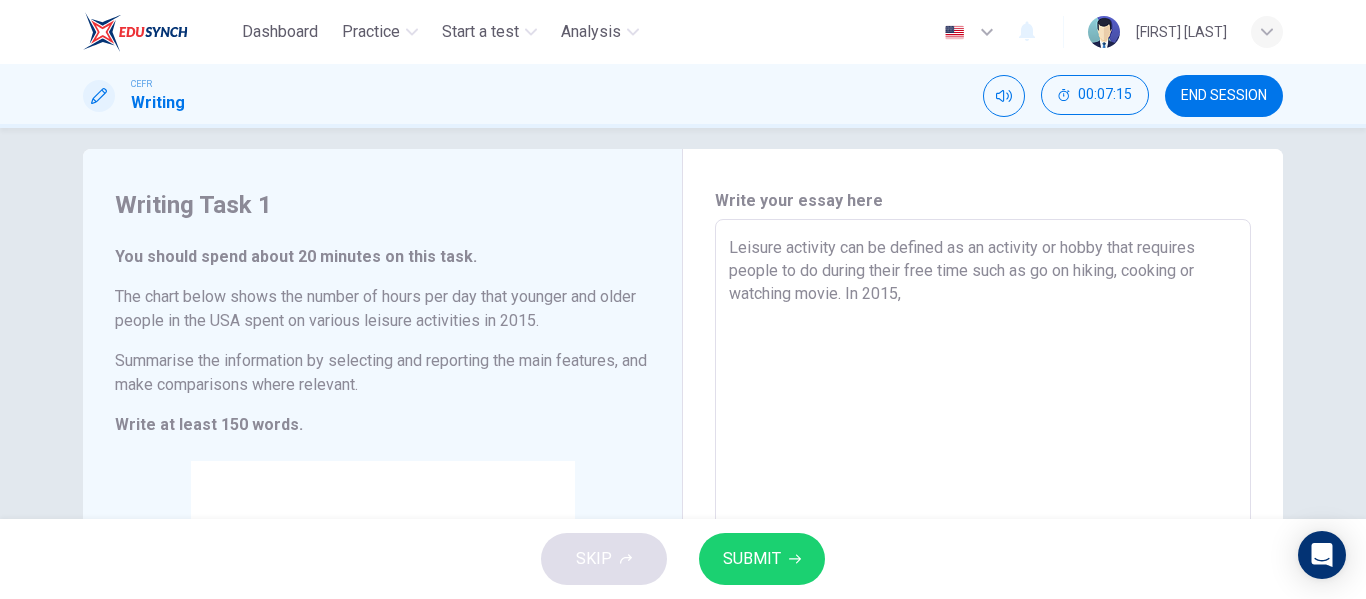 click on "Leisure activity can be defined as an activity or hobby that requires people to do during their free time such as go on hiking, cooking or watching movie. In 2015," at bounding box center (983, 515) 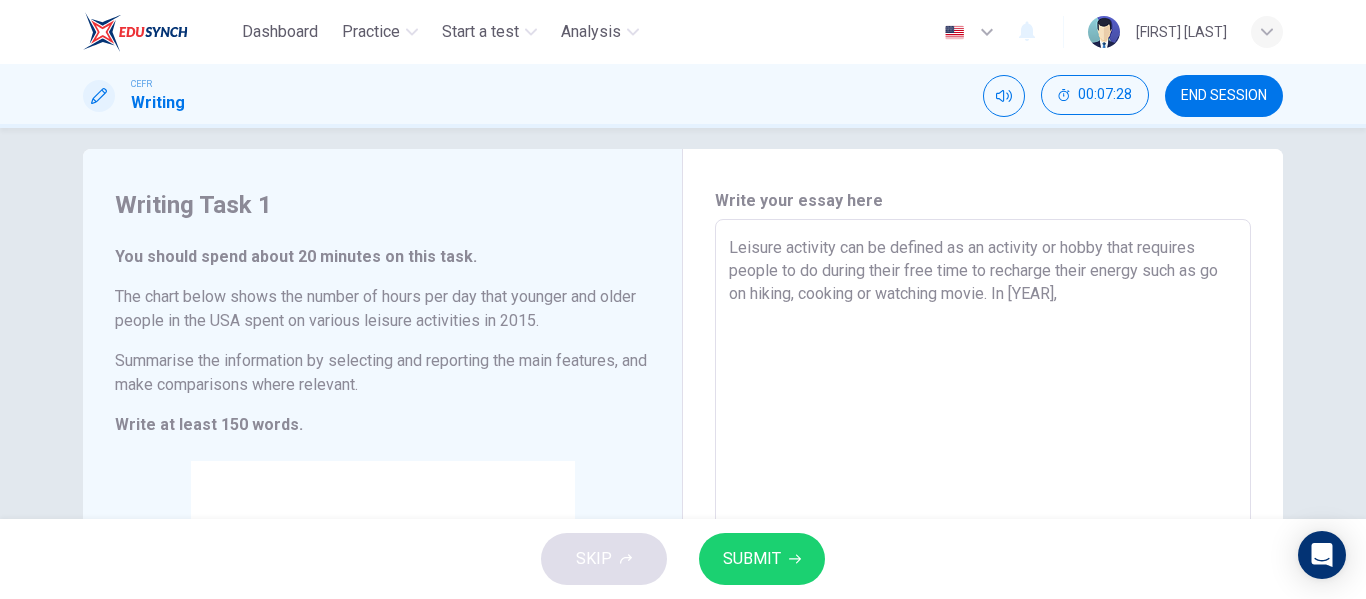 click on "Leisure activity can be defined as an activity or hobby that requires people to do during their free time to recharge their energy such as go on hiking, cooking or watching movie. In [YEAR]," at bounding box center [983, 515] 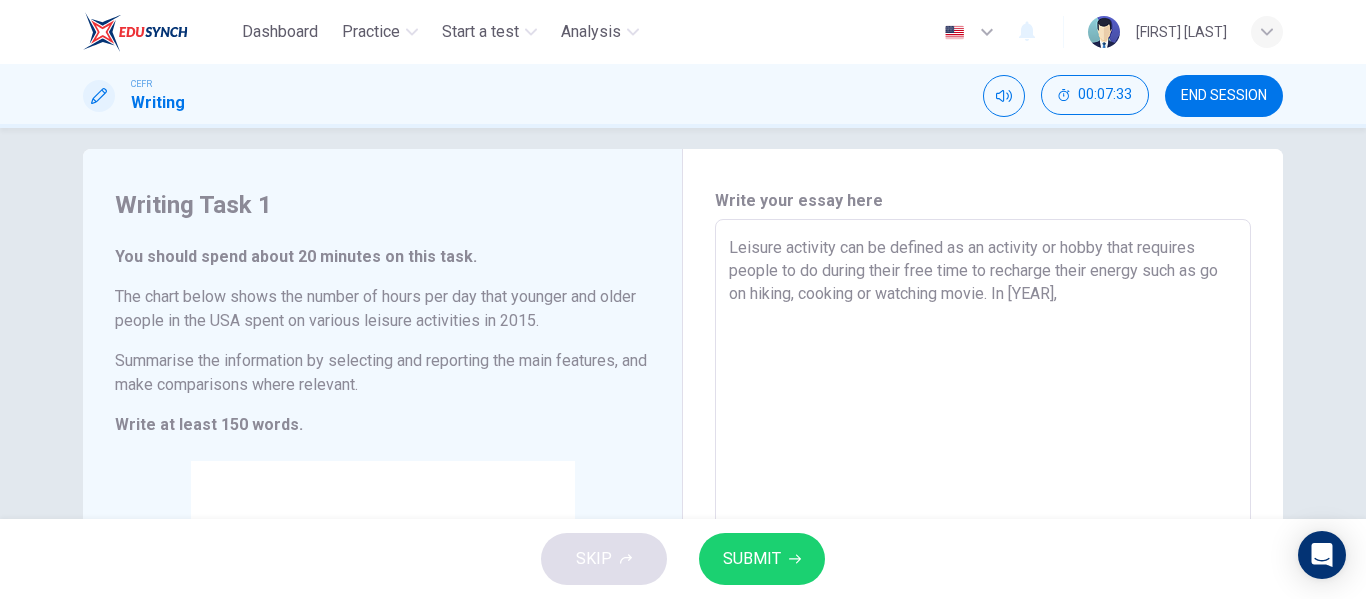 drag, startPoint x: 984, startPoint y: 300, endPoint x: 875, endPoint y: 304, distance: 109.07337 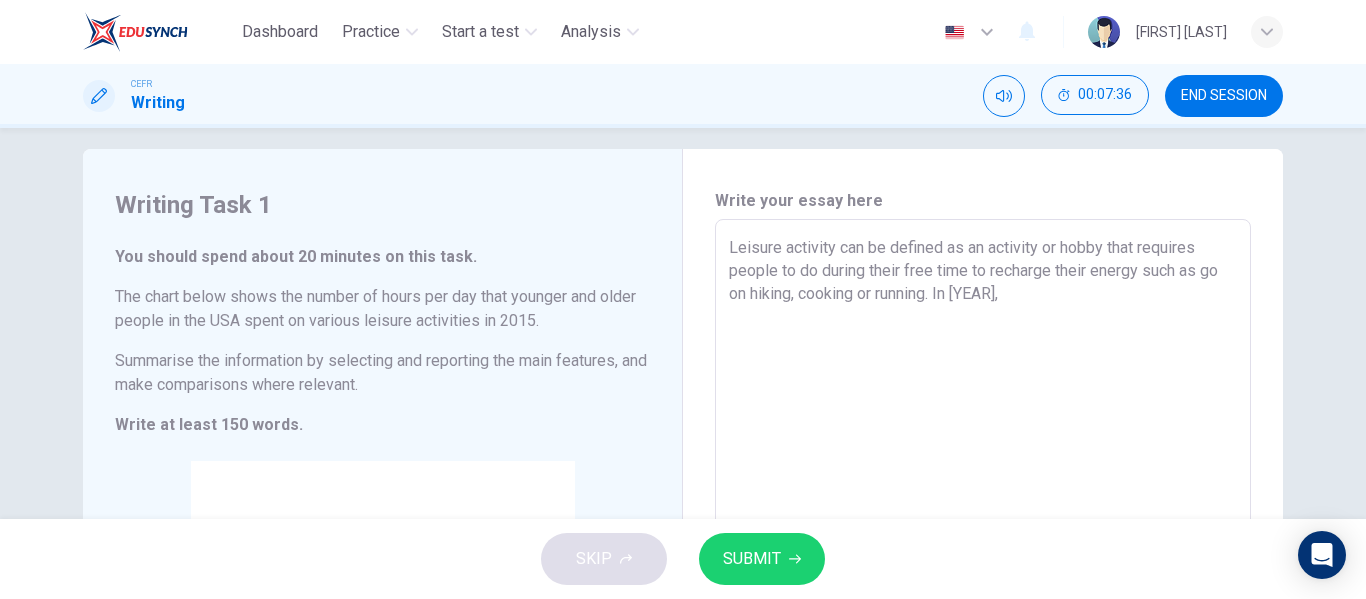click on "Leisure activity can be defined as an activity or hobby that requires people to do during their free time to recharge their energy such as go on hiking, cooking or running. In [YEAR]," at bounding box center (983, 515) 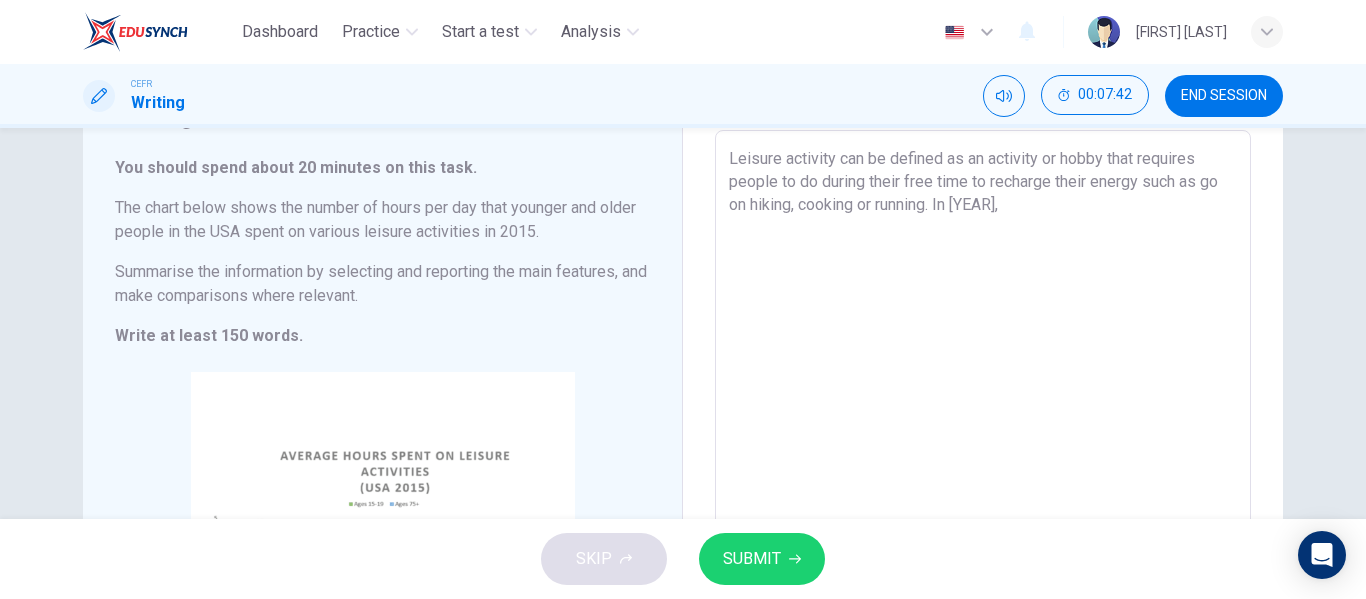 scroll, scrollTop: 109, scrollLeft: 0, axis: vertical 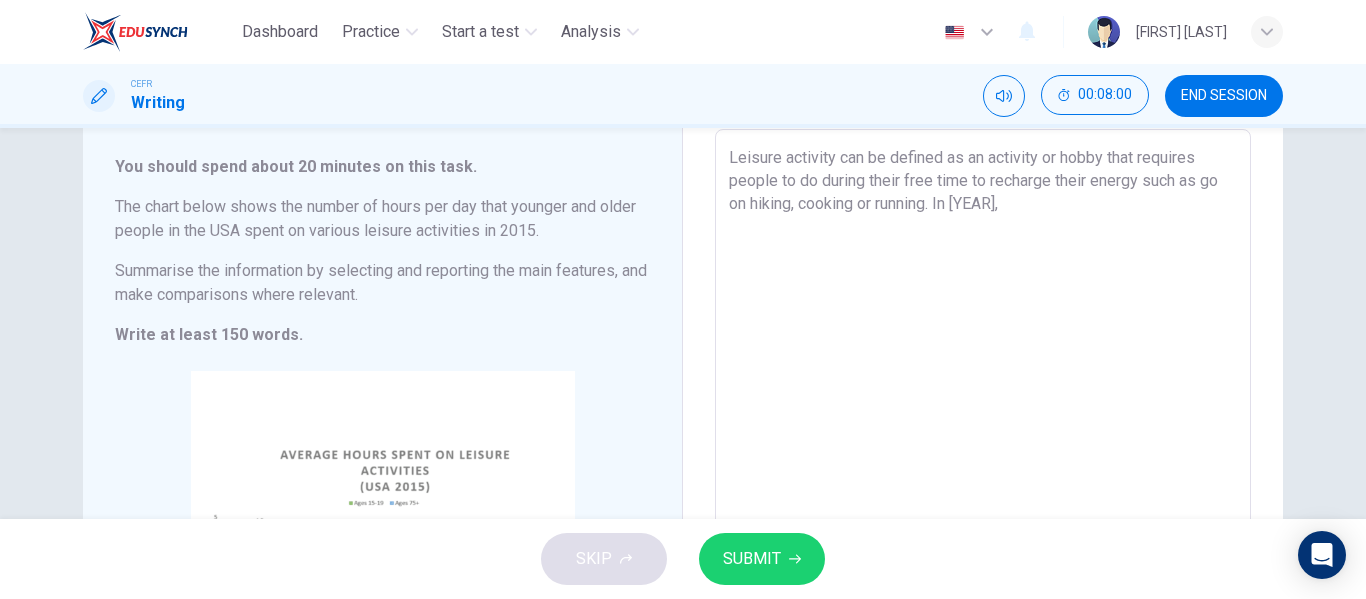 click on "Leisure activity can be defined as an activity or hobby that requires people to do during their free time to recharge their energy such as go on hiking, cooking or running. In [YEAR]," at bounding box center (983, 425) 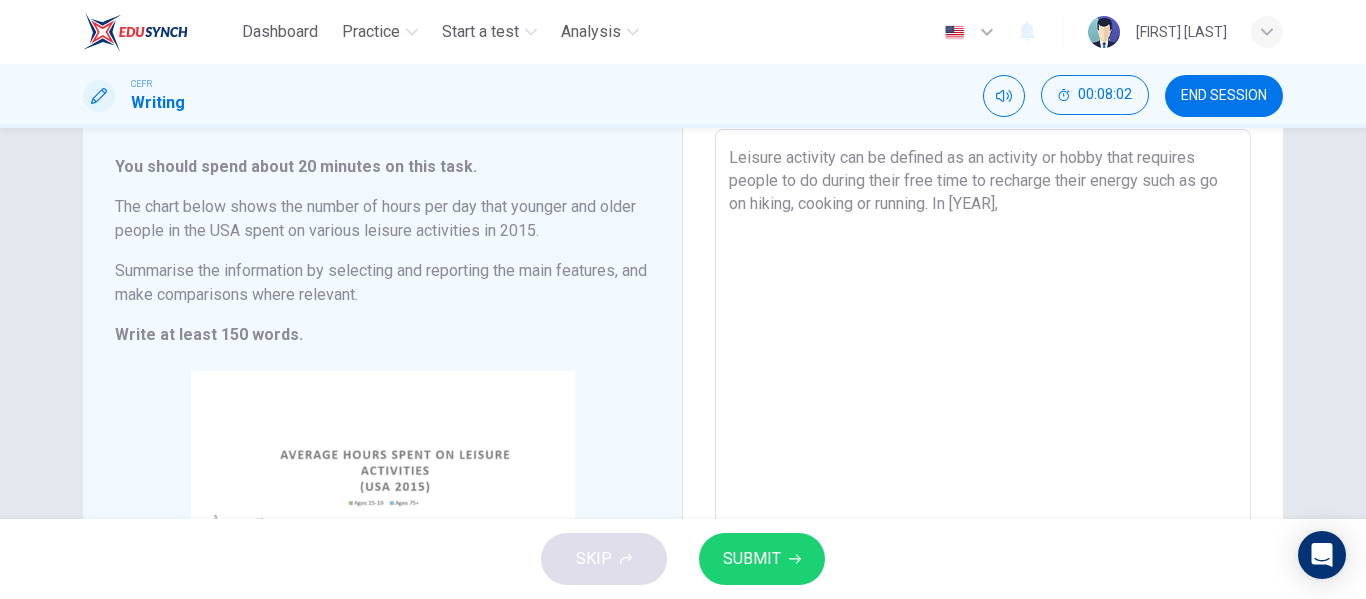 click on "Leisure activity can be defined as an activity or hobby that requires people to do during their free time to recharge their energy such as go on hiking, cooking or running. In [YEAR]," at bounding box center [983, 425] 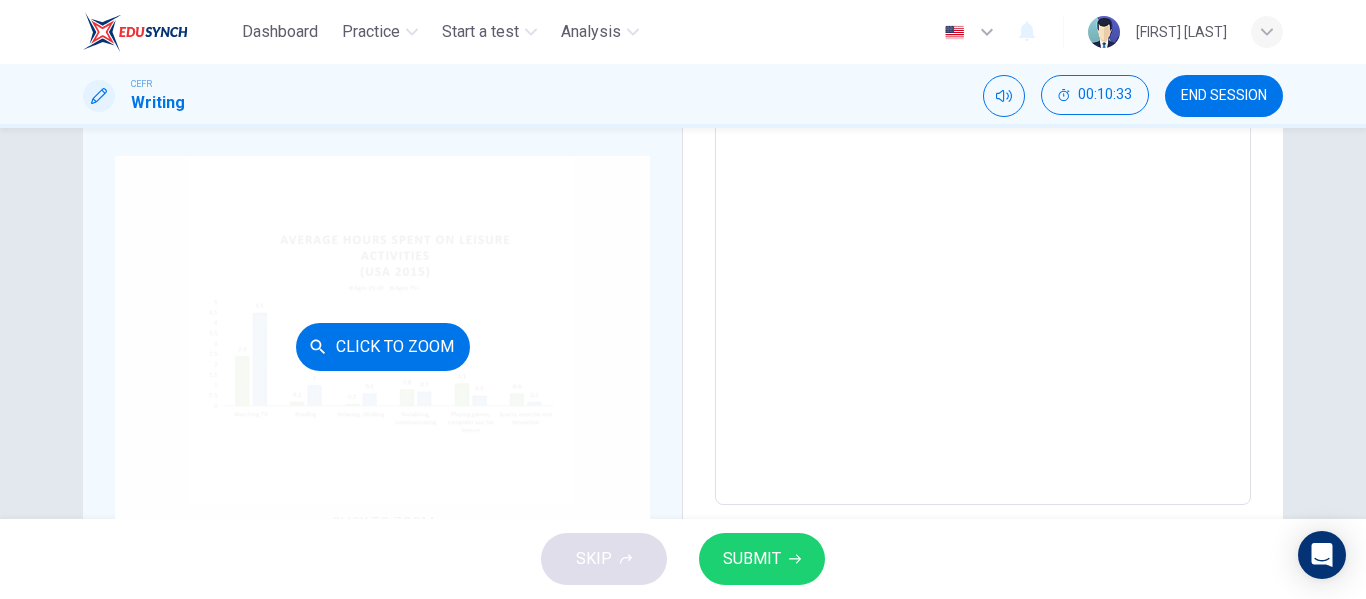 scroll, scrollTop: 379, scrollLeft: 0, axis: vertical 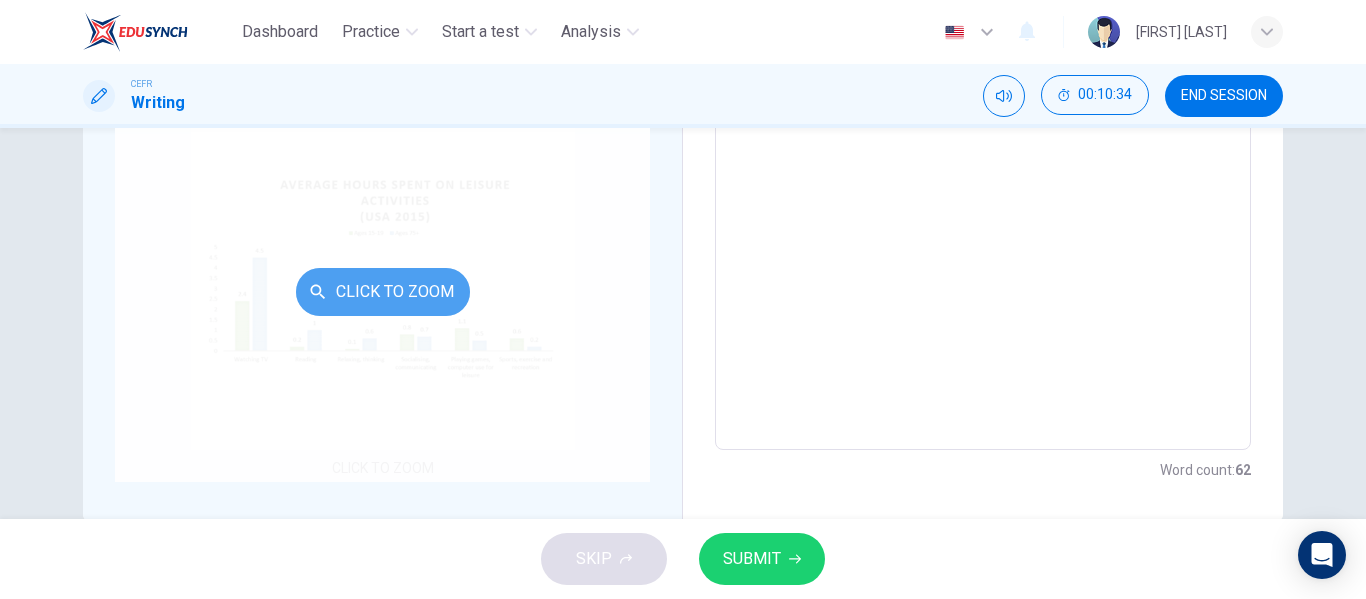 click on "Click to Zoom" at bounding box center (383, 292) 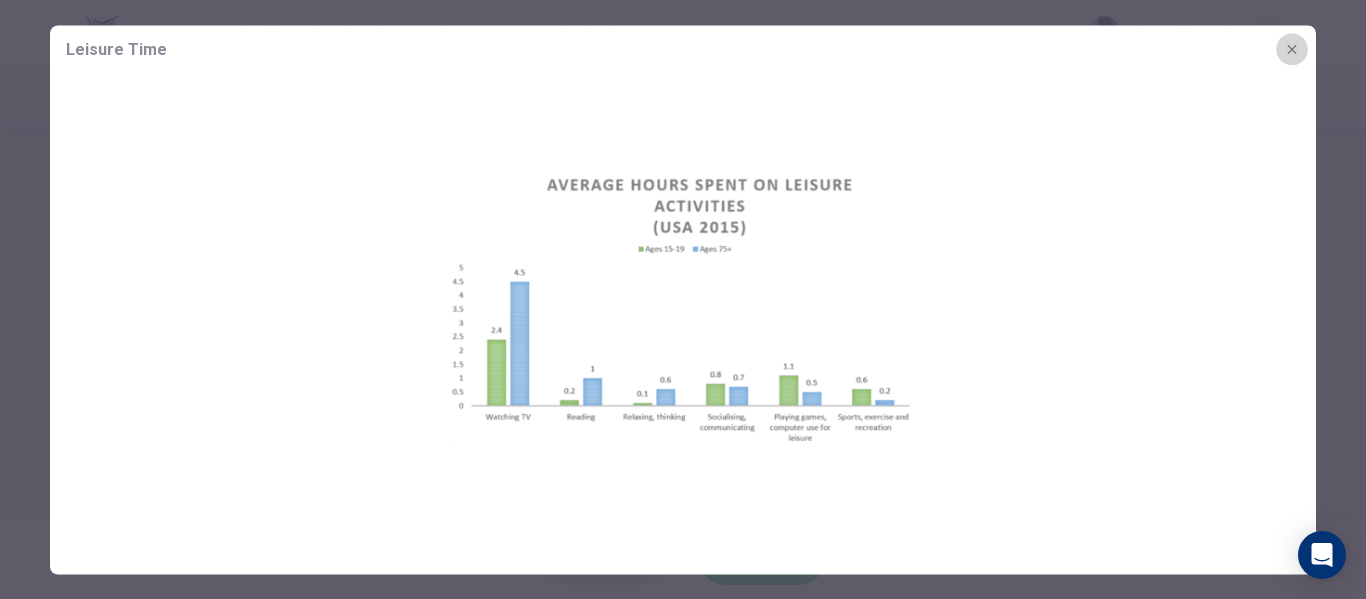 click at bounding box center [1292, 49] 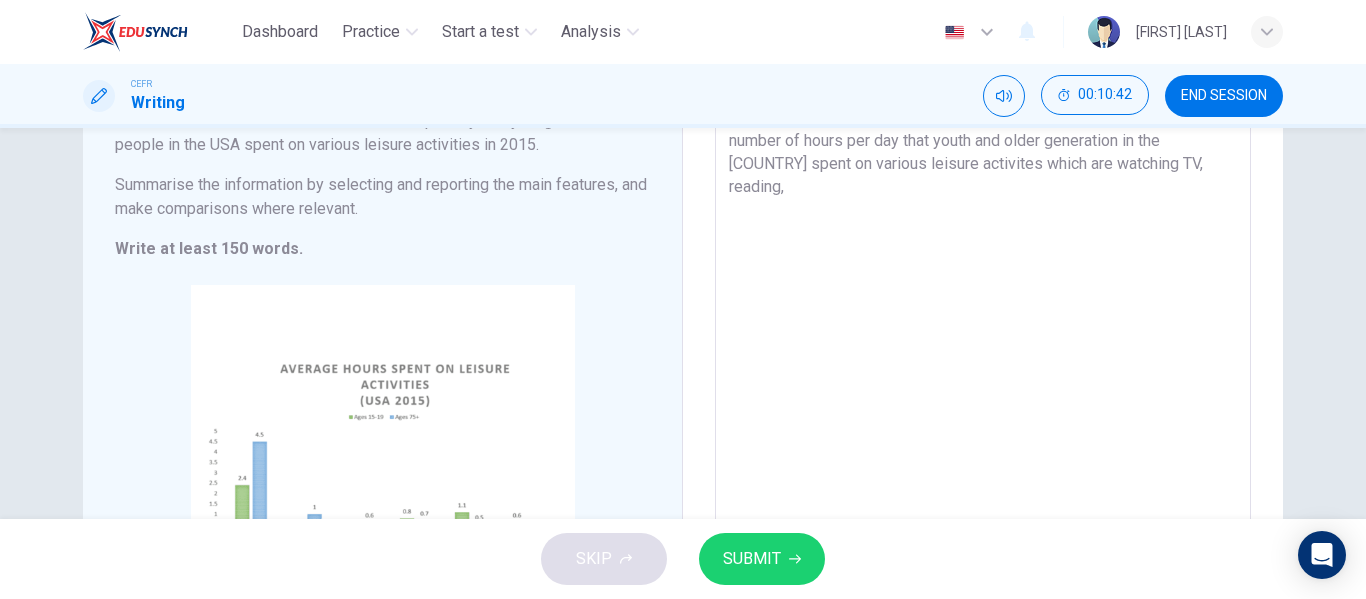 scroll, scrollTop: 193, scrollLeft: 0, axis: vertical 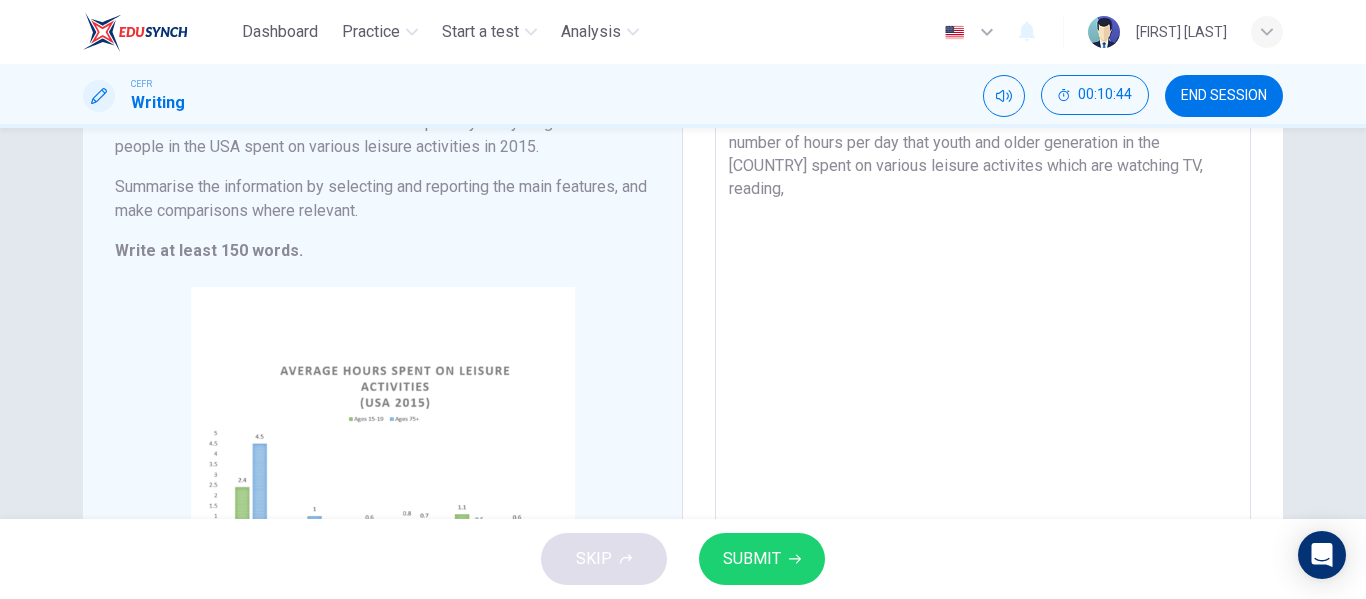 click on "Leisure activity can be defined as an activity or hobby that requires people to do during their free time to recharge their energy such as go on hiking, cooking or running. In [YEAR], there is a statistic on the number of hours per day that youth and older generation in the [COUNTRY] spent on various leisure activites which are watching TV, reading," at bounding box center (983, 341) 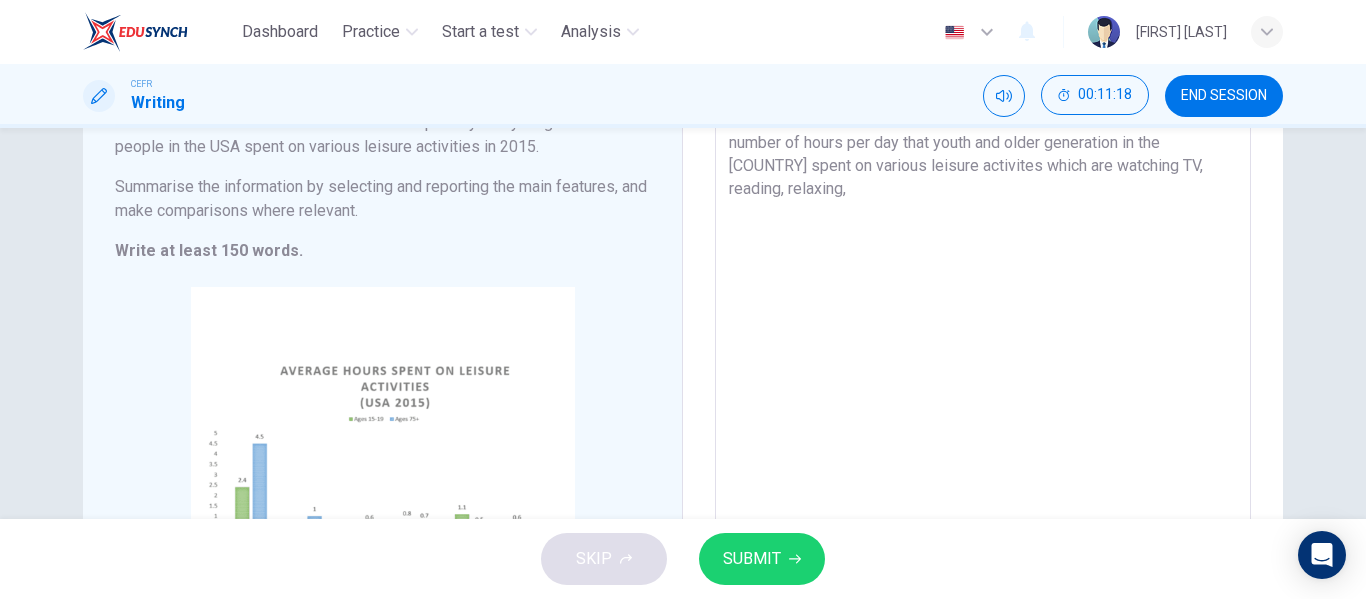 drag, startPoint x: 958, startPoint y: 166, endPoint x: 897, endPoint y: 166, distance: 61 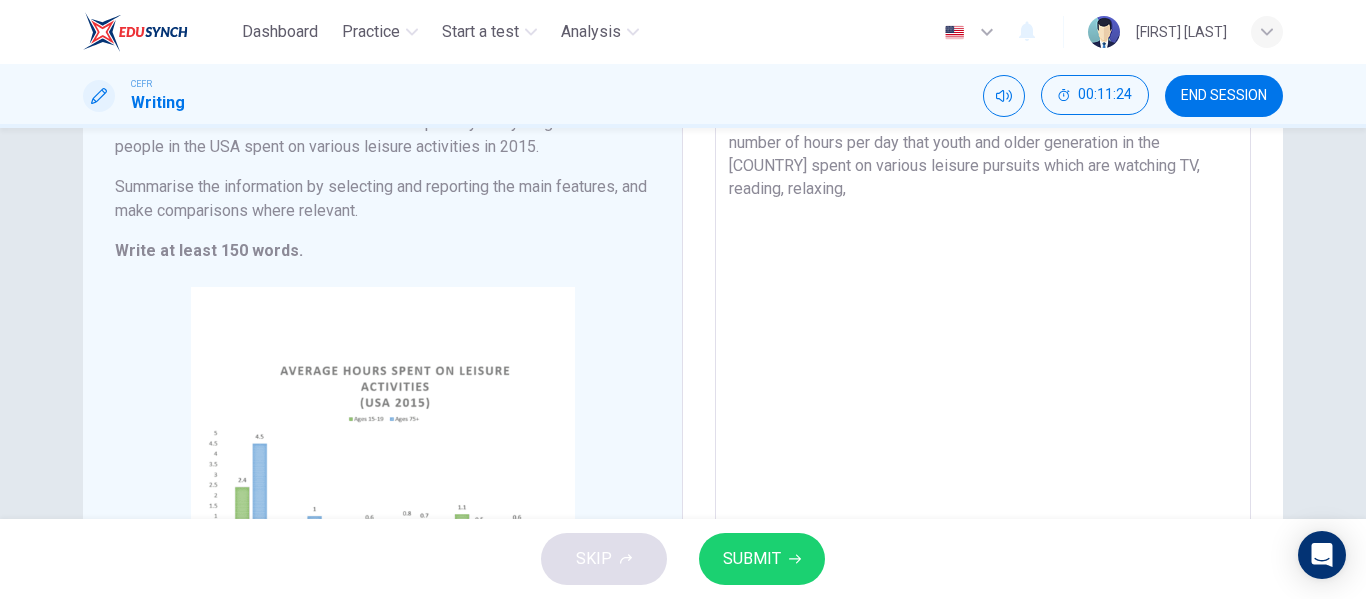 click on "Leisure activity can be defined as an activity or hobby that requires people to do during their free time to recharge their energy such as go on hiking, cooking or running. In [YEAR], there is a statistic on the number of hours per day that youth and older generation in the [COUNTRY] spent on various leisure pursuits which are watching TV, reading, relaxing," at bounding box center [983, 341] 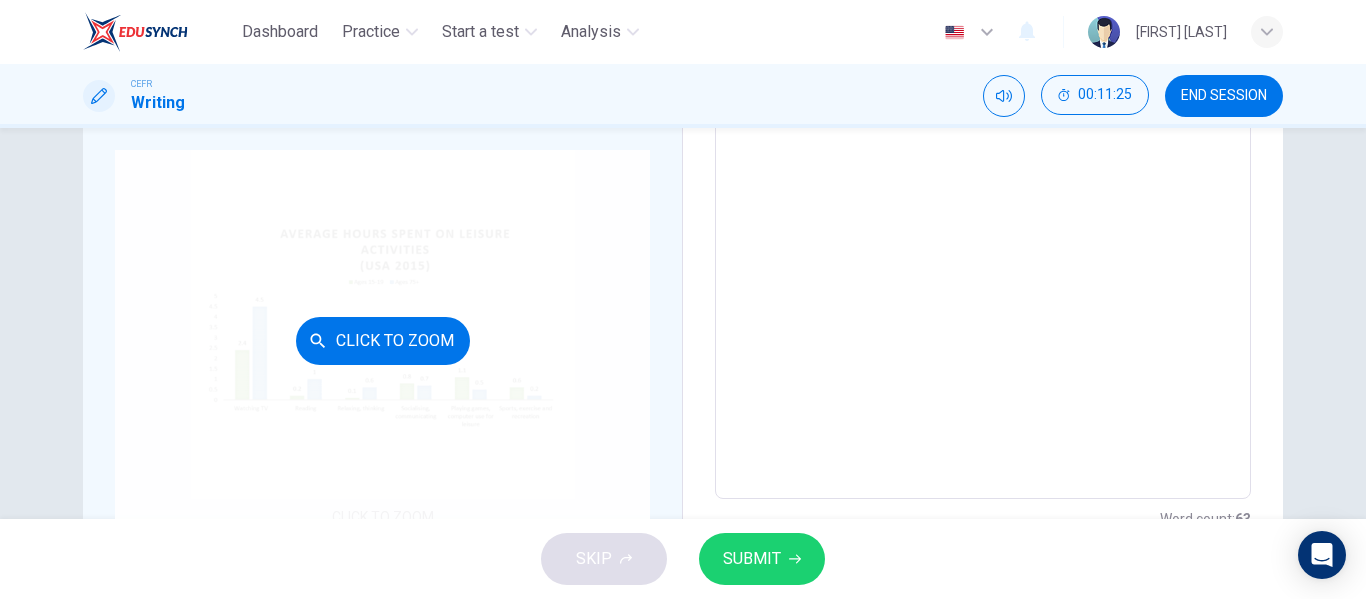 scroll, scrollTop: 331, scrollLeft: 0, axis: vertical 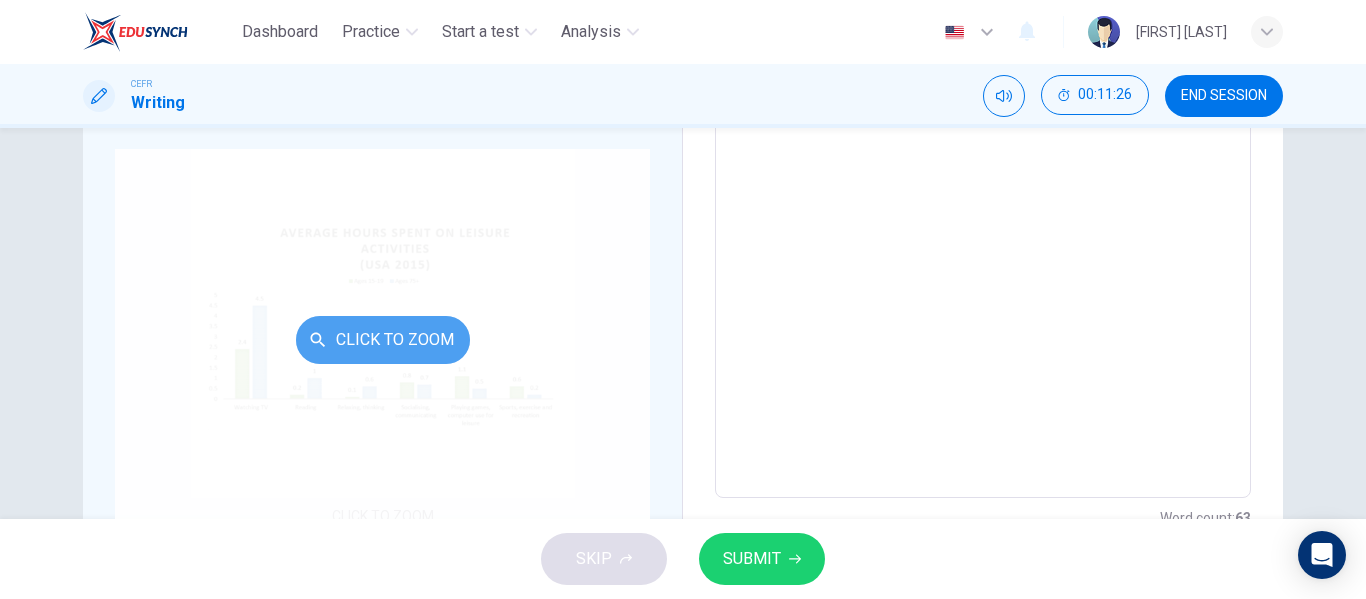 click on "Click to Zoom" at bounding box center (383, 340) 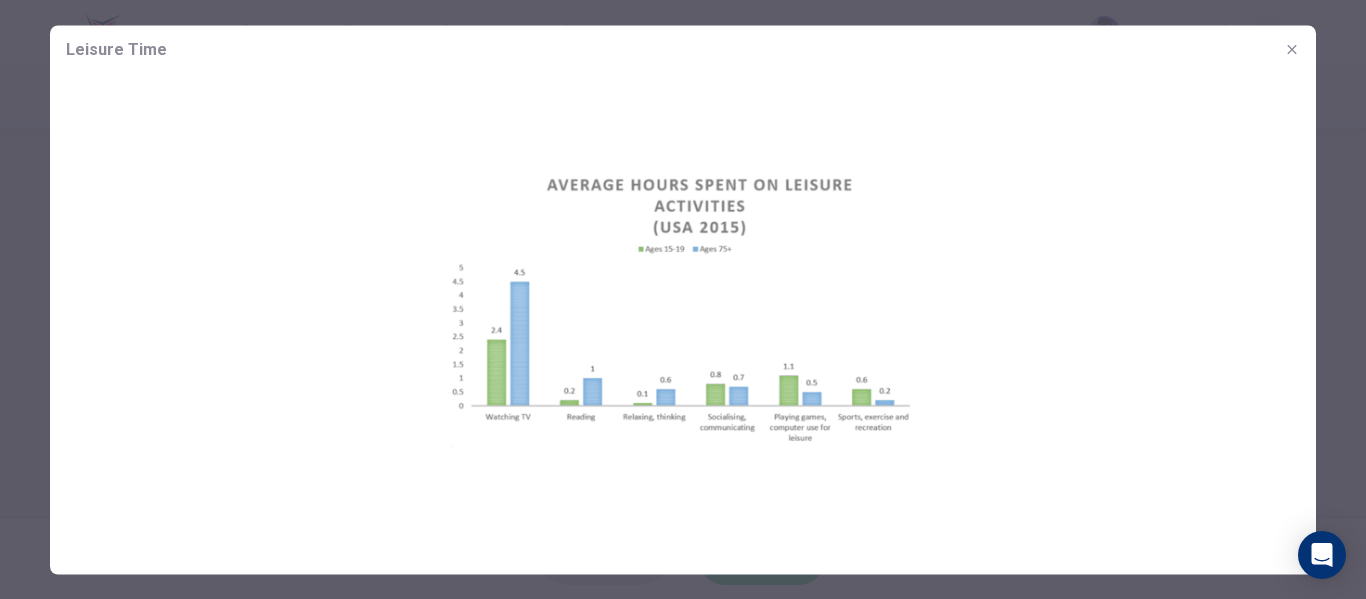 click at bounding box center [683, 299] 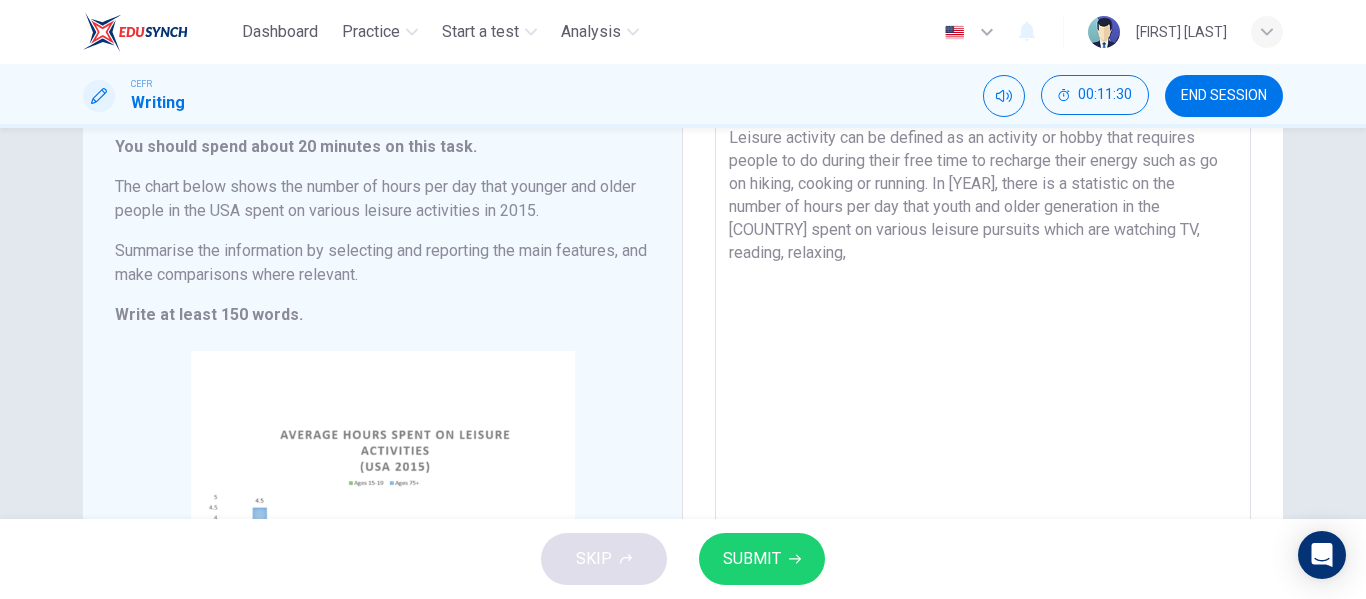 scroll, scrollTop: 128, scrollLeft: 0, axis: vertical 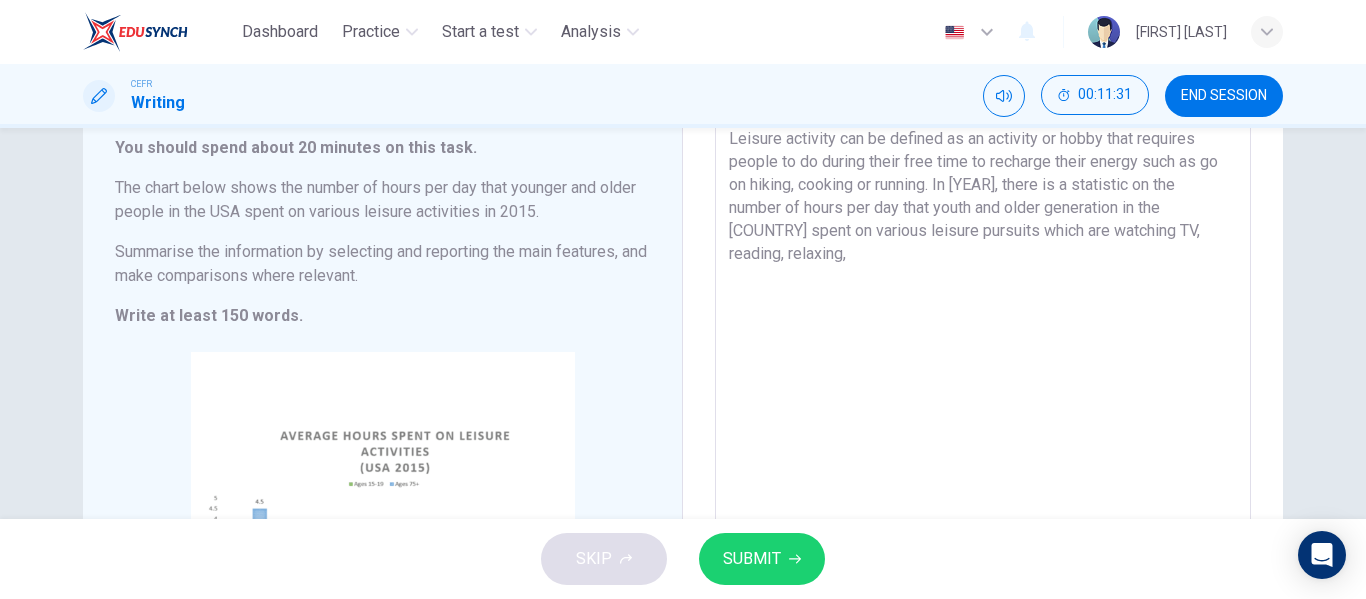 click on "Leisure activity can be defined as an activity or hobby that requires people to do during their free time to recharge their energy such as go on hiking, cooking or running. In [YEAR], there is a statistic on the number of hours per day that youth and older generation in the [COUNTRY] spent on various leisure pursuits which are watching TV, reading, relaxing," at bounding box center [983, 406] 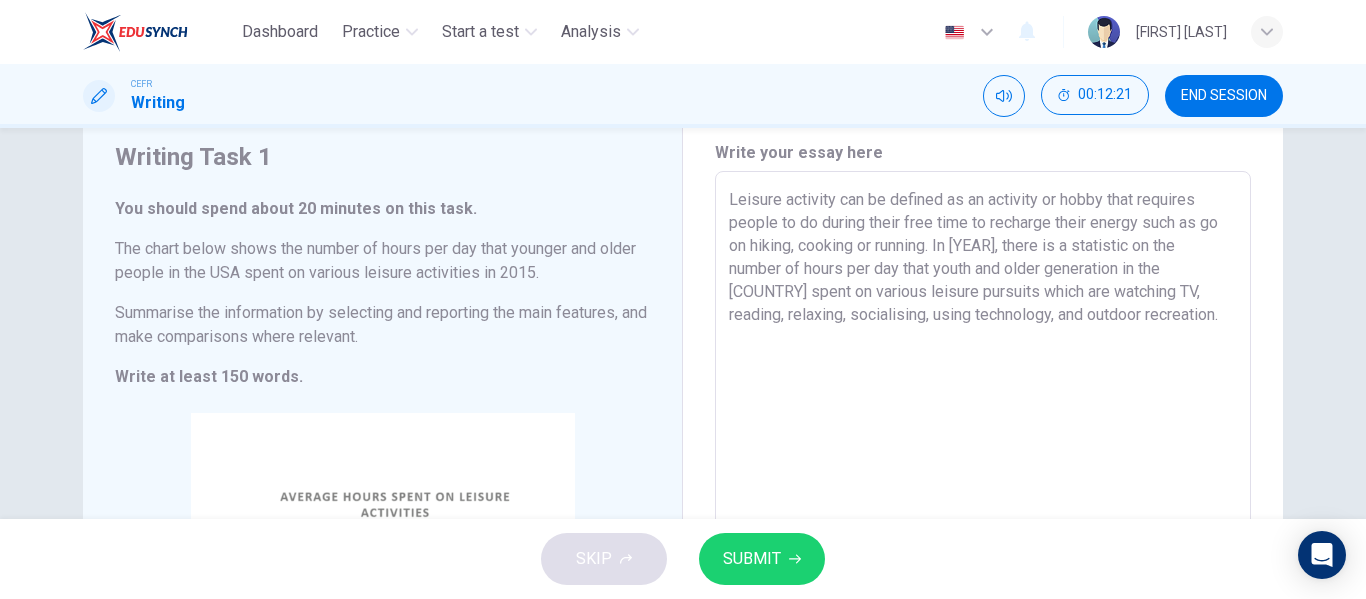 scroll, scrollTop: 66, scrollLeft: 0, axis: vertical 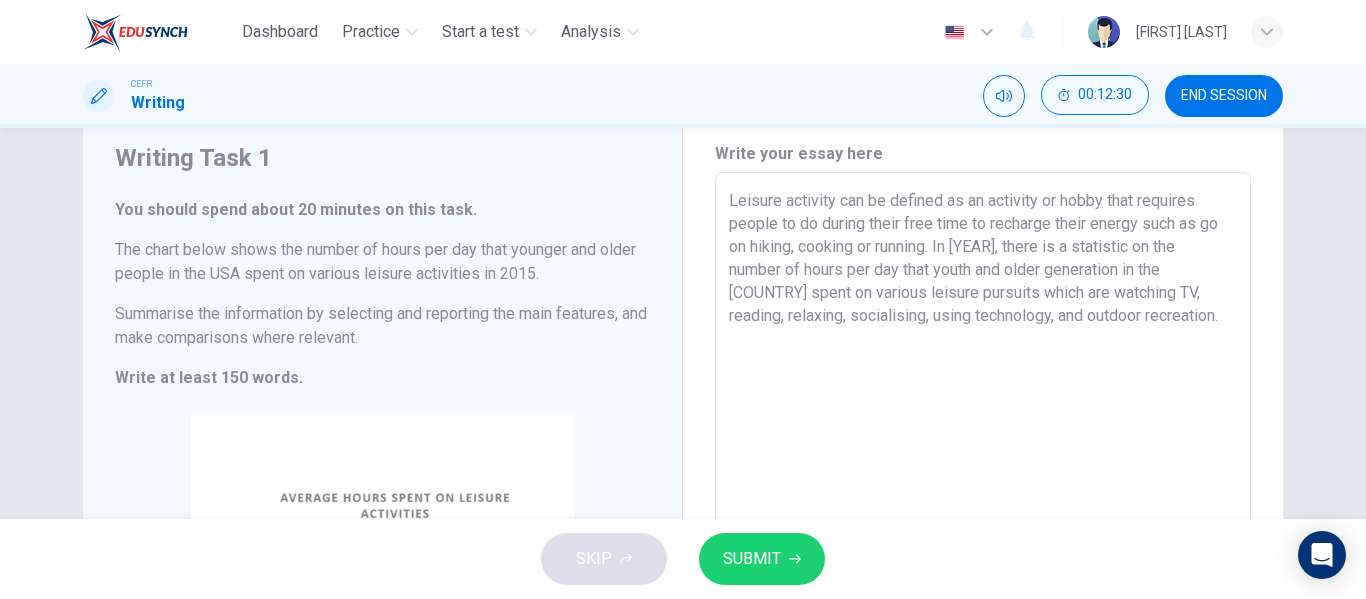 click on "Leisure activity can be defined as an activity or hobby that requires people to do during their free time to recharge their energy such as go on hiking, cooking or running. In [YEAR], there is a statistic on the number of hours per day that youth and older generation in the [COUNTRY] spent on various leisure pursuits which are watching TV, reading, relaxing, socialising, using technology, and outdoor recreation." at bounding box center [983, 468] 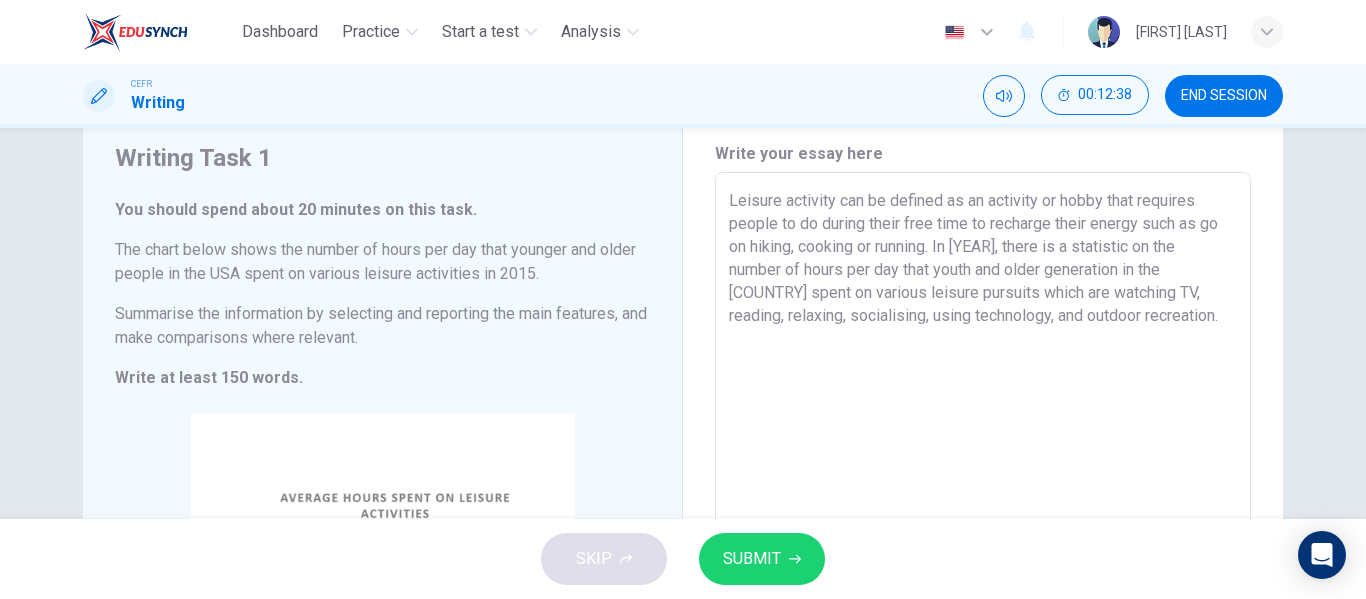 click on "Leisure activity can be defined as an activity or hobby that requires people to do during their free time to recharge their energy such as go on hiking, cooking or running. In [YEAR], there is a statistic on the number of hours per day that youth and older generation in the [COUNTRY] spent on various leisure pursuits which are watching TV, reading, relaxing, socialising, using technology, and outdoor recreation." at bounding box center (983, 468) 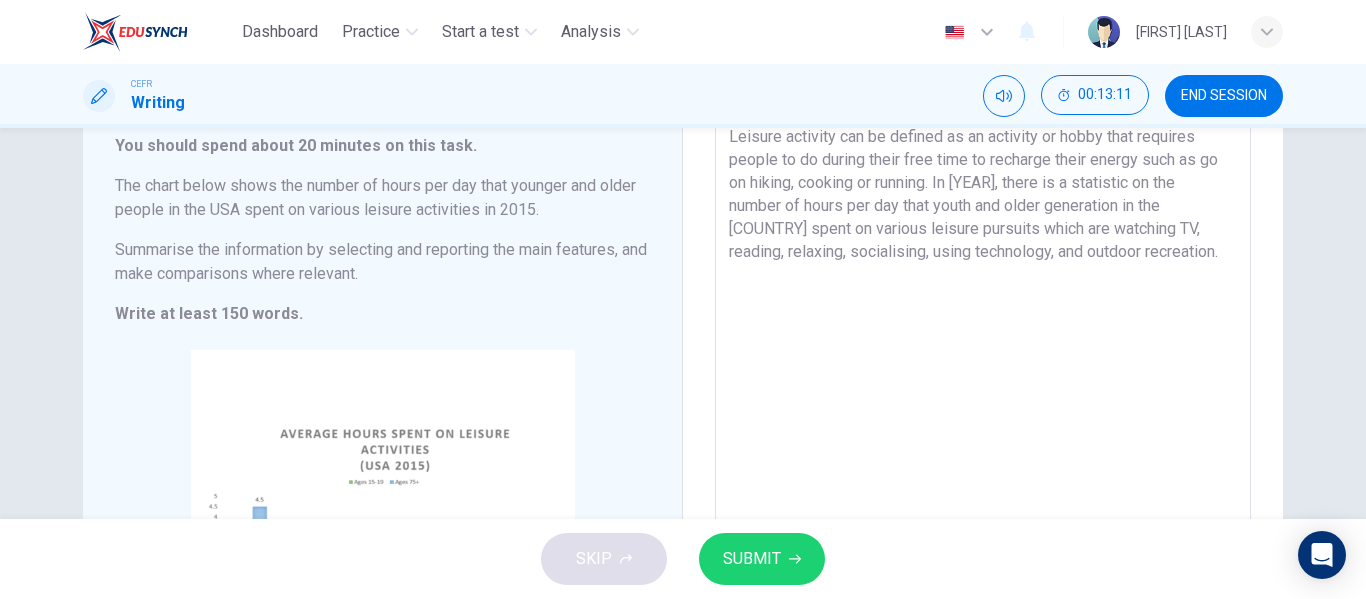 scroll, scrollTop: 129, scrollLeft: 0, axis: vertical 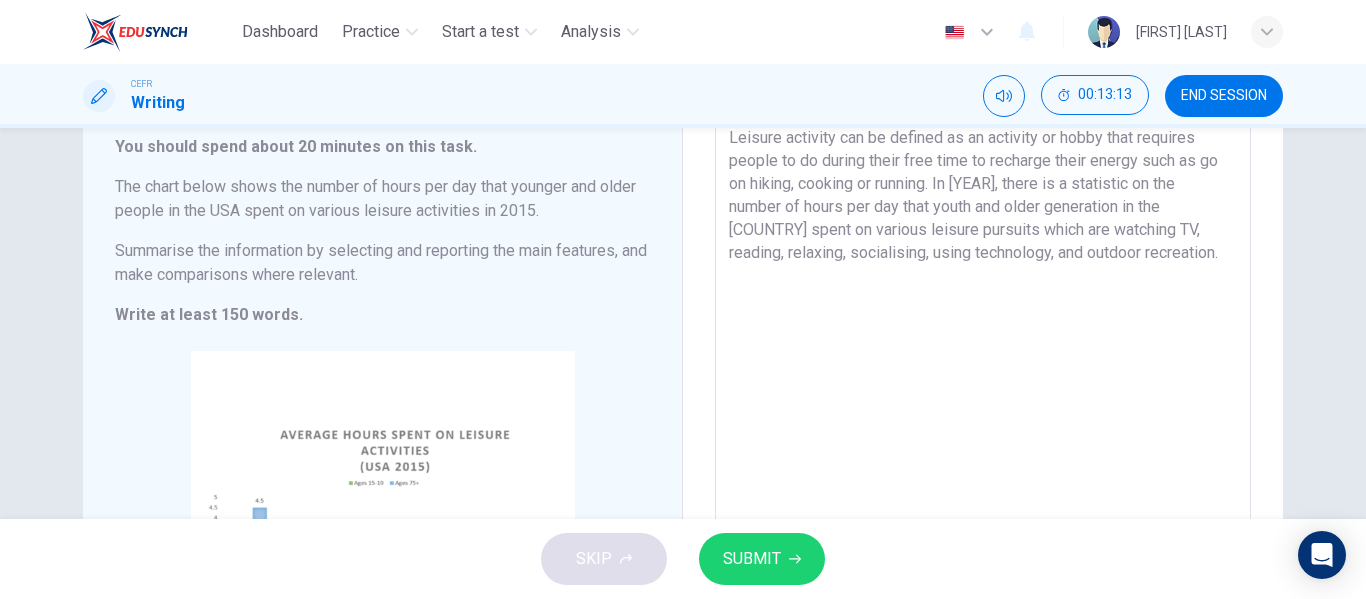 drag, startPoint x: 914, startPoint y: 254, endPoint x: 991, endPoint y: 250, distance: 77.10383 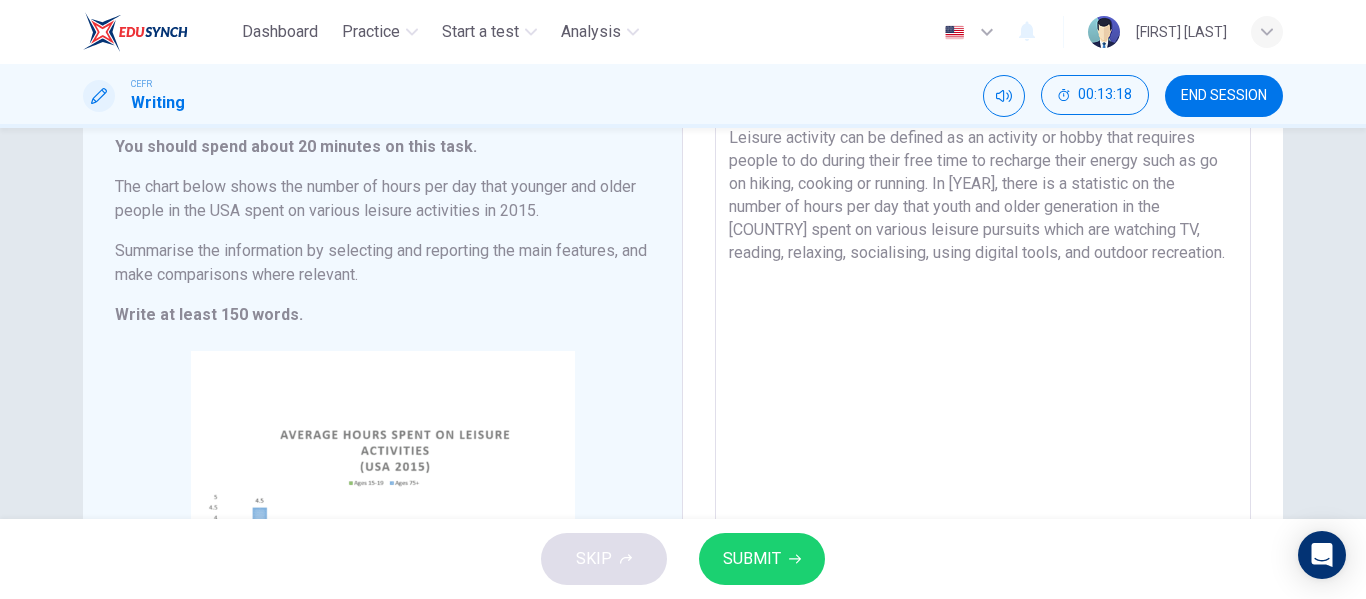 click on "Leisure activity can be defined as an activity or hobby that requires people to do during their free time to recharge their energy such as go on hiking, cooking or running. In [YEAR], there is a statistic on the number of hours per day that youth and older generation in the [COUNTRY] spent on various leisure pursuits which are watching TV, reading, relaxing, socialising, using digital tools, and outdoor recreation." at bounding box center [983, 405] 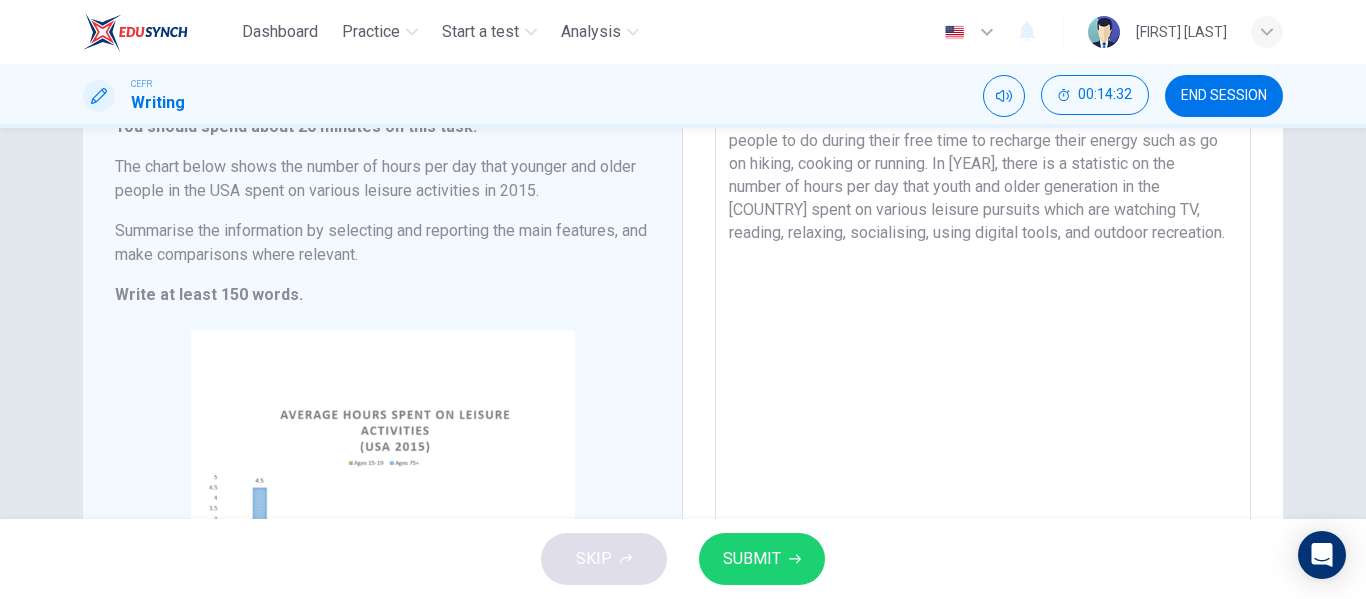 scroll, scrollTop: 150, scrollLeft: 0, axis: vertical 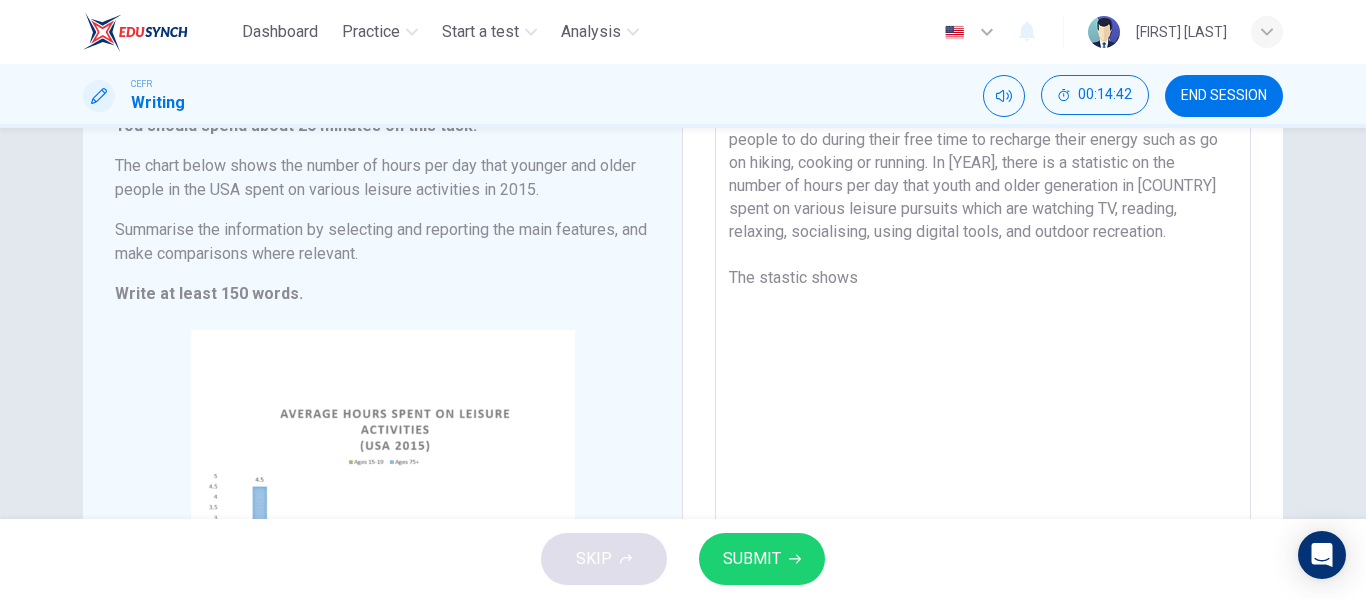 click on "Leisure activity can be defined as an activity or hobby that requires people to do during their free time to recharge their energy such as go on hiking, cooking or running. In [YEAR], there is a statistic on the number of hours per day that youth and older generation in [COUNTRY] spent on various leisure pursuits which are watching TV, reading, relaxing, socialising, using digital tools, and outdoor recreation.
The stastic shows" at bounding box center (983, 384) 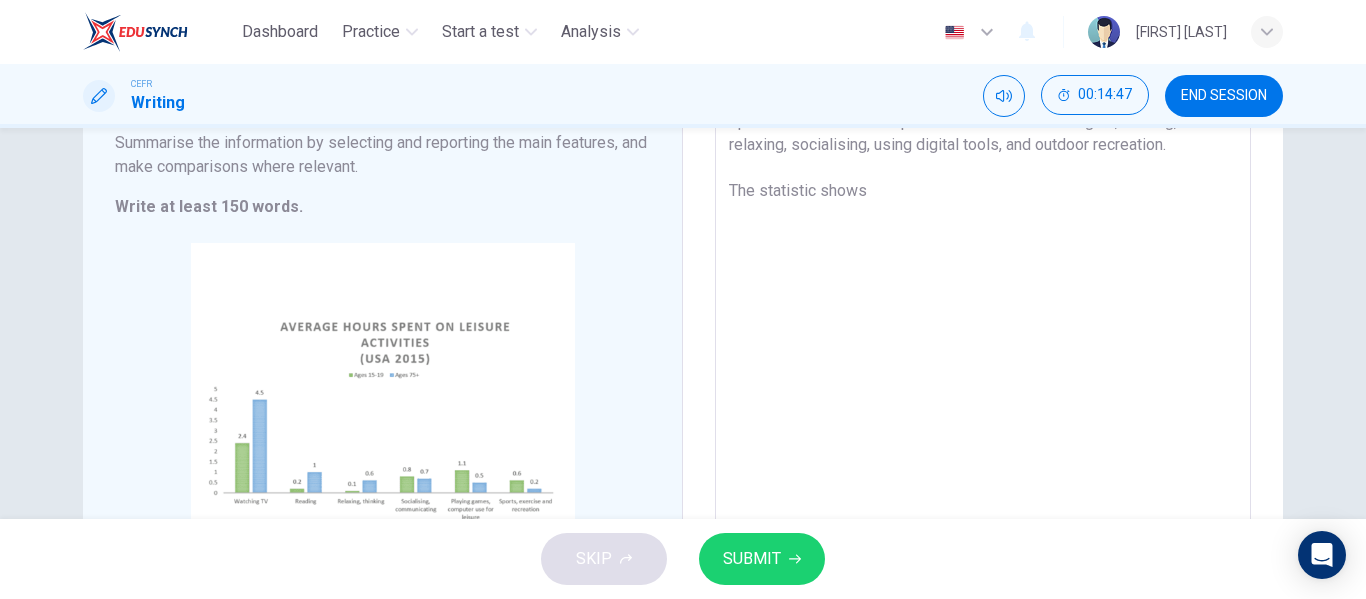 scroll, scrollTop: 256, scrollLeft: 0, axis: vertical 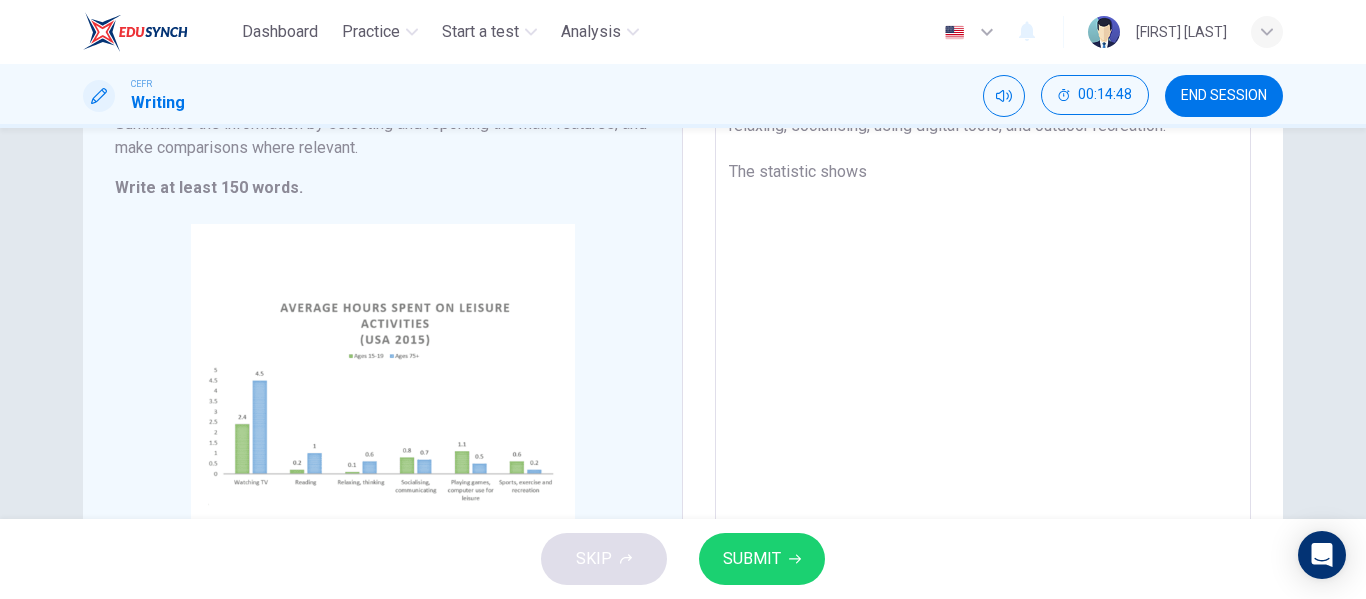 click on "Leisure activity can be defined as an activity or hobby that requires people to do during their free time to recharge their energy such as go on hiking, cooking or running. In 2015, there is a statistic on the number of hours per day that youth and older generation in the [COUNTRY] spent on various leisure pursuits which are watching TV, reading, relaxing, socialising, using digital tools, and outdoor recreation.
The statistic shows" at bounding box center [983, 278] 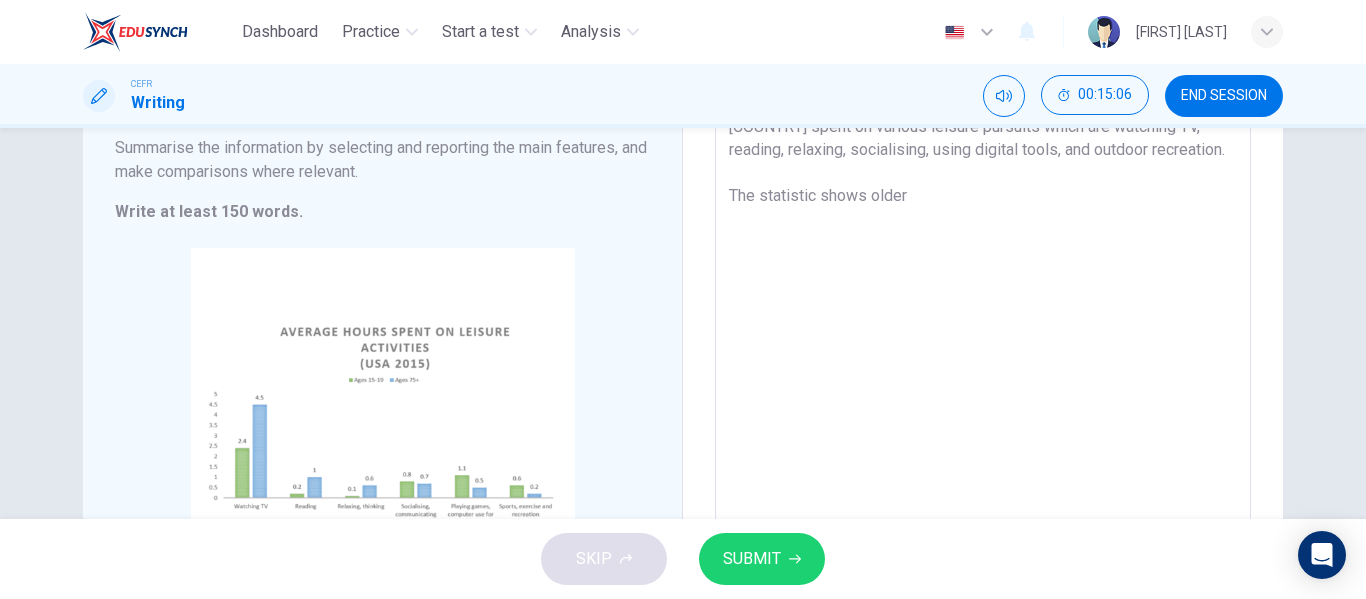 scroll, scrollTop: 239, scrollLeft: 0, axis: vertical 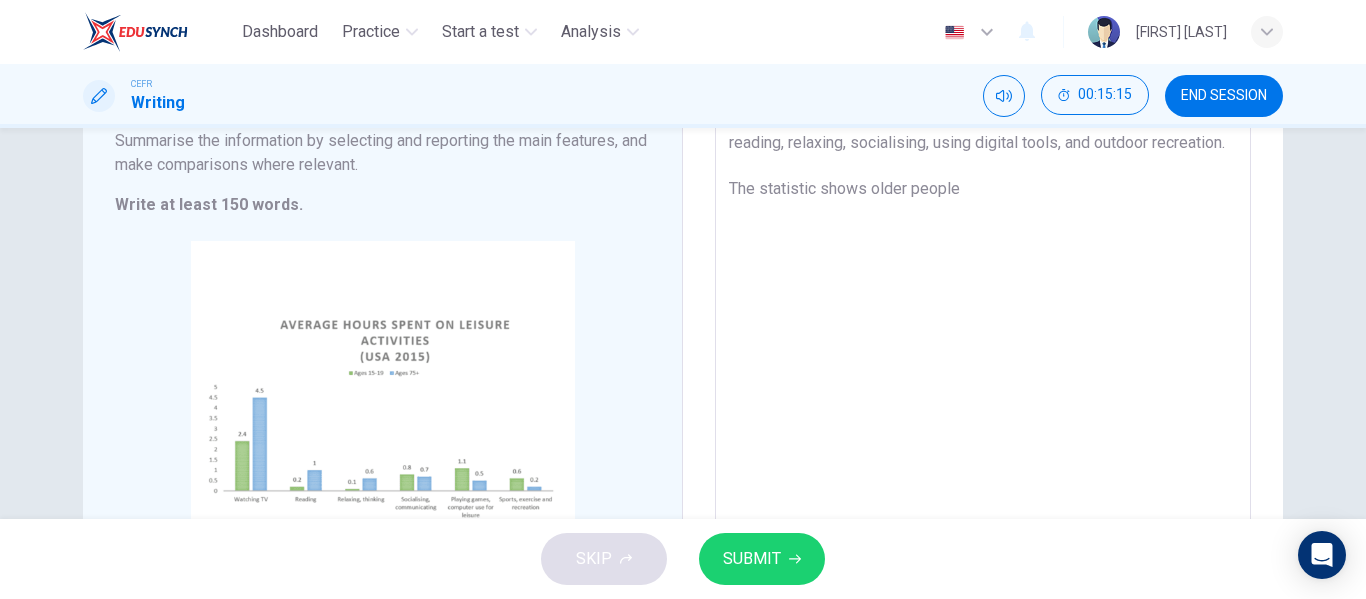 drag, startPoint x: 866, startPoint y: 186, endPoint x: 988, endPoint y: 193, distance: 122.20065 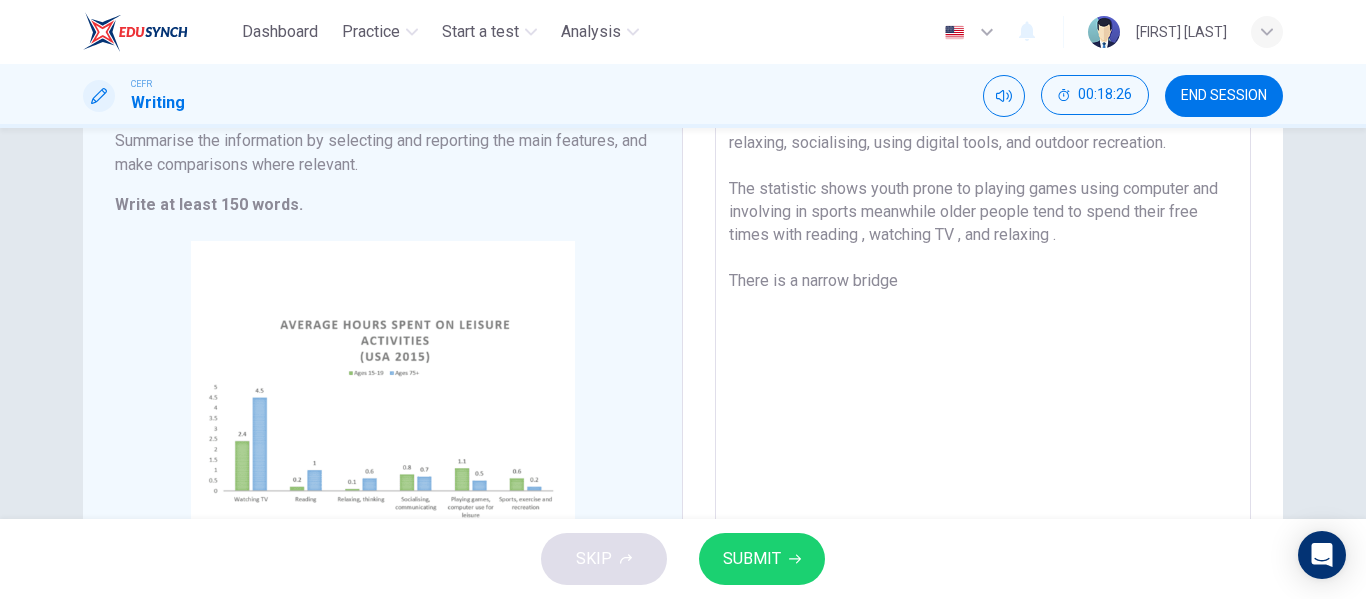 click on "Leisure activity can be defined as an activity or hobby that requires people to do during their free time to recharge their energy such as go on hiking, cooking or running. In [YEAR], there is a statistic on the number of hours per day that youth and older generation in the [COUNTRY] spent on various leisure pursuits which are watching TV, reading, relaxing, socialising, using digital tools, and outdoor recreation.
The statistic shows youth prone to playing games using computer and involving in sports meanwhile older people tend to spend their free times with reading , watching TV , and relaxing .
There is a narrow bridge  x ​" at bounding box center [983, 294] 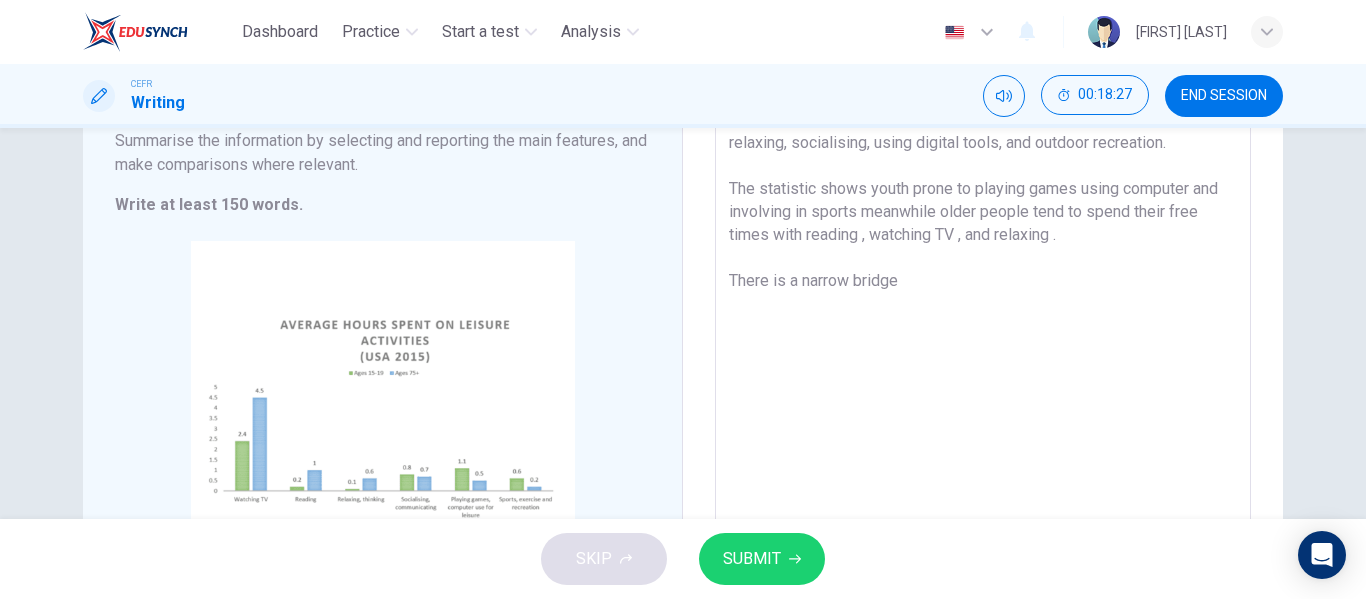 click on "Leisure activity can be defined as an activity or hobby that requires people to do during their free time to recharge their energy such as go on hiking, cooking or running. In 2015, there is a statistic on the number of hours per day that youth and older generation in the [COUNTRY] spent on various leisure pursuits which are watching TV, reading, relaxing, socialising, using digital tools, and outdoor recreation.
The statistic shows youth prone to playing games using computer and involving in sports meanwhile older people tend to spend their free times with reading , watching TV , and relaxing .
There is a narrow bridge" at bounding box center [983, 295] 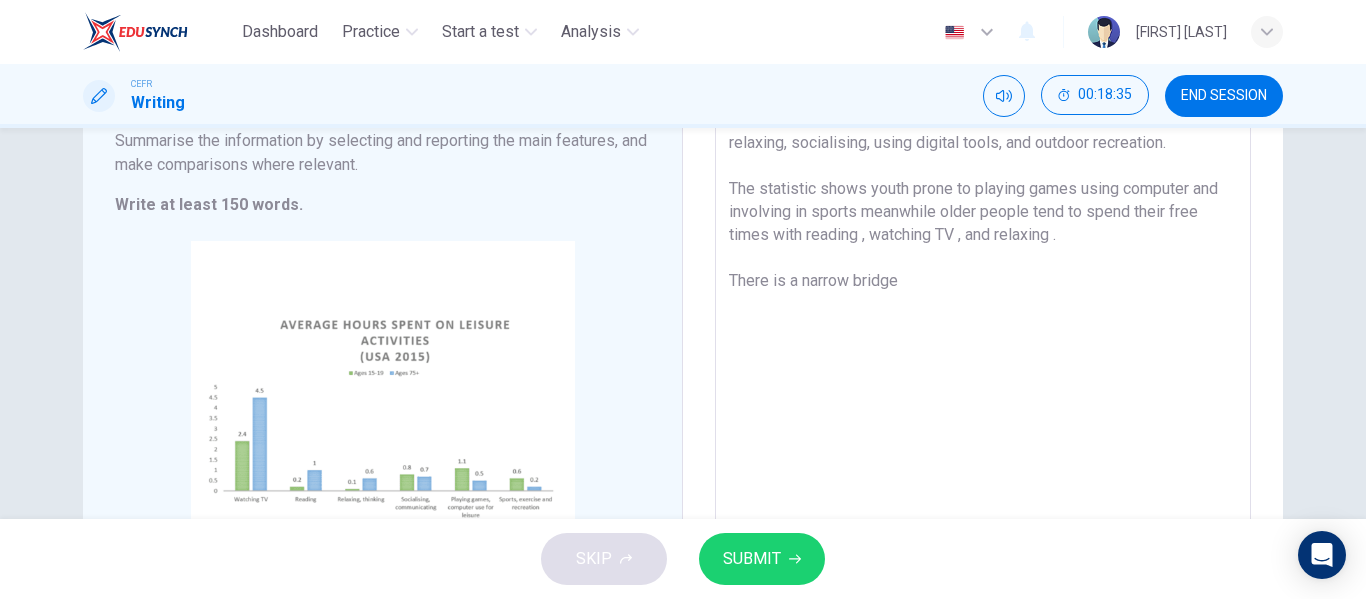 click on "Leisure activity can be defined as an activity or hobby that requires people to do during their free time to recharge their energy such as go on hiking, cooking or running. In 2015, there is a statistic on the number of hours per day that youth and older generation in the [COUNTRY] spent on various leisure pursuits which are watching TV, reading, relaxing, socialising, using digital tools, and outdoor recreation.
The statistic shows youth prone to playing games using computer and involving in sports meanwhile older people tend to spend their free times with reading , watching TV , and relaxing .
There is a narrow bridge" at bounding box center [983, 295] 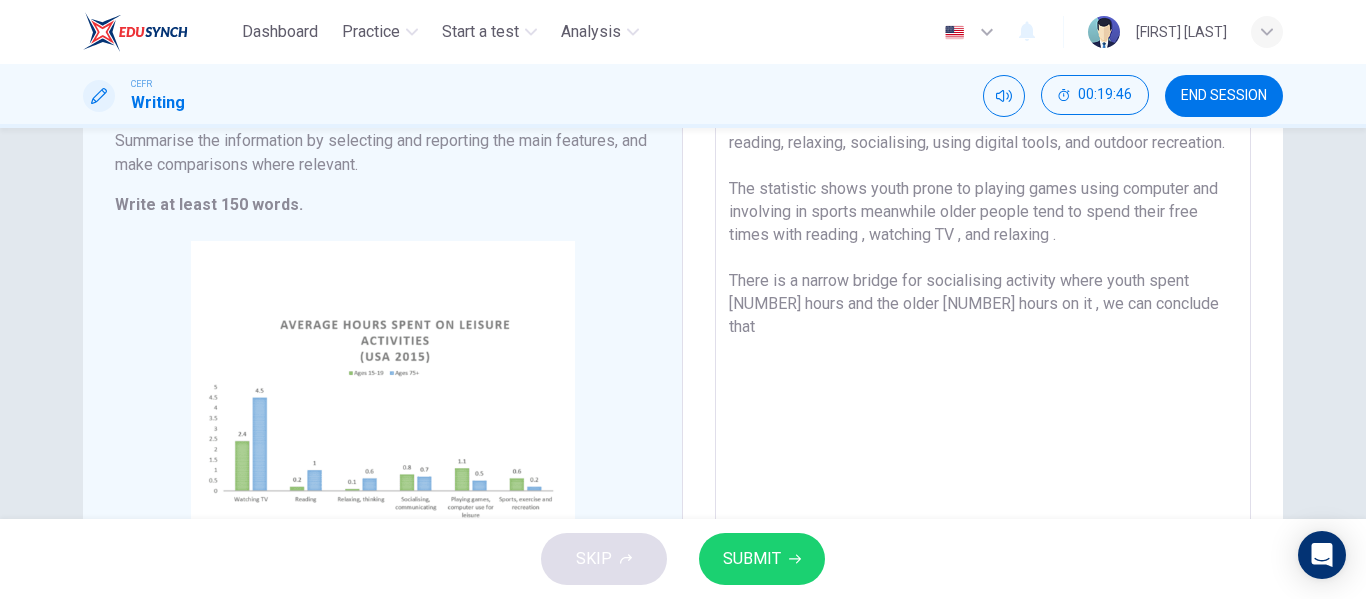 click on "Leisure activity can be defined as an activity or hobby that requires people to do during their free time to recharge their energy such as go on hiking, cooking or running. In [YEAR], there is a statistic on the number of hours per day that youth and older generation in the [COUNTRY] spent on various leisure pursuits which are watching TV, reading, relaxing, socialising, using digital tools, and outdoor recreation.
The statistic shows youth prone to playing games using computer and involving in sports meanwhile older people tend to spend their free times with reading , watching TV , and relaxing .
There is a narrow bridge for socialising activity where youth spent [NUMBER] hours and the older [NUMBER] hours on it , we can conclude that" at bounding box center [983, 295] 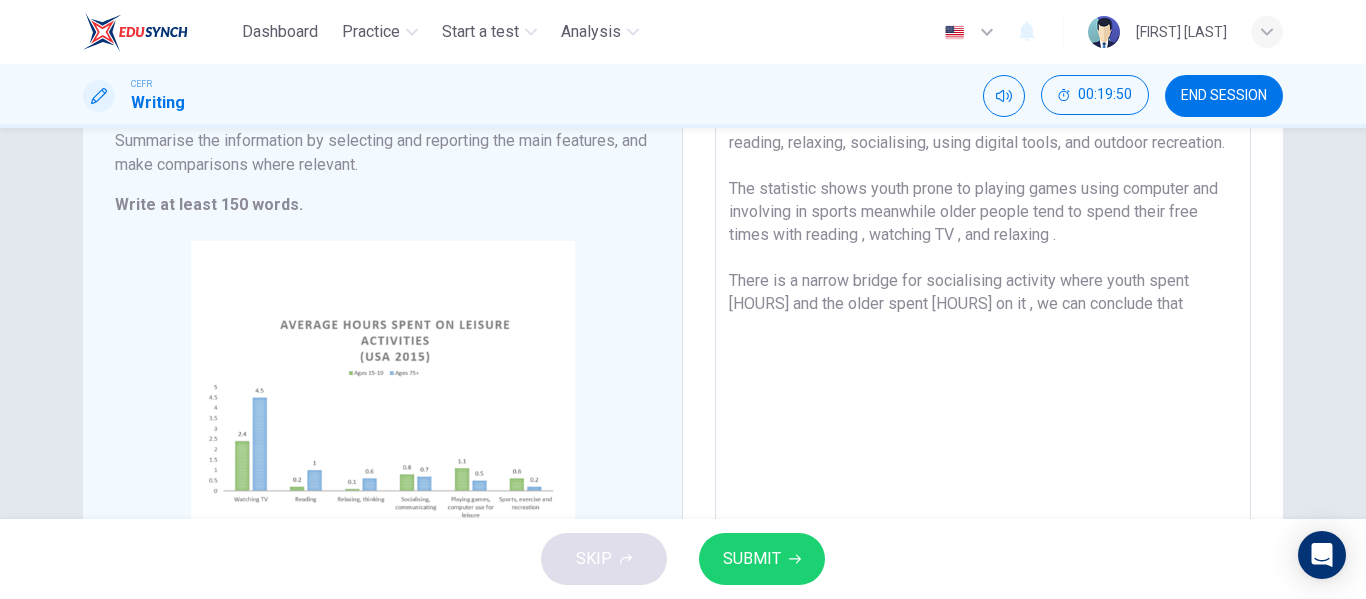 click on "Leisure activity can be defined as an activity or hobby that requires people to do during their free time to recharge their energy such as go on hiking, cooking or running. In [YEAR], there is a statistic on the number of hours per day that youth and older generation in the [COUNTRY] spent on various leisure pursuits which are watching TV, reading, relaxing, socialising, using digital tools, and outdoor recreation.
The statistic shows youth prone to playing games using computer and involving in sports meanwhile older people tend to spend their free times with reading , watching TV , and relaxing .
There is a narrow bridge for socialising activity where youth spent [HOURS] and the older spent [HOURS] on it , we can conclude that" at bounding box center [983, 295] 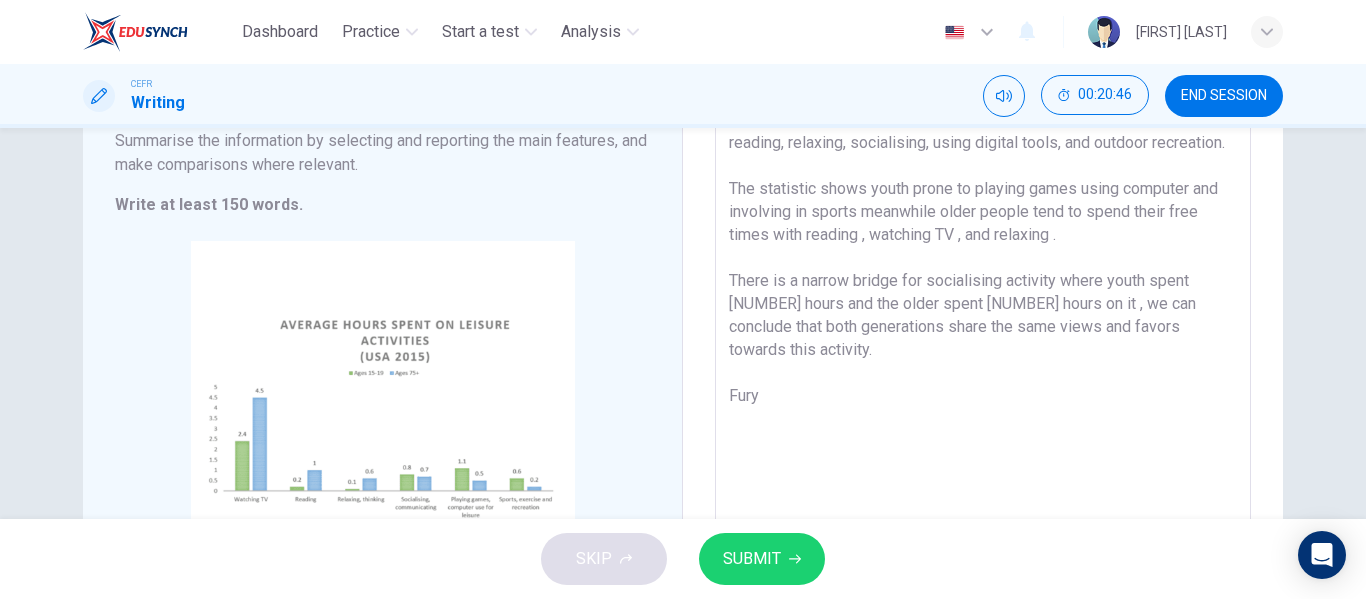 click on "Leisure activity can be defined as an activity or hobby that requires people to do during their free time to recharge their energy such as go on hiking, cooking or running. In [YEAR], there is a statistic on the number of hours per day that youth and older generation in the [COUNTRY] spent on various leisure pursuits which are watching TV, reading, relaxing, socialising, using digital tools, and outdoor recreation.
The statistic shows youth prone to playing games using computer and involving in sports meanwhile older people tend to spend their free times with reading , watching TV , and relaxing .
There is a narrow bridge for socialising activity where youth spent [NUMBER] hours and the older spent [NUMBER] hours on it , we can conclude that both generations share the same views and favors towards this activity.
Fury" at bounding box center [983, 295] 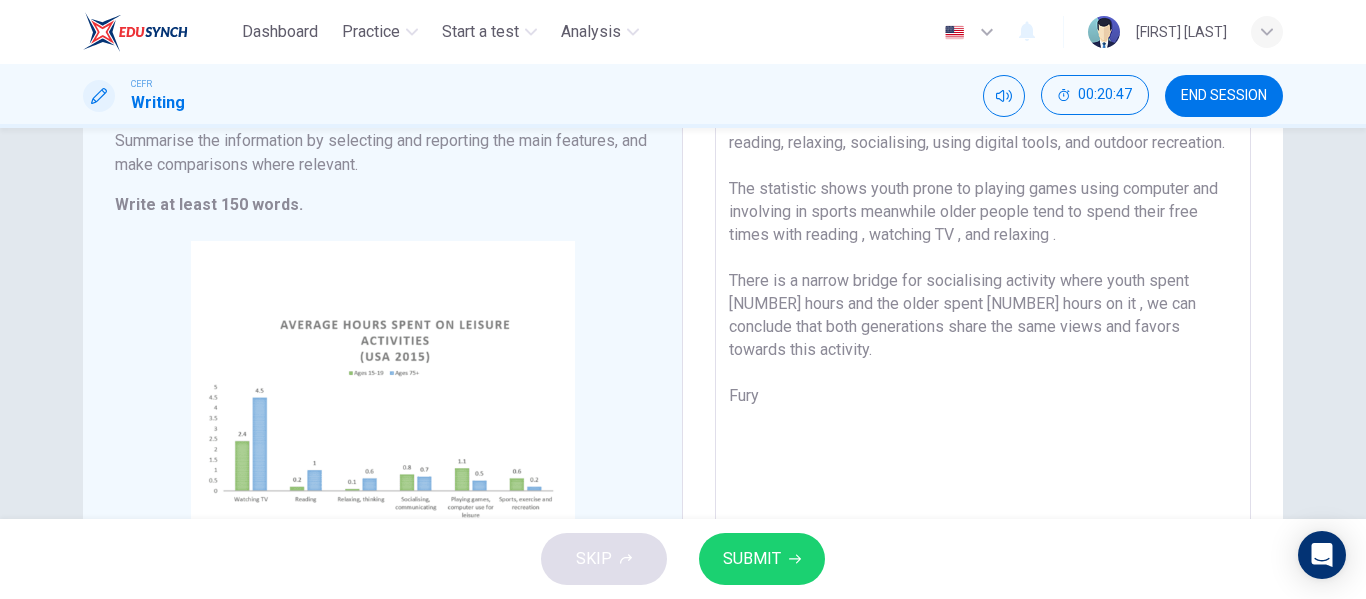 click on "Leisure activity can be defined as an activity or hobby that requires people to do during their free time to recharge their energy such as go on hiking, cooking or running. In 2015, there is a statistic on the number of hours per day that youth and older generation in the [COUNTRY] spent on various leisure pursuits which are watching TV, reading, relaxing, socialising, using digital tools, and outdoor recreation.
The statistic shows youth prone to playing games using computer and involving in sports meanwhile older people tend to spend their free times with reading , watching TV , and relaxing .
There is a narrow bridge for socialising activity where youth spent 0.8 hours and the older spent 0.7 hours on it , we can conclude that both generations share the same views and favors towards this activity.
Fury x ​" at bounding box center (983, 294) 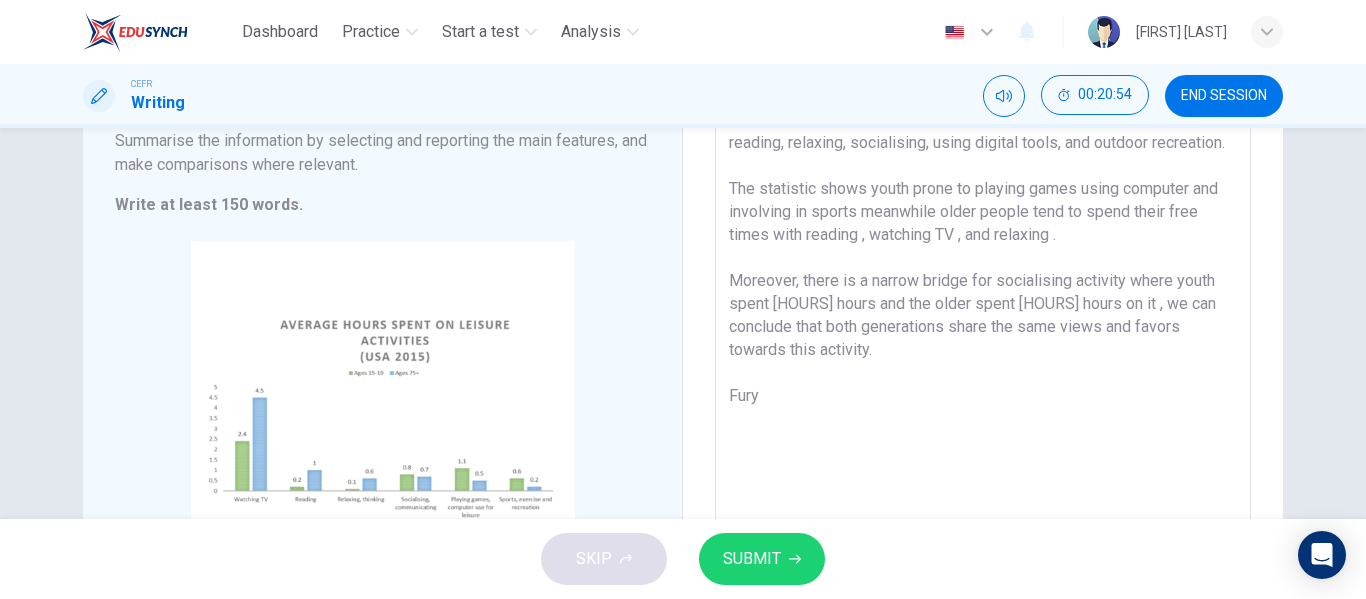 drag, startPoint x: 764, startPoint y: 397, endPoint x: 662, endPoint y: 389, distance: 102.31325 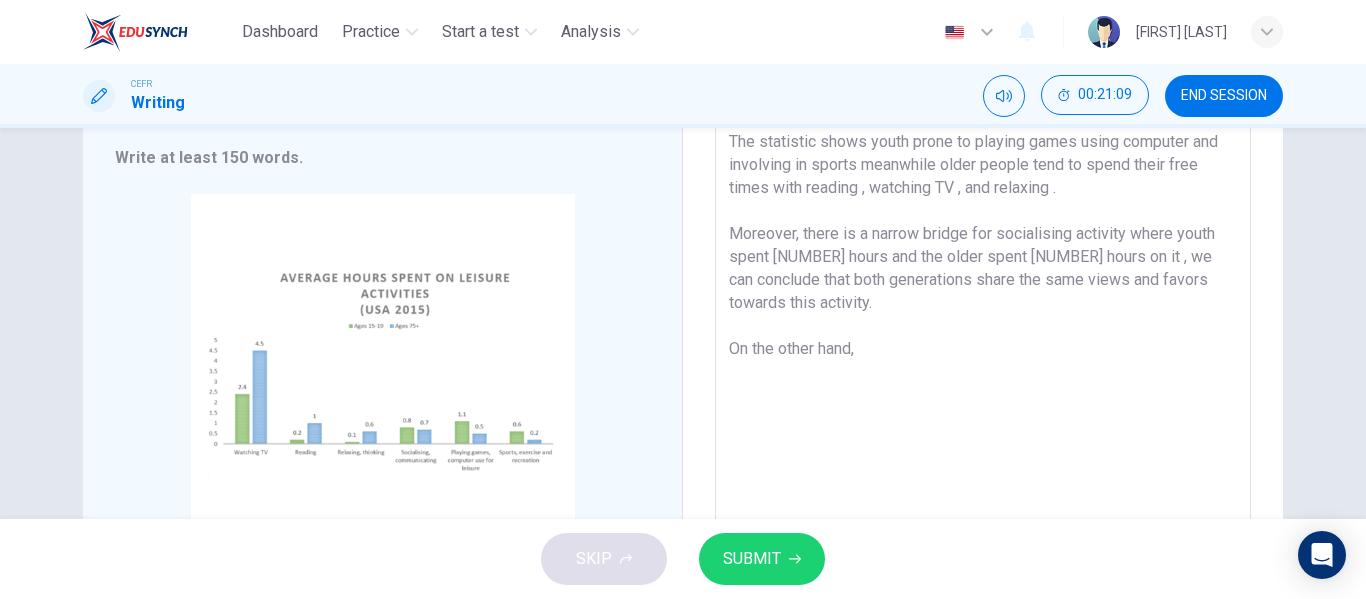 scroll, scrollTop: 287, scrollLeft: 0, axis: vertical 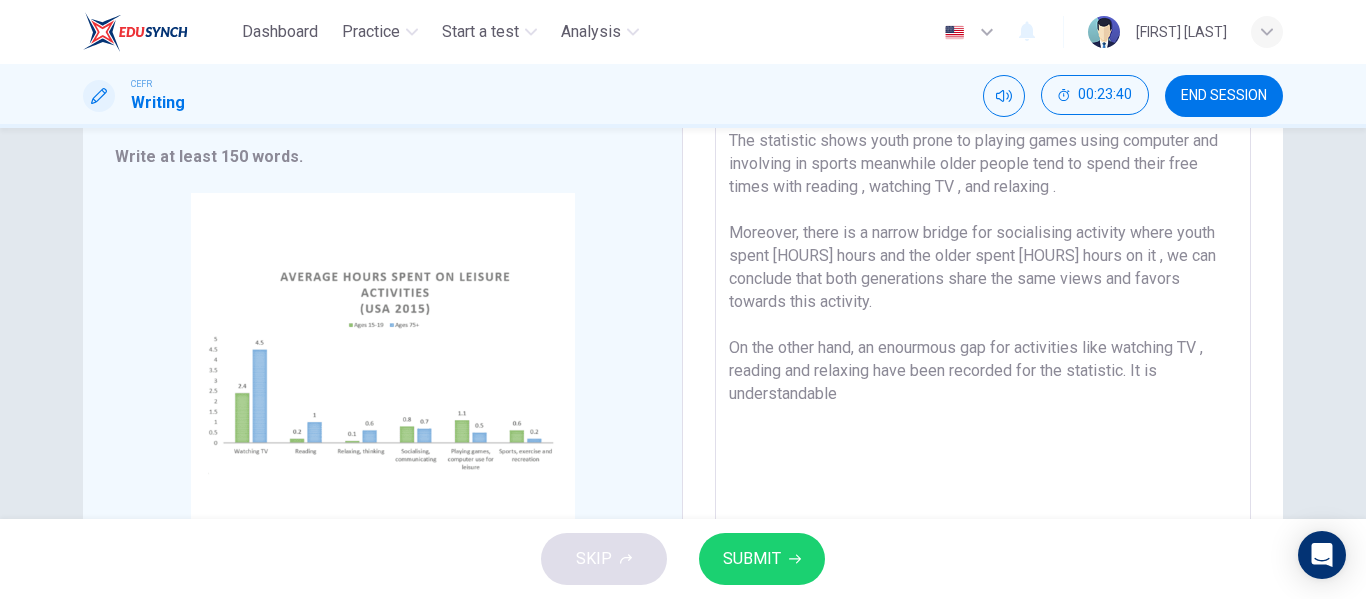 click on "Leisure activity can be defined as an activity or hobby that requires people to do during their free time to recharge their energy such as go on hiking, cooking or running. In 2015, there is a statistic on the number of hours per day that youth and older generation in the [COUNTRY] spent on various leisure pursuits which are watching TV, reading, relaxing, socialising, using digital tools, and outdoor recreation.
The statistic shows youth prone to playing games using computer and involving in sports meanwhile older people tend to spend their free times with reading , watching TV , and relaxing .
Moreover, there is a narrow bridge for socialising activity where youth spent [HOURS] hours and the older spent [HOURS] hours on it , we can conclude that both generations share the same views and favors towards this activity.
On the other hand, an enourmous gap for activities like watching TV , reading and relaxing have been recorded for the statistic. It is understandable" at bounding box center [983, 247] 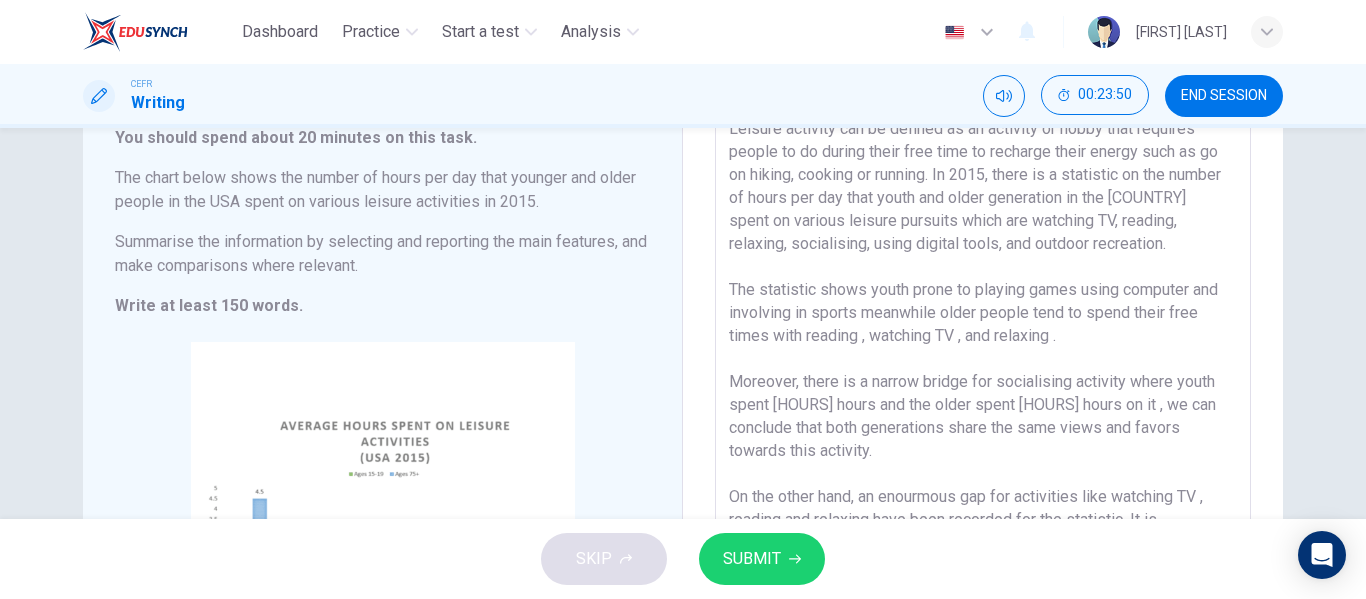 scroll, scrollTop: 137, scrollLeft: 0, axis: vertical 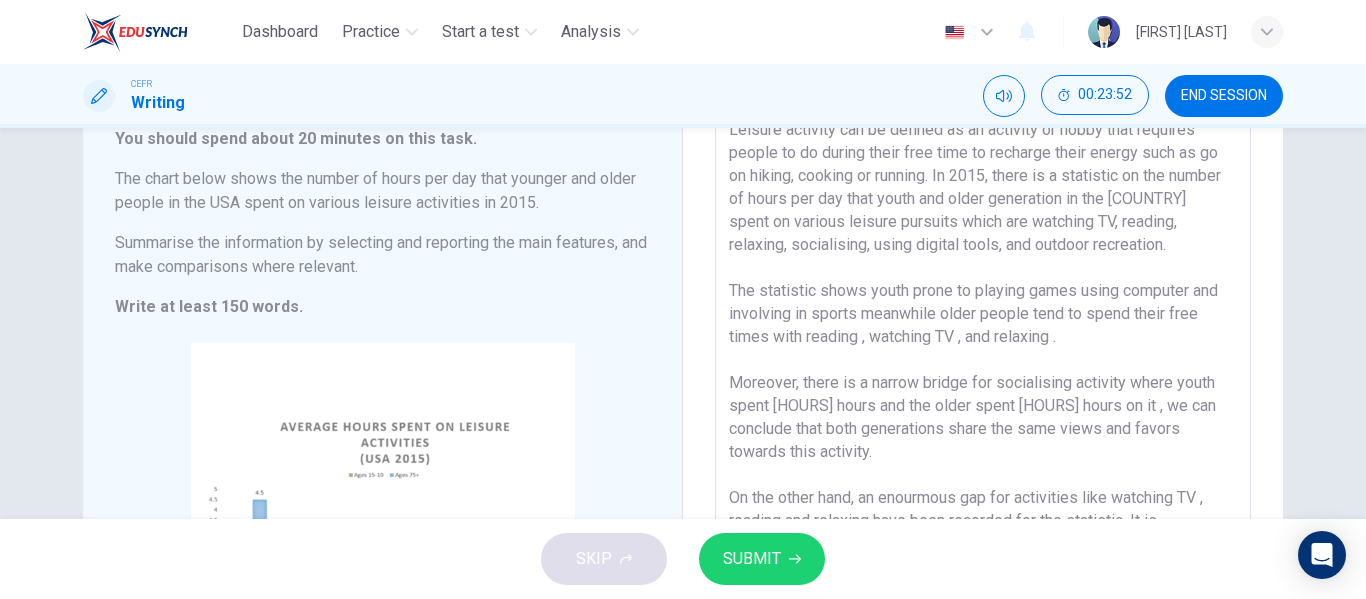 drag, startPoint x: 1176, startPoint y: 249, endPoint x: 1038, endPoint y: 251, distance: 138.0145 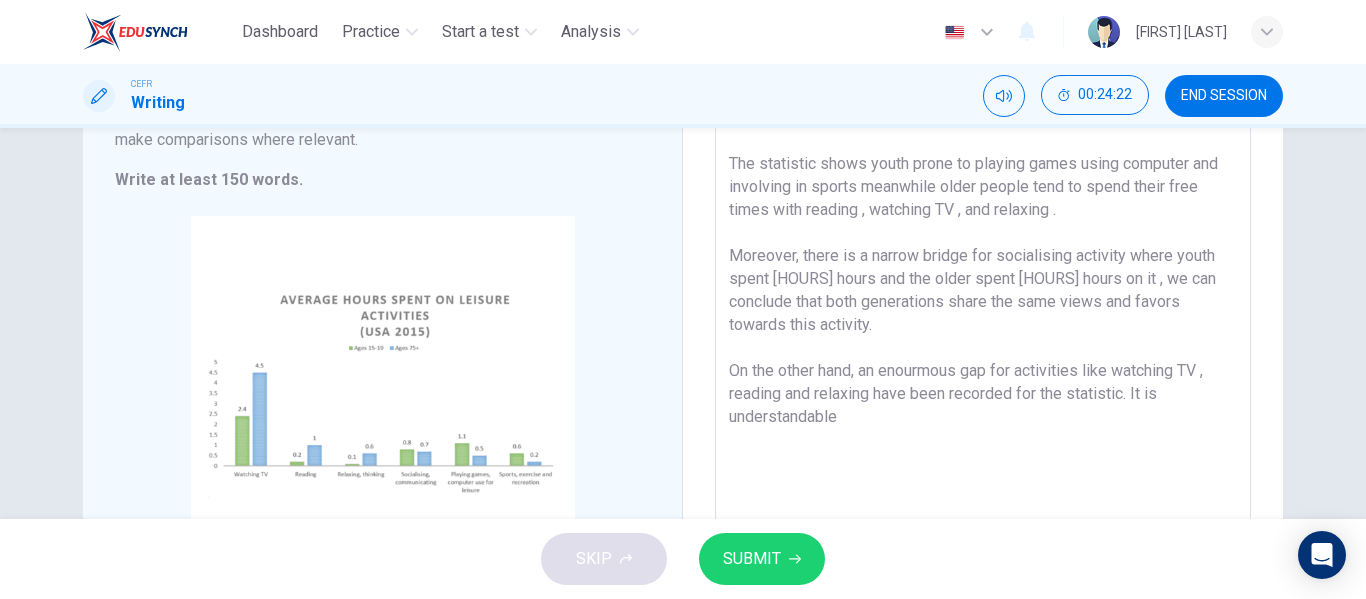 scroll, scrollTop: 308, scrollLeft: 0, axis: vertical 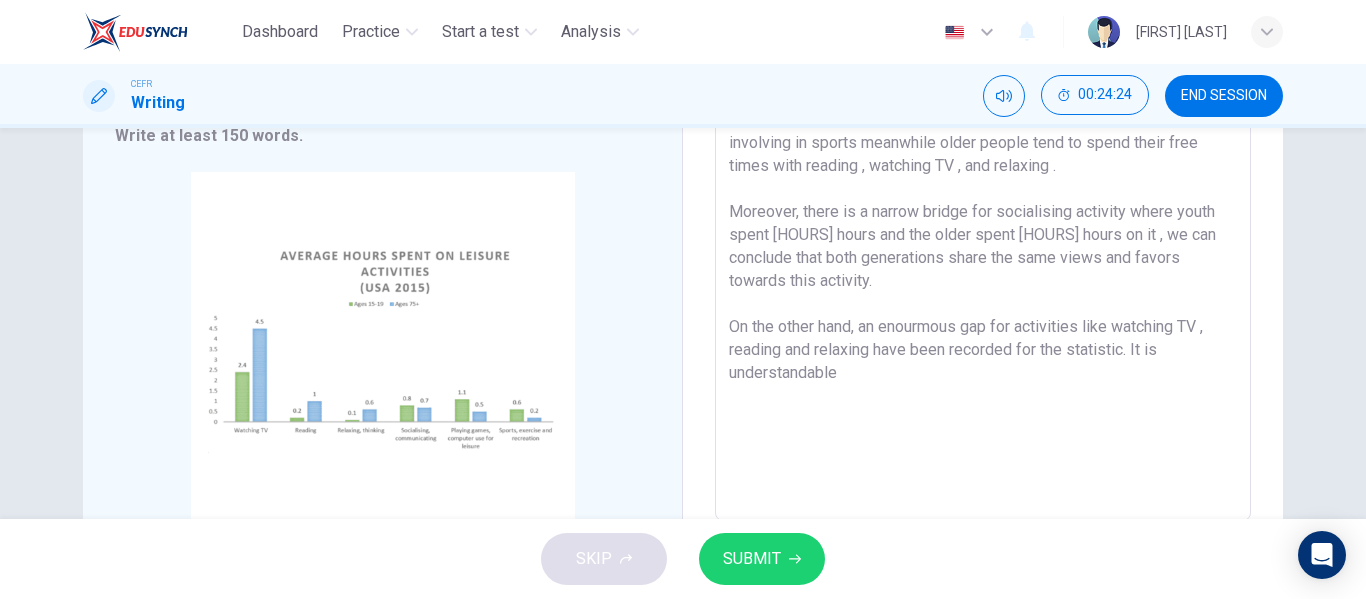 click on "Leisure activity can be defined as an activity or hobby that requires people to do during their free time to recharge their energy such as go on hiking, cooking or running. In [YEAR], there is a statistic on the number of hours per day that youth and older generation in the [COUNTRY] spent on various leisure pursuits which are watching TV, reading, relaxing, socialising, using digital tools, and pysical activities.
The statistic shows youth prone to playing games using computer and involving in sports meanwhile older people tend to spend their free times with reading , watching TV , and relaxing .
Moreover, there is a narrow bridge for socialising activity where youth spent [HOURS] hours and the older spent [HOURS] hours on it , we can conclude that both generations share the same views and favors towards this activity.
On the other hand, an enourmous gap for activities like watching TV , reading and relaxing have been recorded for the statistic. It is understandable" at bounding box center [983, 226] 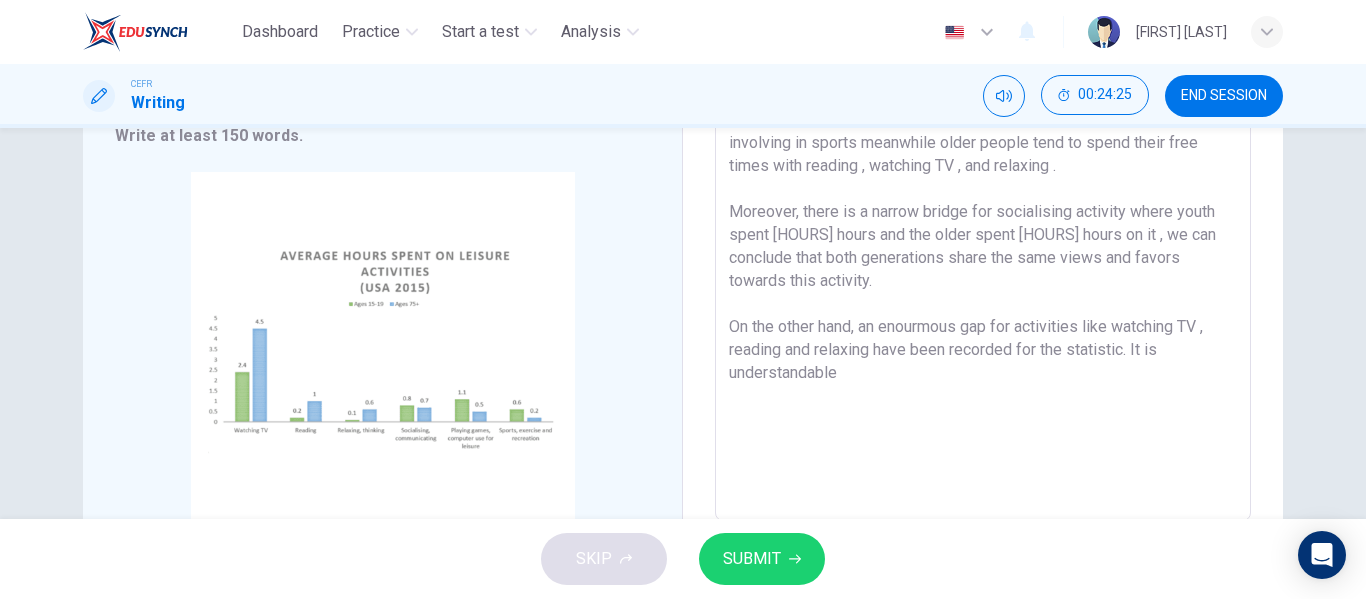 click on "Leisure activity can be defined as an activity or hobby that requires people to do during their free time to recharge their energy such as go on hiking, cooking or running. In [YEAR], there is a statistic on the number of hours per day that youth and older generation in the [COUNTRY] spent on various leisure pursuits which are watching TV, reading, relaxing, socialising, using digital tools, and pysical activities.
The statistic shows youth prone to playing games using computer and involving in sports meanwhile older people tend to spend their free times with reading , watching TV , and relaxing .
Moreover, there is a narrow bridge for socialising activity where youth spent [HOURS] hours and the older spent [HOURS] hours on it , we can conclude that both generations share the same views and favors towards this activity.
On the other hand, an enourmous gap for activities like watching TV , reading and relaxing have been recorded for the statistic. It is understandable" at bounding box center (983, 226) 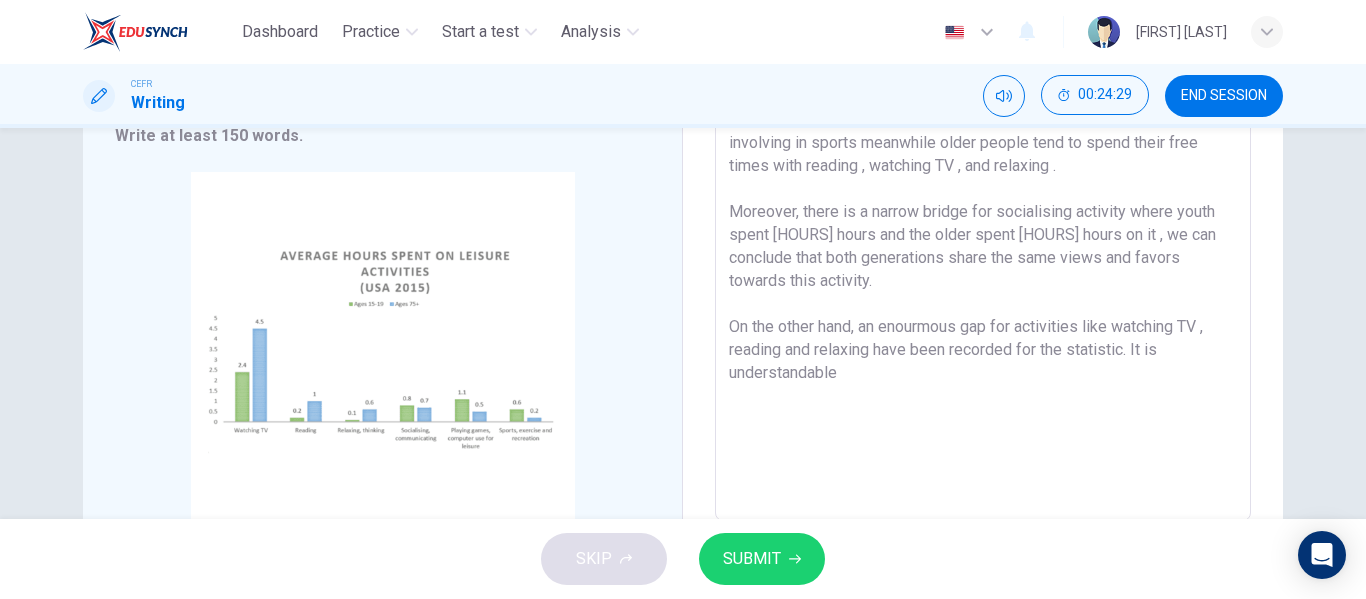 drag, startPoint x: 1130, startPoint y: 350, endPoint x: 1152, endPoint y: 373, distance: 31.827662 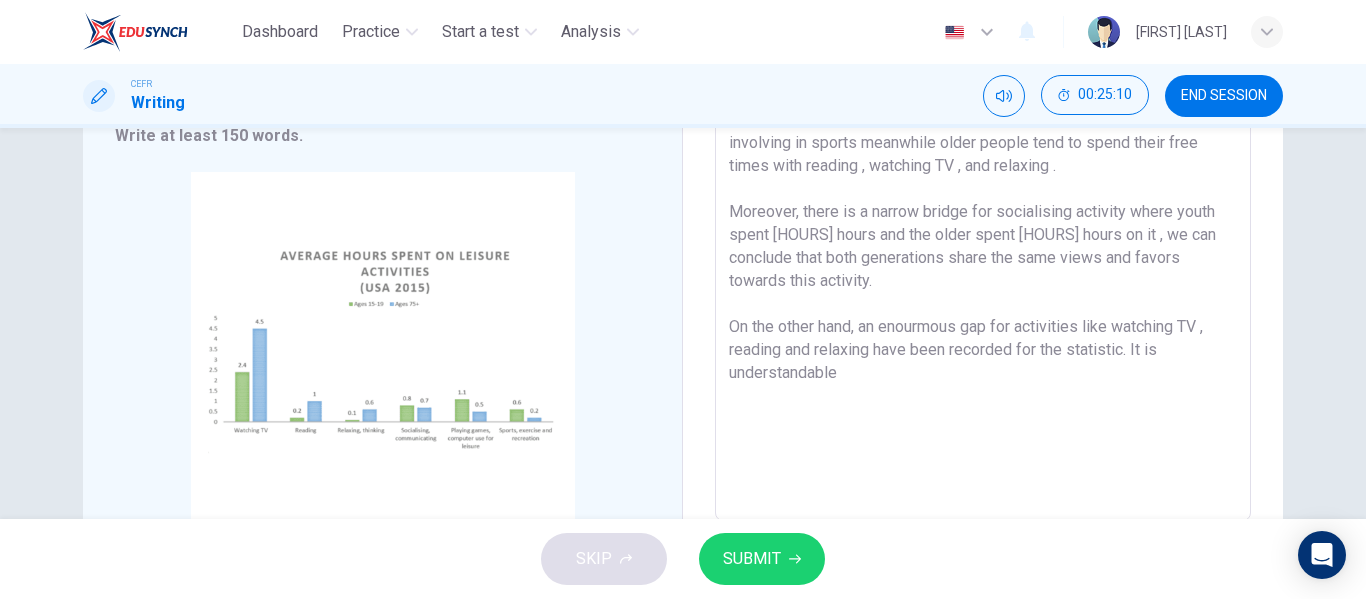click on "Leisure activity can be defined as an activity or hobby that requires people to do during their free time to recharge their energy such as go on hiking, cooking or running. In [YEAR], there is a statistic on the number of hours per day that youth and older generation in the [COUNTRY] spent on various leisure pursuits which are watching TV, reading, relaxing, socialising, using digital tools, and pysical activities.
The statistic shows youth prone to playing games using computer and involving in sports meanwhile older people tend to spend their free times with reading , watching TV , and relaxing .
Moreover, there is a narrow bridge for socialising activity where youth spent [HOURS] hours and the older spent [HOURS] hours on it , we can conclude that both generations share the same views and favors towards this activity.
On the other hand, an enourmous gap for activities like watching TV , reading and relaxing have been recorded for the statistic. It is understandable" at bounding box center [983, 226] 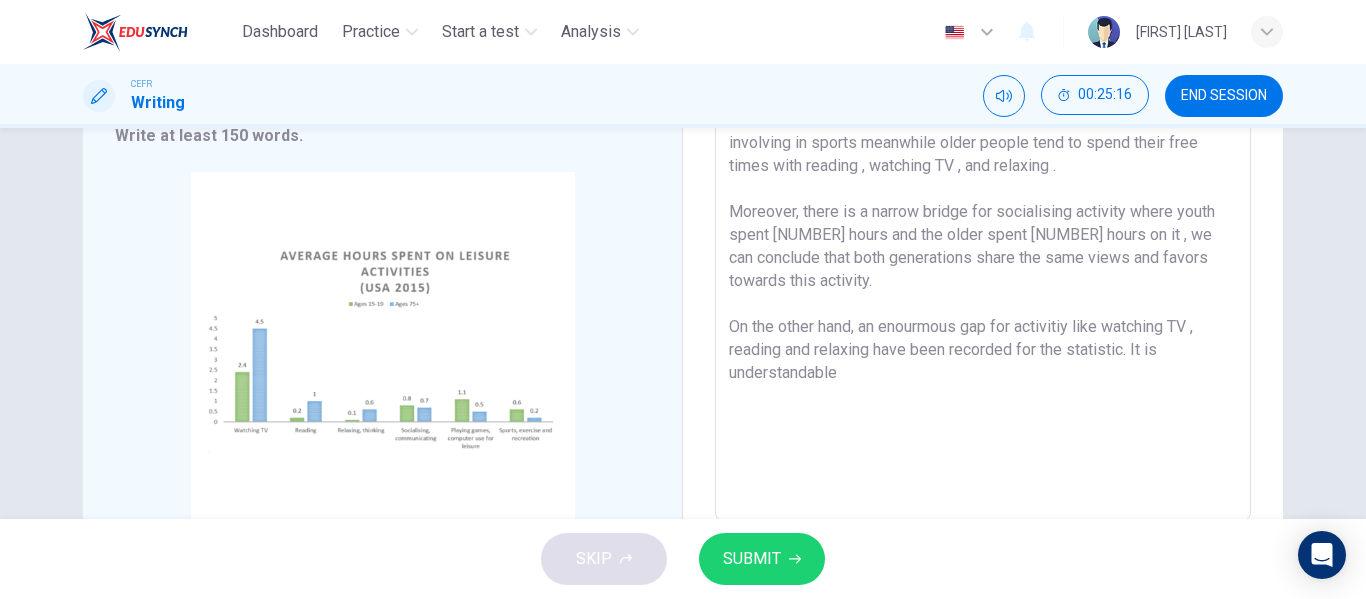 drag, startPoint x: 730, startPoint y: 349, endPoint x: 871, endPoint y: 357, distance: 141.22676 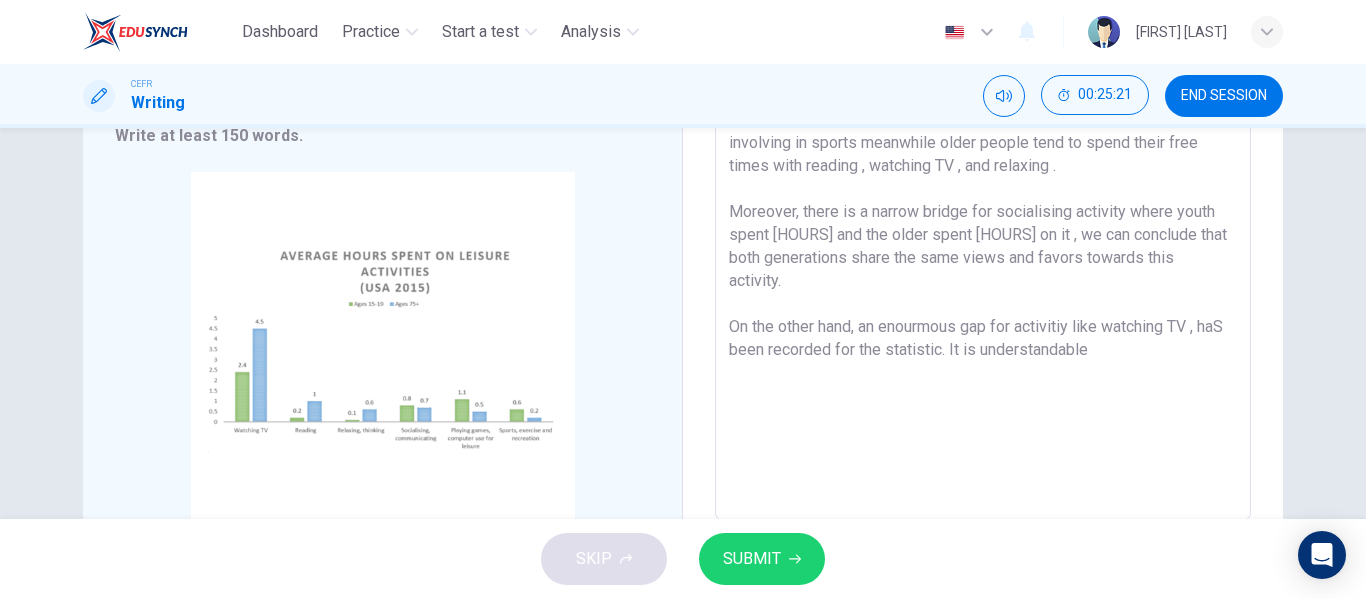 click on "Leisure activity can be defined as an activity or hobby that requires people to do during their free time to recharge their energy such as go on hiking, cooking or running. In [YEAR], there is a statistic on the number of hours per day that youth and older generation in the [COUNTRY] spent on various leisure pursuits which are watching TV, reading, relaxing, socialising, using digital tools, and pysical activities.
The statistic shows youth prone to playing games using computer and involving in sports meanwhile older people tend to spend their free times with reading , watching TV , and relaxing .
Moreover, there is a narrow bridge for socialising activity where youth spent [HOURS] and the older spent [HOURS] on it , we can conclude that both generations share the same views and favors towards this activity.
On the other hand, an enourmous gap for activitiy like watching TV , haS been recorded for the statistic. It is understandable" at bounding box center [983, 226] 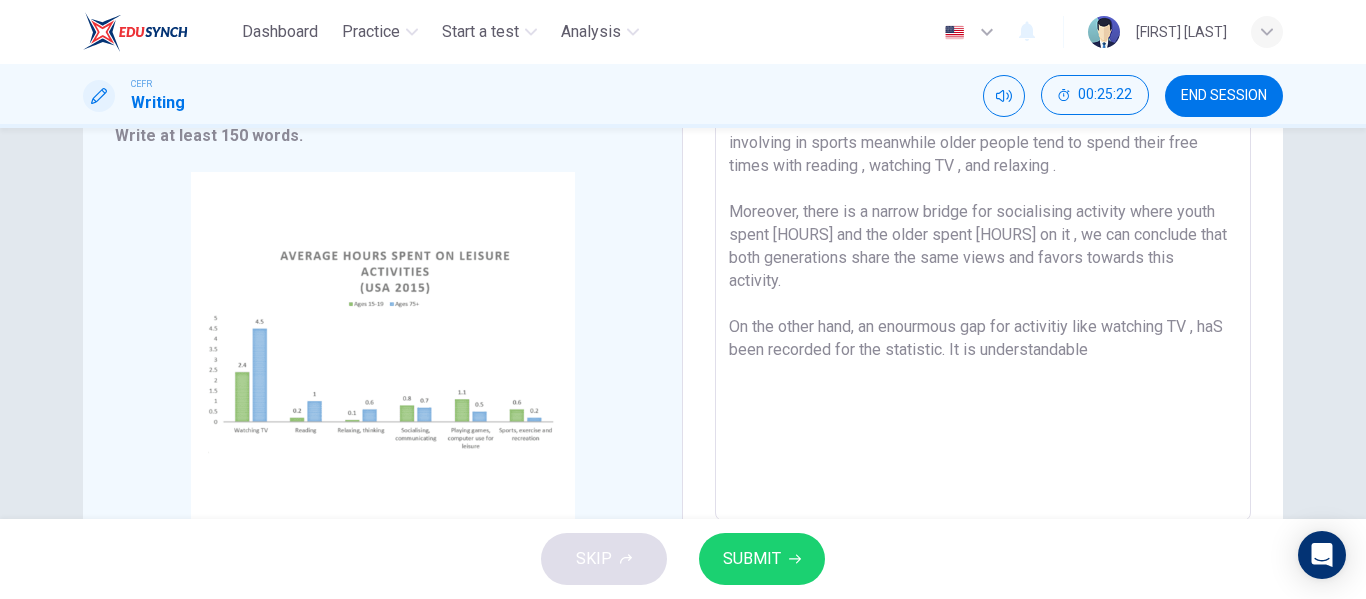 click on "Leisure activity can be defined as an activity or hobby that requires people to do during their free time to recharge their energy such as go on hiking, cooking or running. In [YEAR], there is a statistic on the number of hours per day that youth and older generation in the [COUNTRY] spent on various leisure pursuits which are watching TV, reading, relaxing, socialising, using digital tools, and pysical activities.
The statistic shows youth prone to playing games using computer and involving in sports meanwhile older people tend to spend their free times with reading , watching TV , and relaxing .
Moreover, there is a narrow bridge for socialising activity where youth spent [HOURS] and the older spent [HOURS] on it , we can conclude that both generations share the same views and favors towards this activity.
On the other hand, an enourmous gap for activitiy like watching TV , haS been recorded for the statistic. It is understandable" at bounding box center (983, 226) 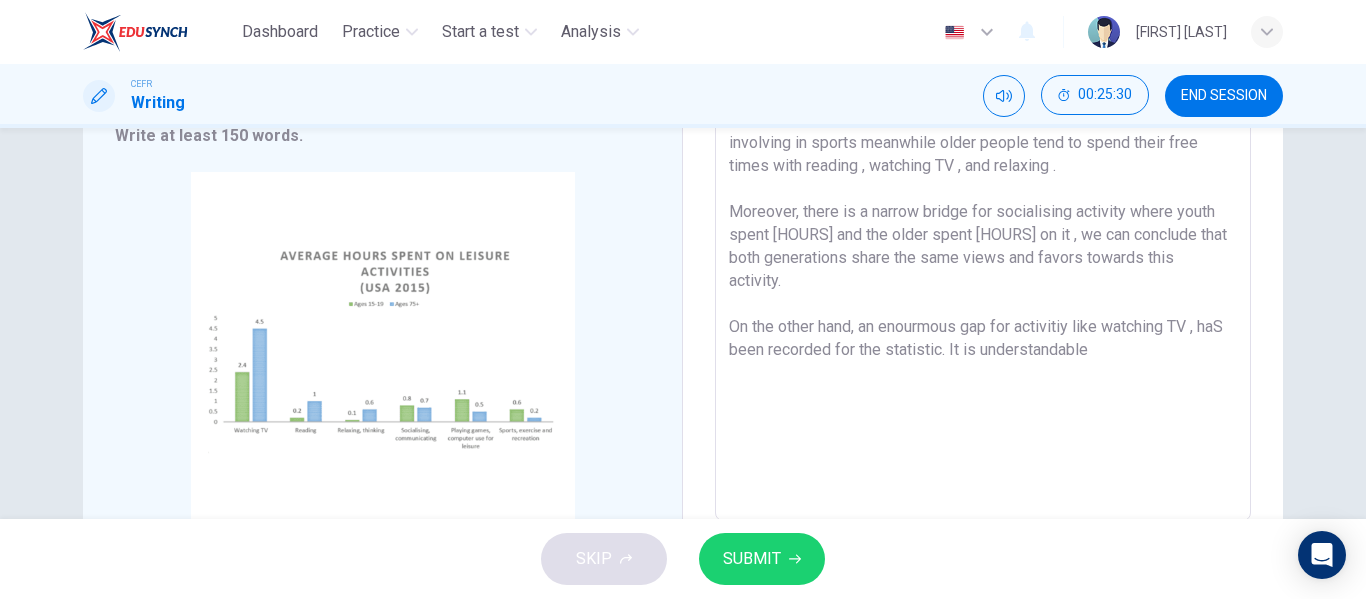 click on "Leisure activity can be defined as an activity or hobby that requires people to do during their free time to recharge their energy such as go on hiking, cooking or running. In [YEAR], there is a statistic on the number of hours per day that youth and older generation in the [COUNTRY] spent on various leisure pursuits which are watching TV, reading, relaxing, socialising, using digital tools, and pysical activities.
The statistic shows youth prone to playing games using computer and involving in sports meanwhile older people tend to spend their free times with reading , watching TV , and relaxing .
Moreover, there is a narrow bridge for socialising activity where youth spent [HOURS] and the older spent [HOURS] on it , we can conclude that both generations share the same views and favors towards this activity.
On the other hand, an enourmous gap for activitiy like watching TV , haS been recorded for the statistic. It is understandable" at bounding box center (983, 226) 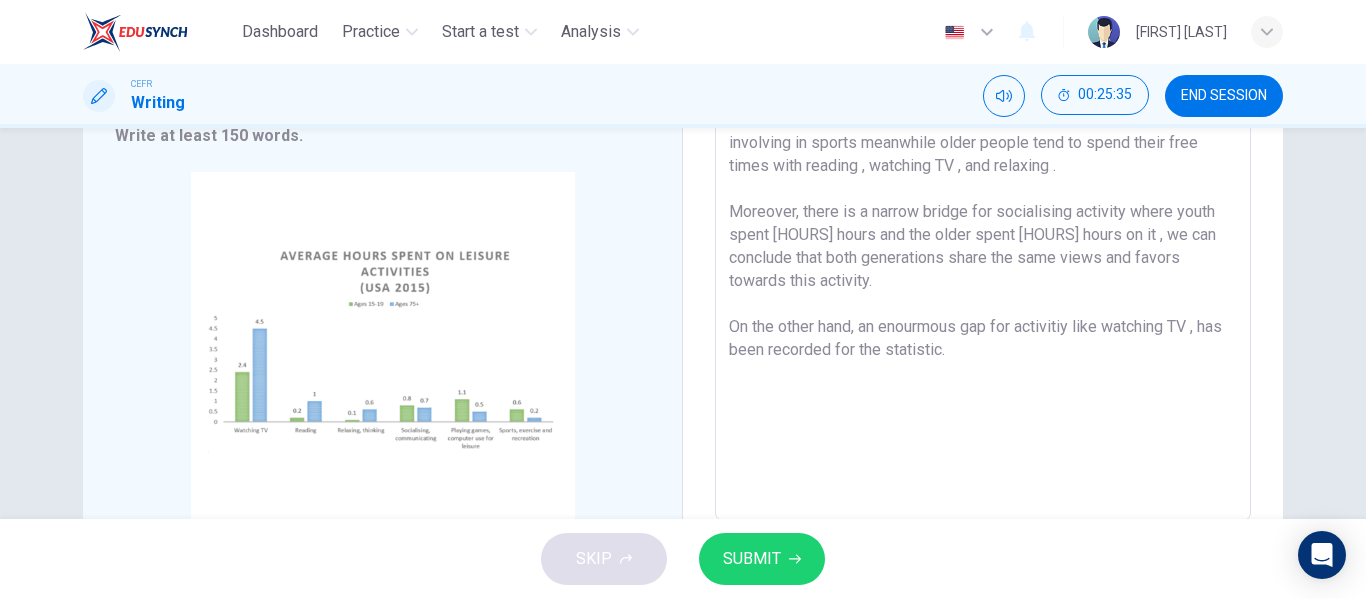 click on "Leisure activity can be defined as an activity or hobby that requires people to do during their free time to recharge their energy such as go on hiking, cooking or running. In [YEAR], there is a statistic on the number of hours per day that youth and older generation in [COUNTRY] spent on various leisure pursuits which are watching TV, reading, relaxing, socialising, using digital tools, and pysical activities.
The statistic shows youth prone to playing games using computer and involving in sports meanwhile older people tend to spend their free times with reading , watching TV , and relaxing .
Moreover, there is a narrow bridge for socialising activity where youth spent [HOURS] hours and the older spent [HOURS] hours on it , we can conclude that both generations share the same views and favors towards this activity.
On the other hand, an enourmous gap for activitiy like watching TV , has been recorded for the statistic." at bounding box center (983, 226) 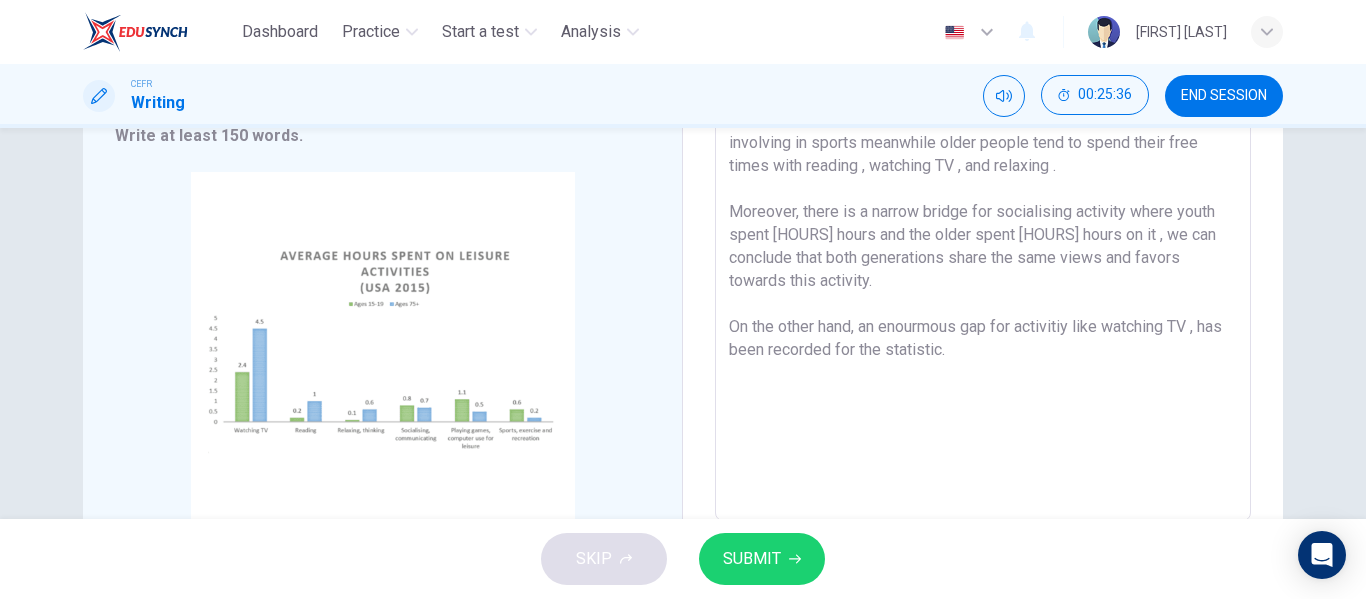 click on "Leisure activity can be defined as an activity or hobby that requires people to do during their free time to recharge their energy such as go on hiking, cooking or running. In [YEAR], there is a statistic on the number of hours per day that youth and older generation in [COUNTRY] spent on various leisure pursuits which are watching TV, reading, relaxing, socialising, using digital tools, and pysical activities.
The statistic shows youth prone to playing games using computer and involving in sports meanwhile older people tend to spend their free times with reading , watching TV , and relaxing .
Moreover, there is a narrow bridge for socialising activity where youth spent [HOURS] hours and the older spent [HOURS] hours on it , we can conclude that both generations share the same views and favors towards this activity.
On the other hand, an enourmous gap for activitiy like watching TV , has been recorded for the statistic." at bounding box center [983, 226] 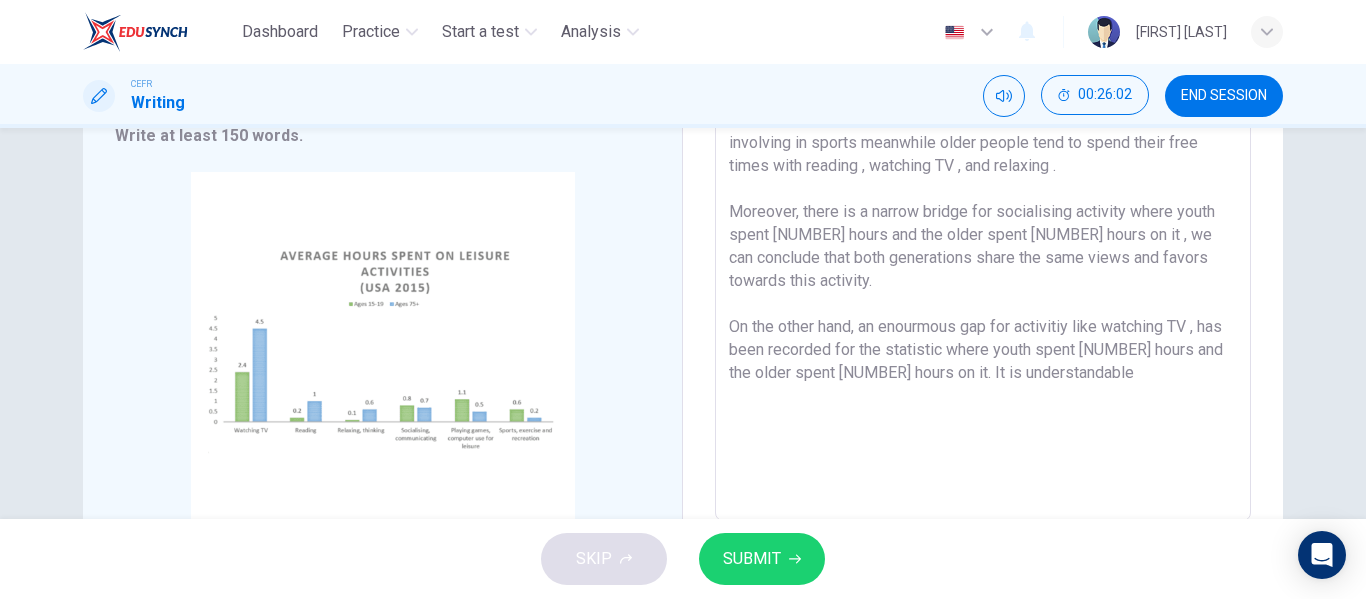 drag, startPoint x: 1095, startPoint y: 380, endPoint x: 945, endPoint y: 377, distance: 150.03 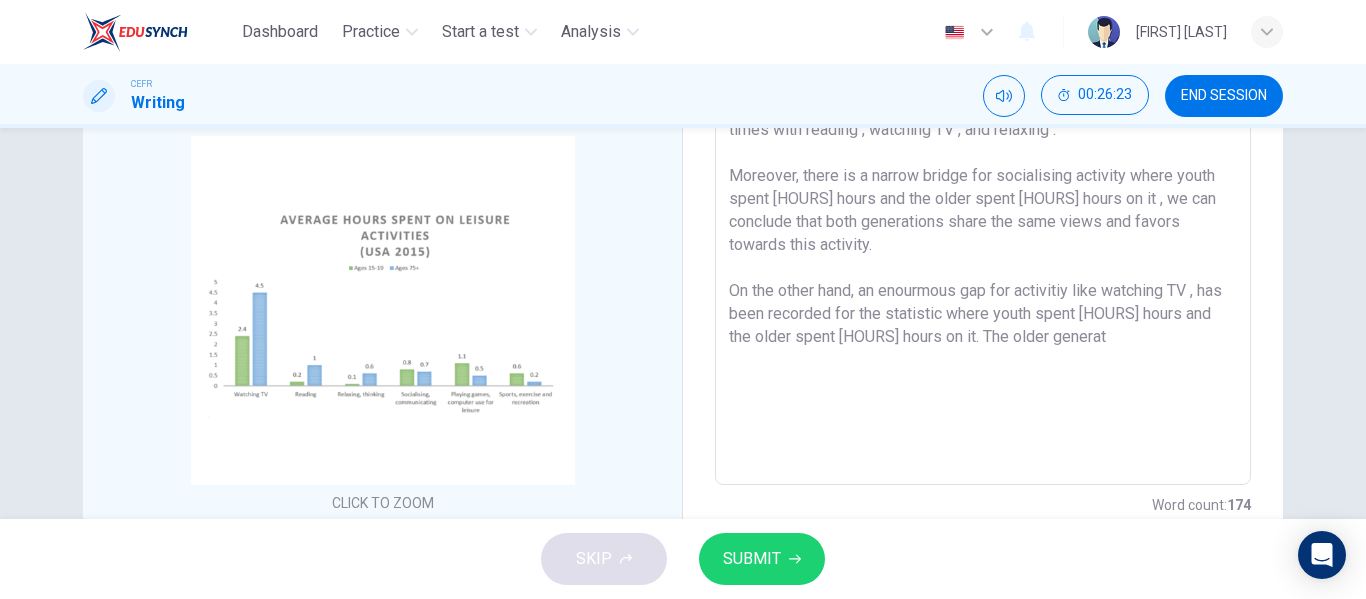 scroll, scrollTop: 343, scrollLeft: 0, axis: vertical 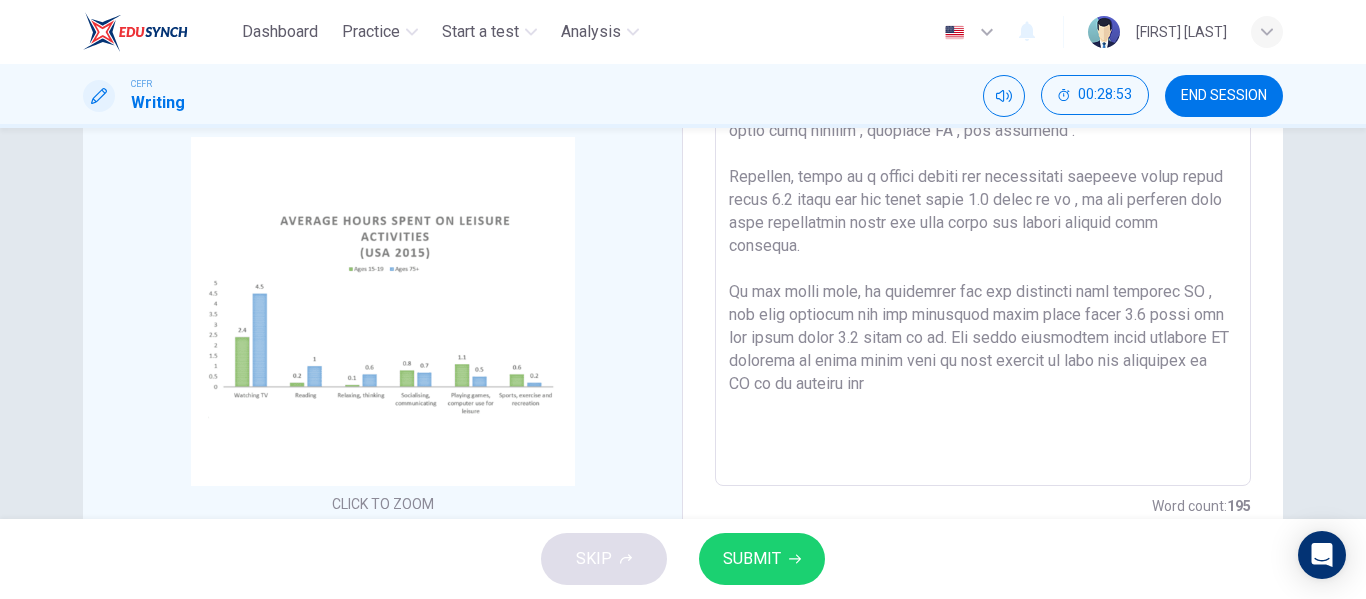 click at bounding box center (983, 191) 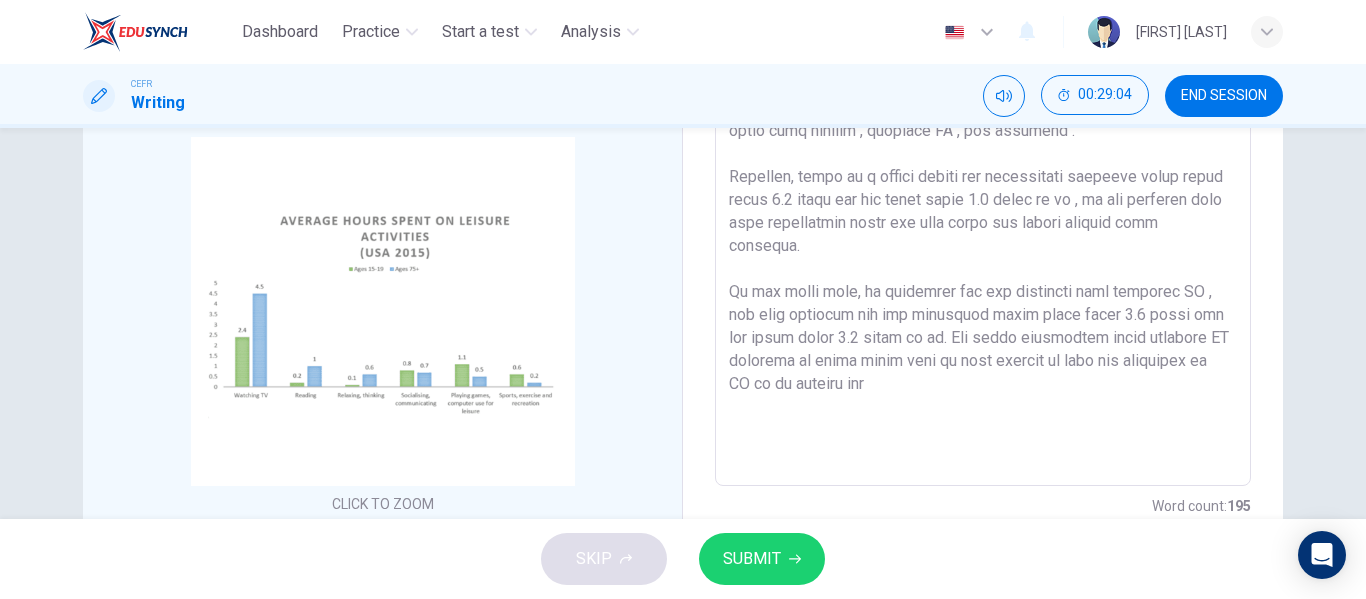 click at bounding box center (983, 191) 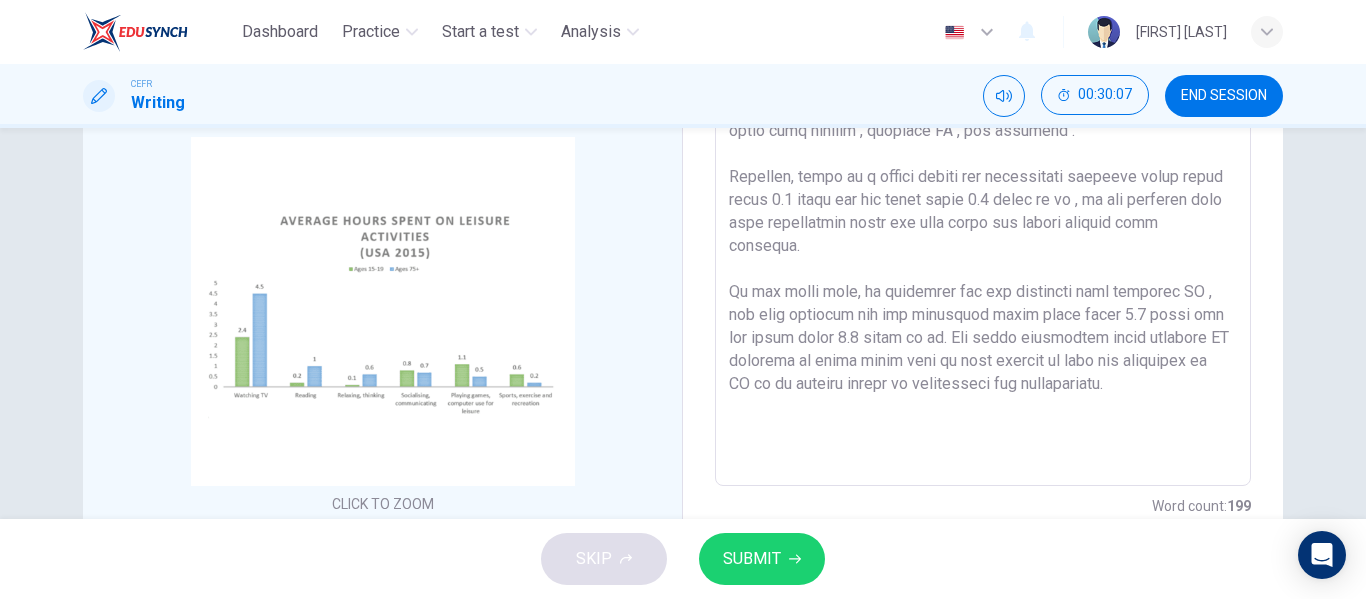 click at bounding box center (983, 191) 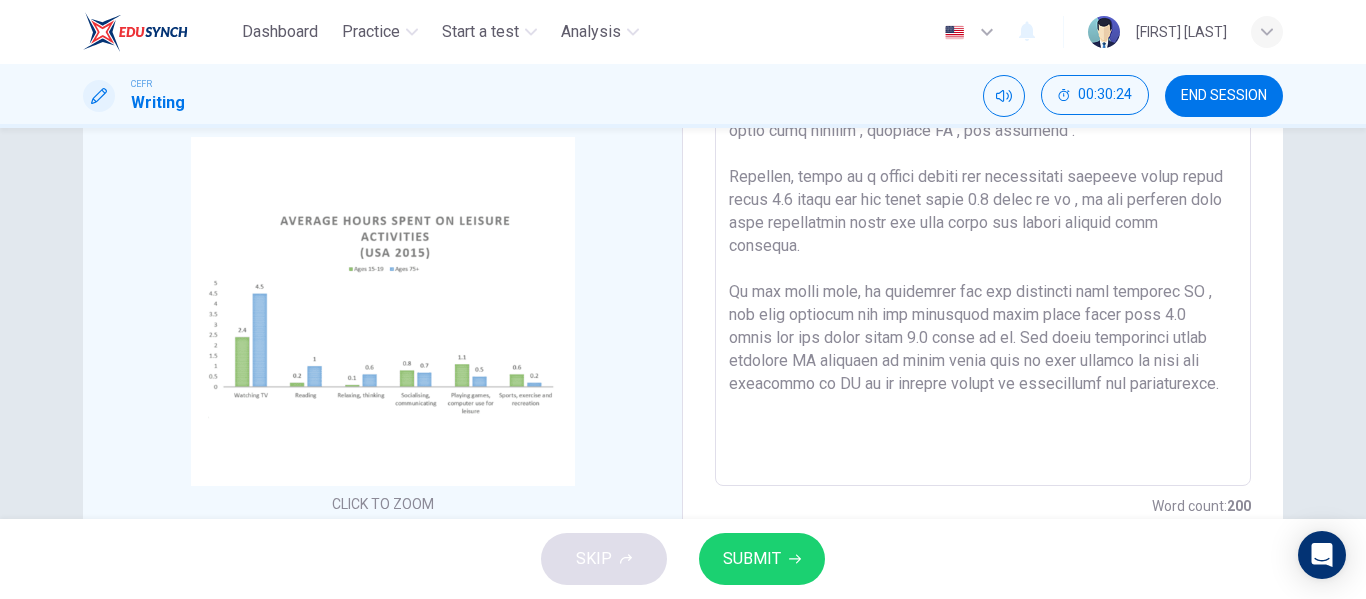 click at bounding box center [983, 191] 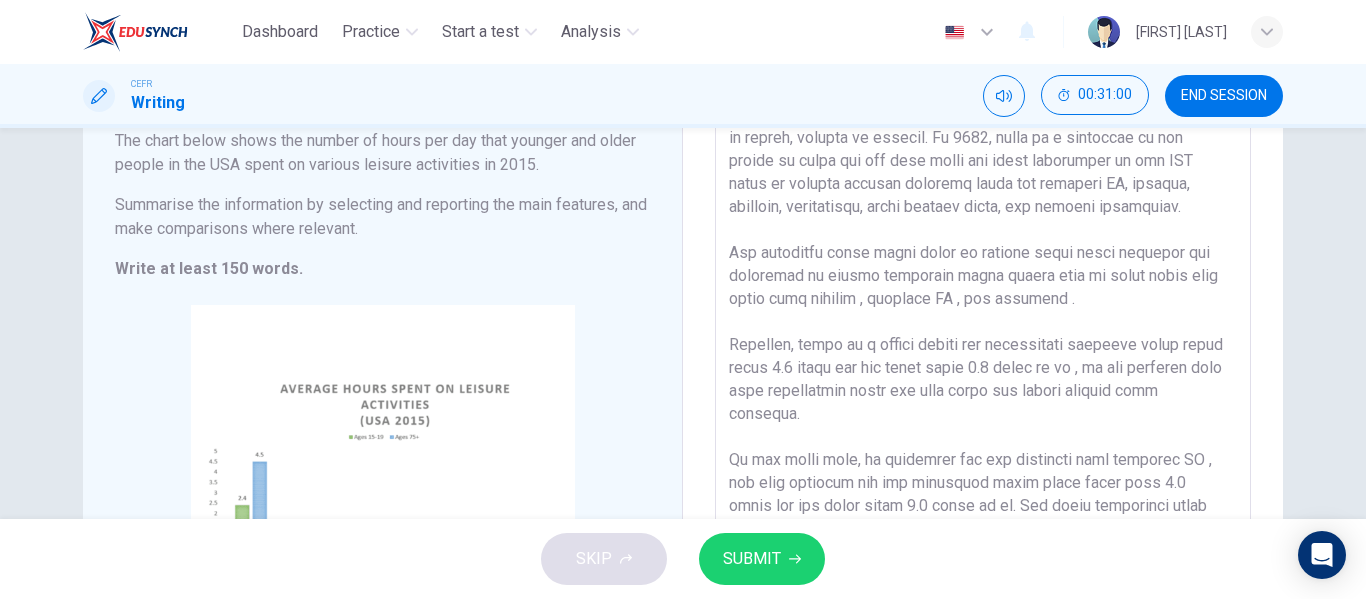 scroll, scrollTop: 174, scrollLeft: 0, axis: vertical 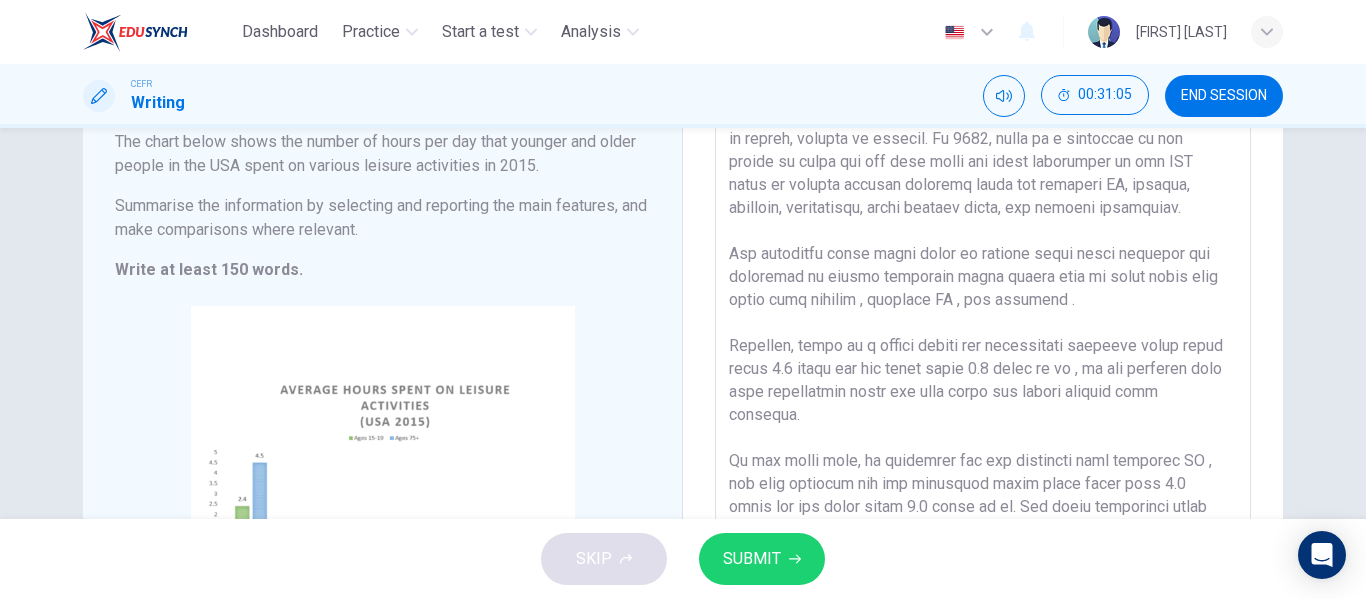 click at bounding box center [983, 360] 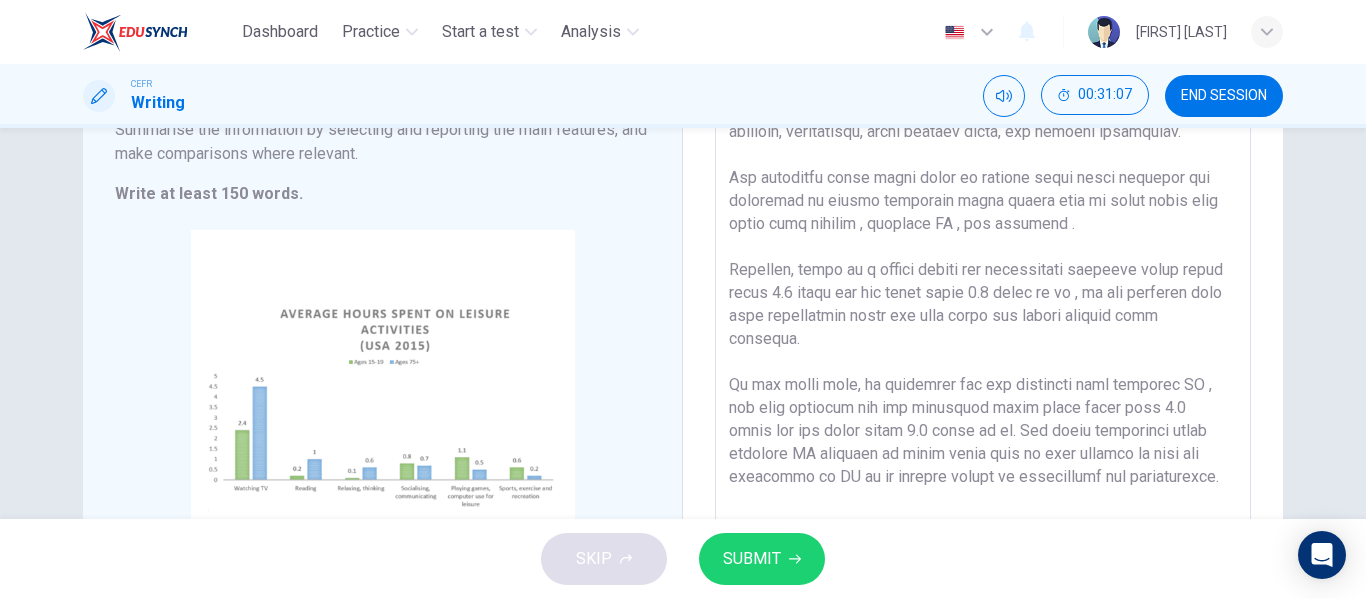 scroll, scrollTop: 251, scrollLeft: 0, axis: vertical 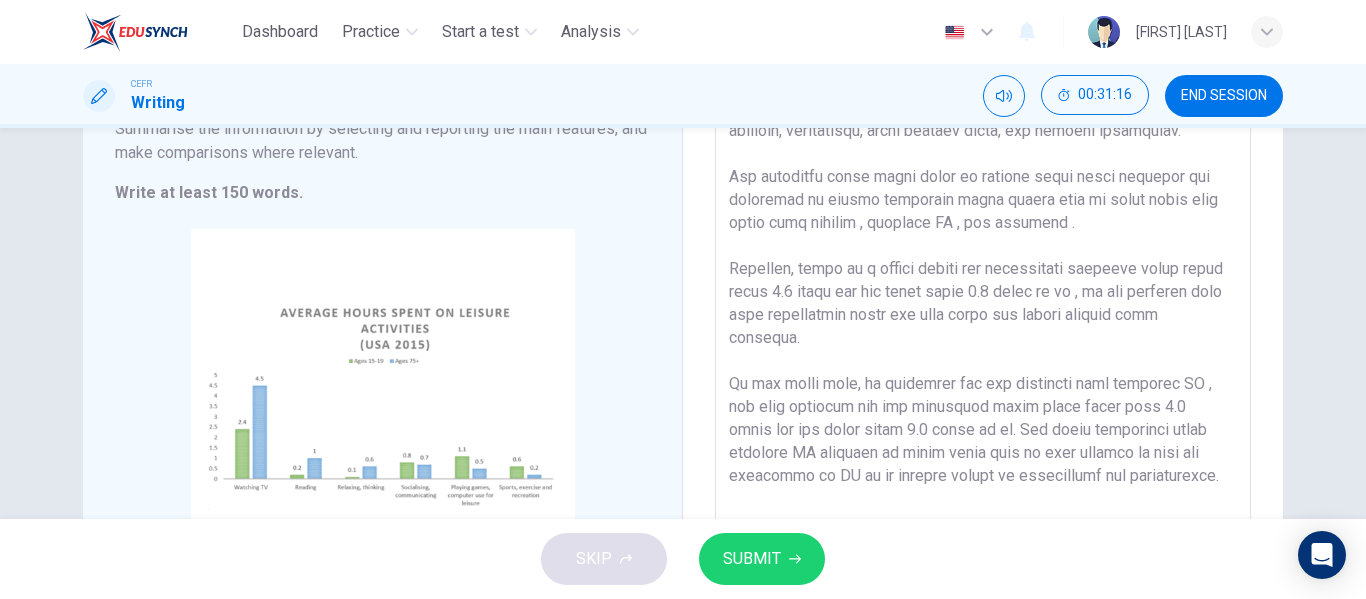 click at bounding box center (983, 283) 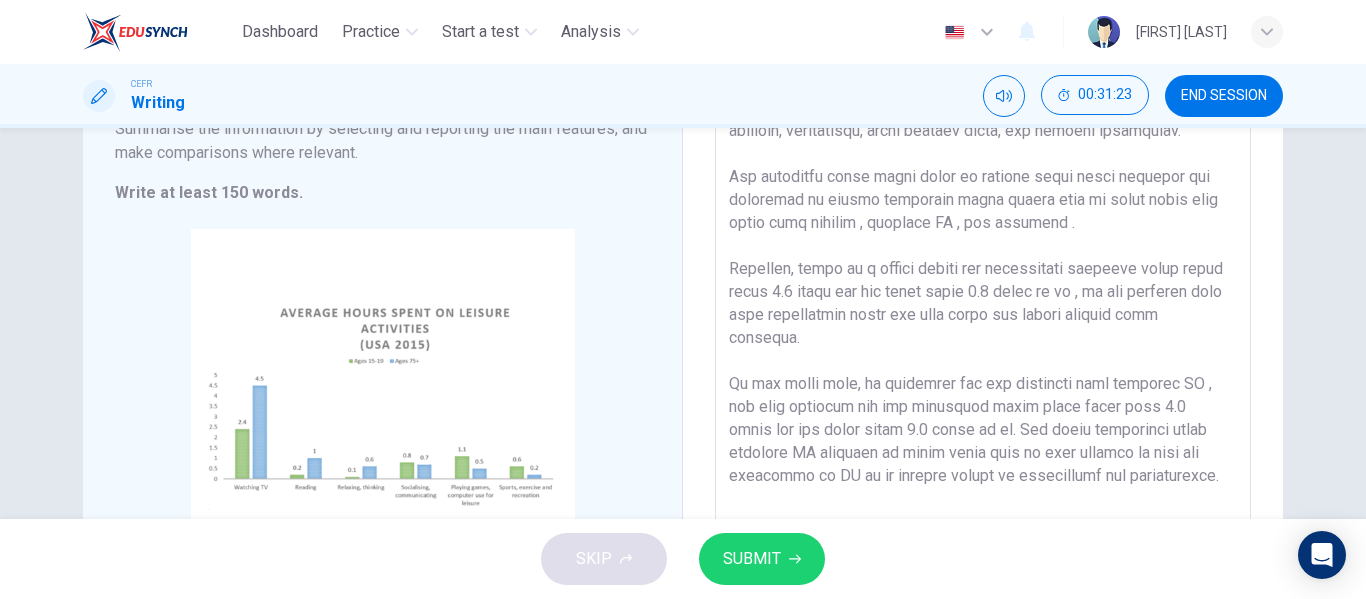 click at bounding box center [983, 283] 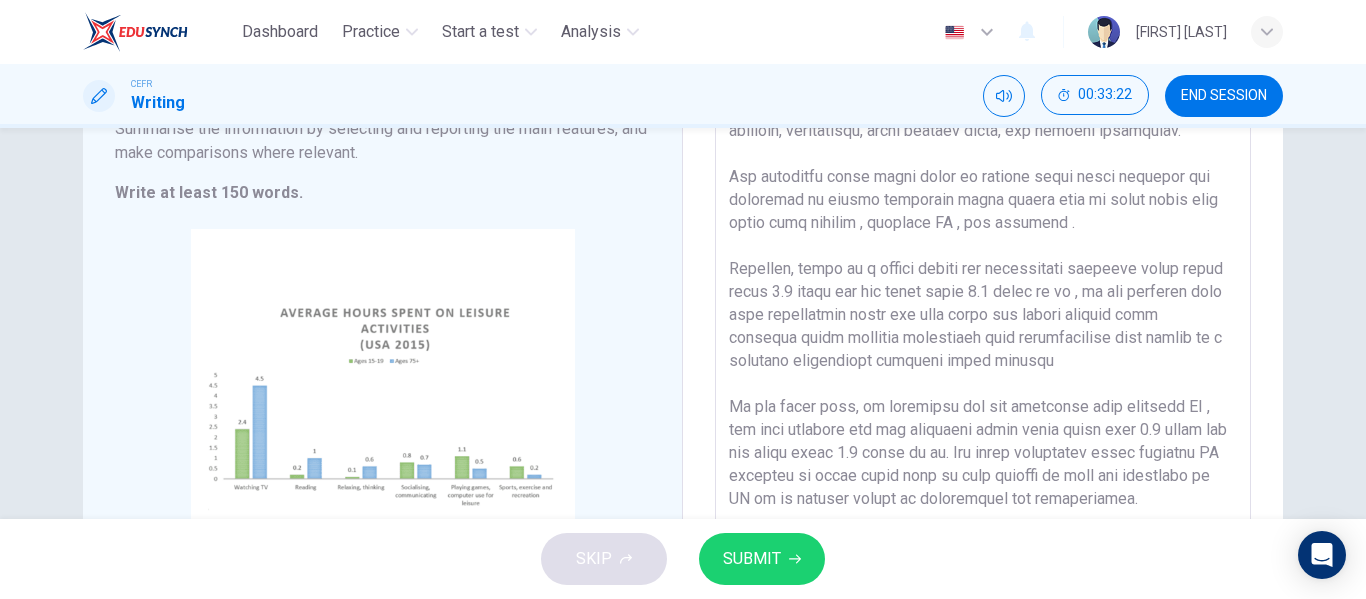 click at bounding box center [983, 283] 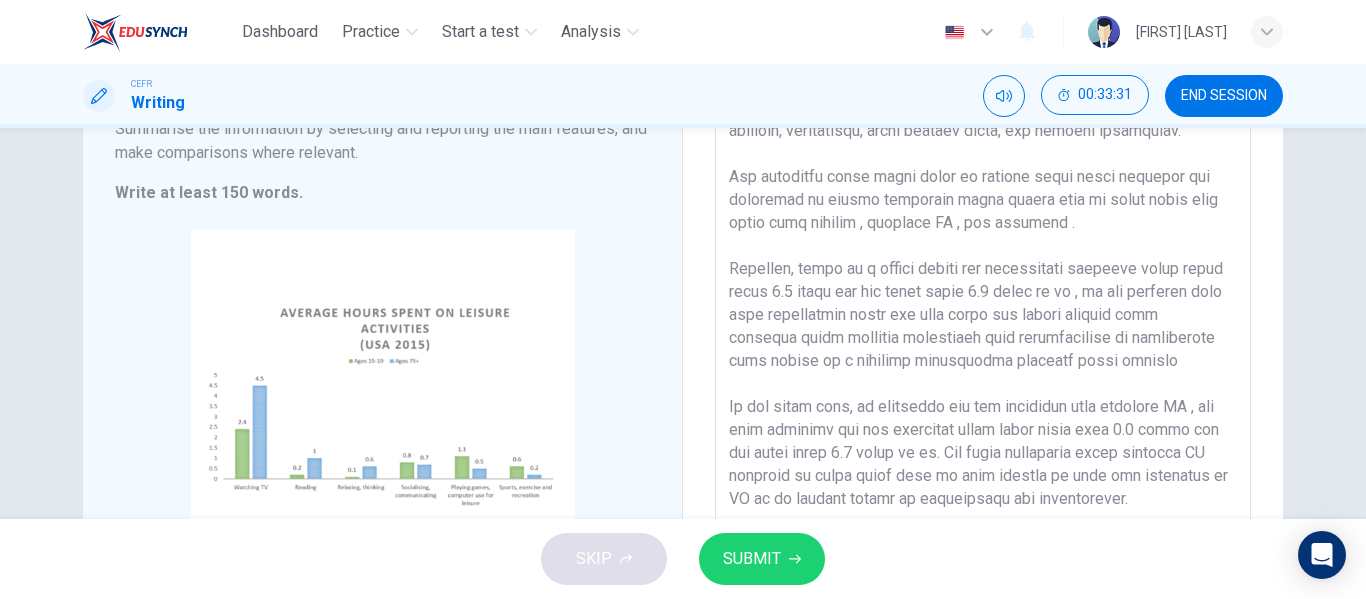 click on "x ​" at bounding box center [983, 282] 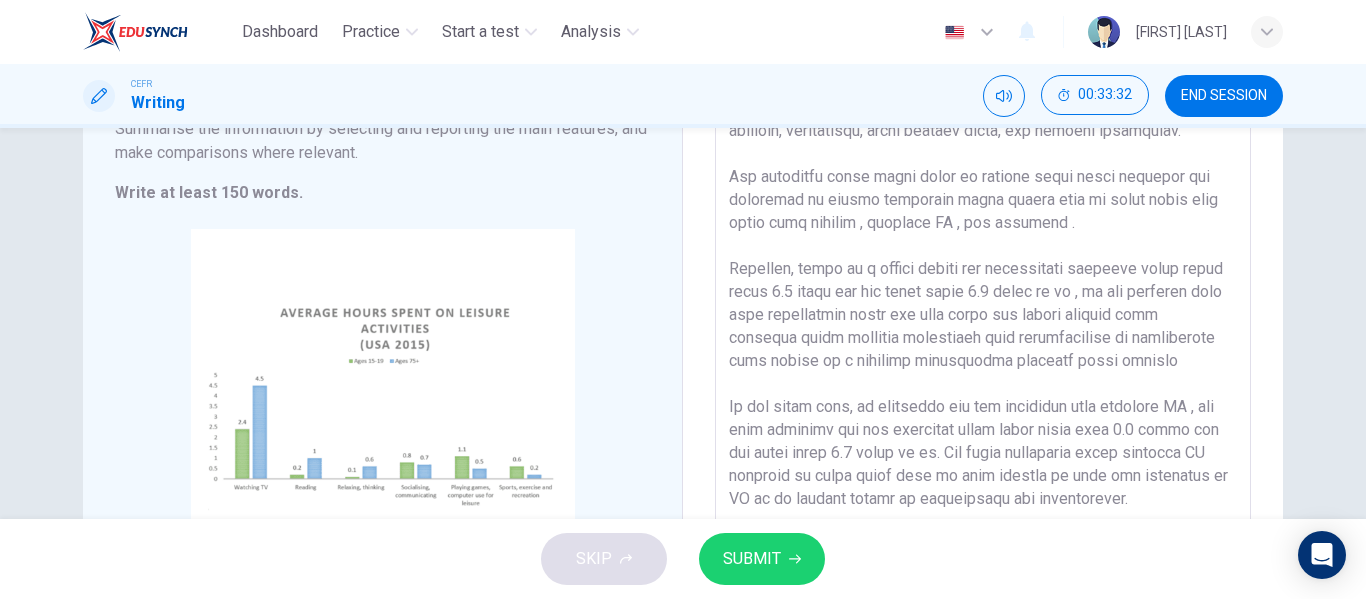 click at bounding box center [983, 283] 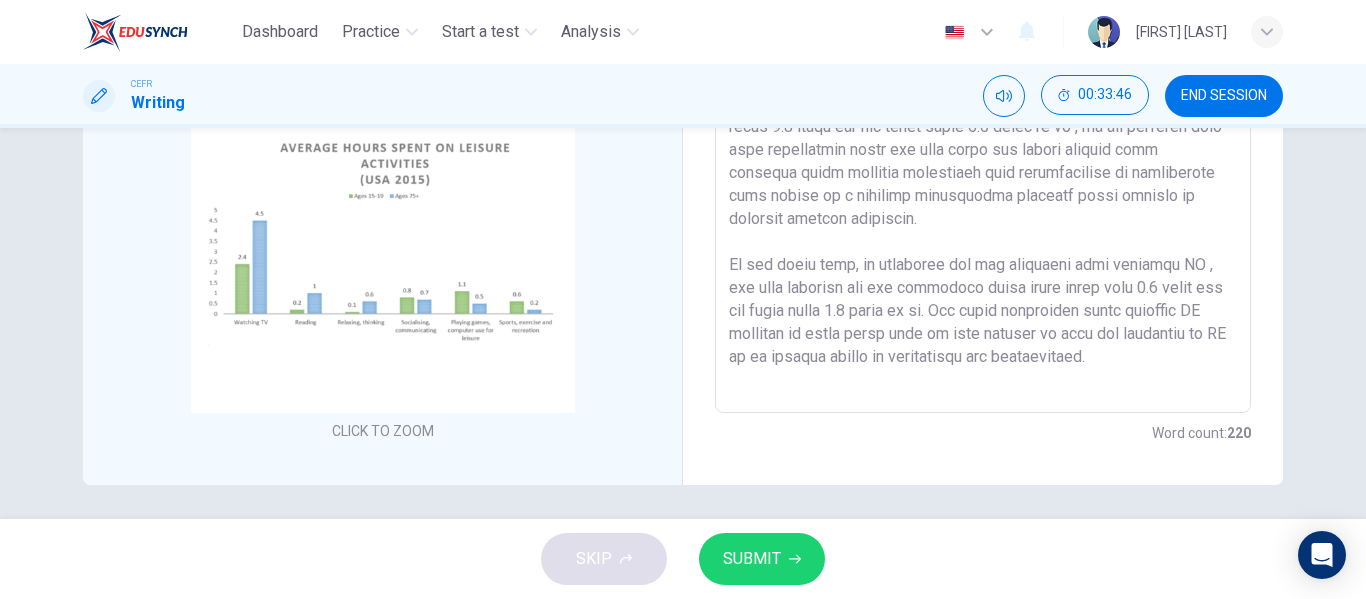scroll, scrollTop: 417, scrollLeft: 0, axis: vertical 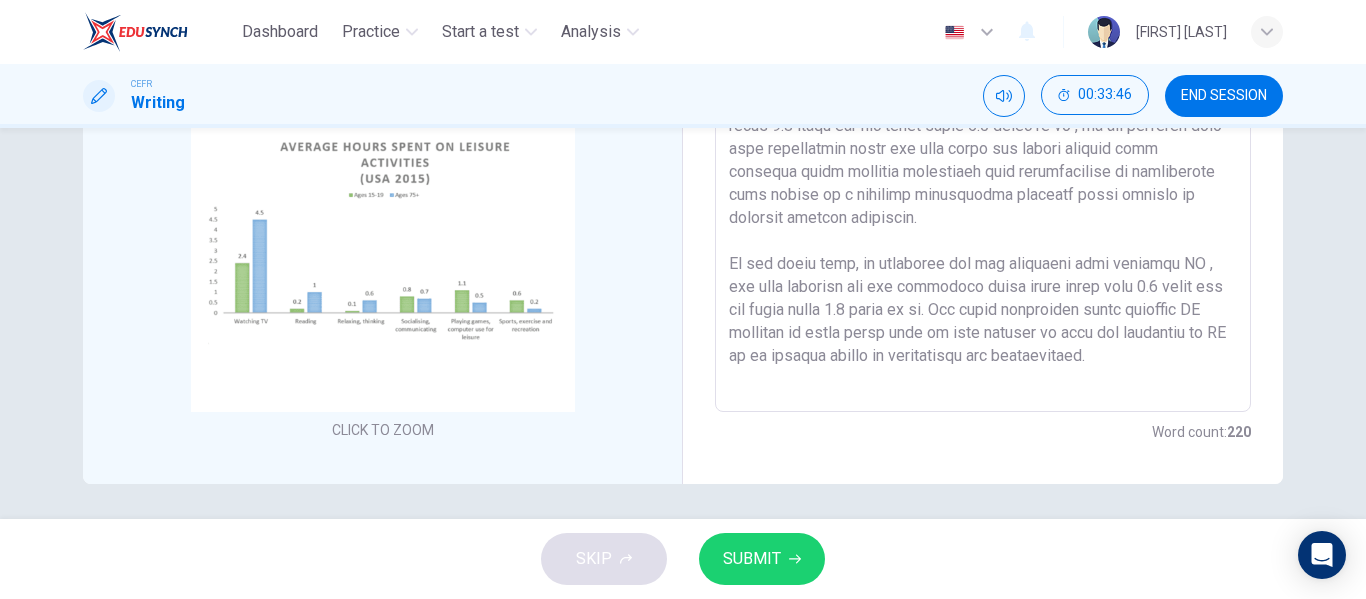 click at bounding box center (983, 117) 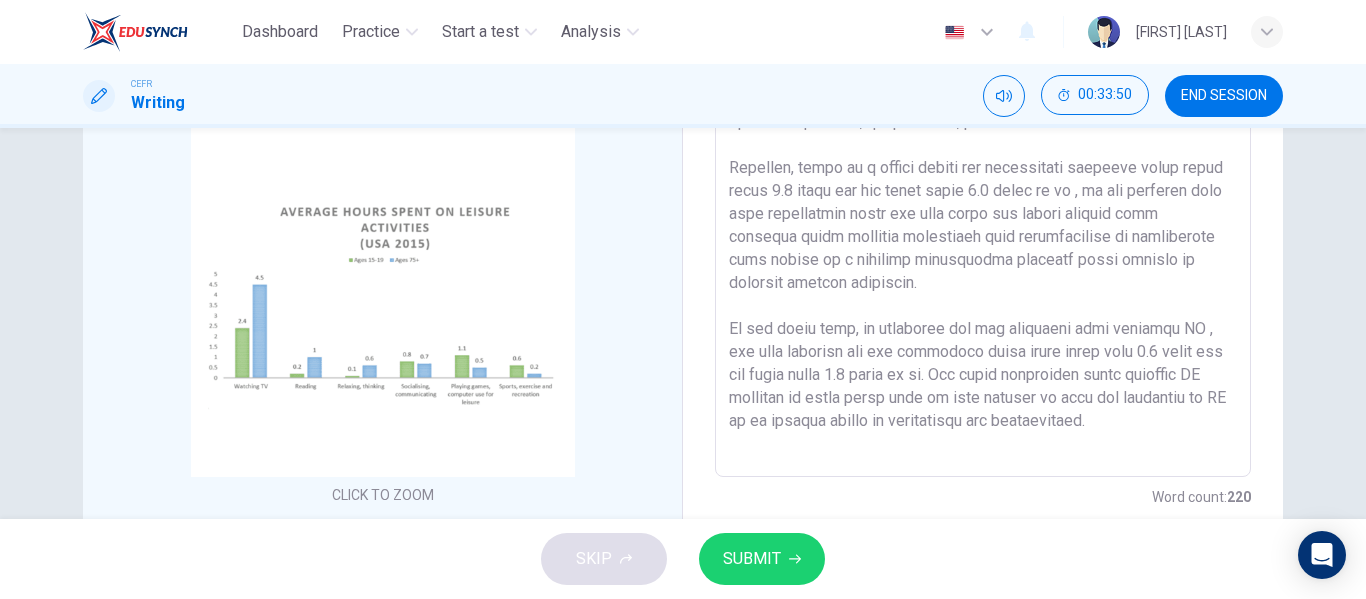 scroll, scrollTop: 350, scrollLeft: 0, axis: vertical 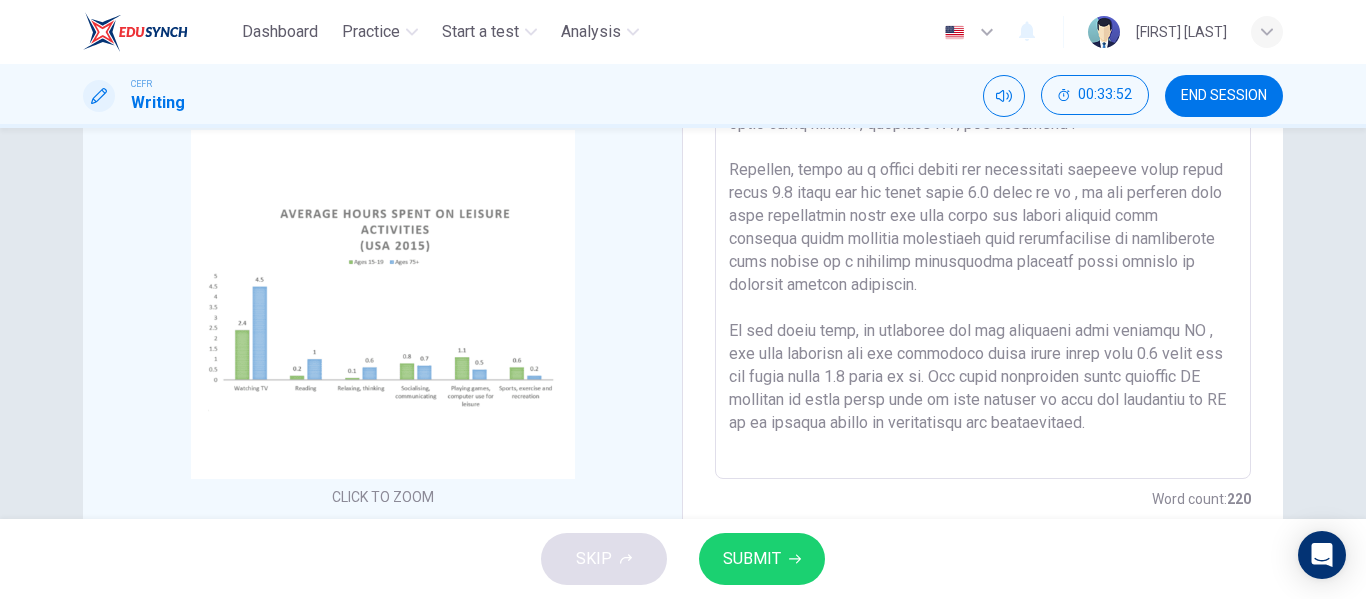 click at bounding box center [983, 184] 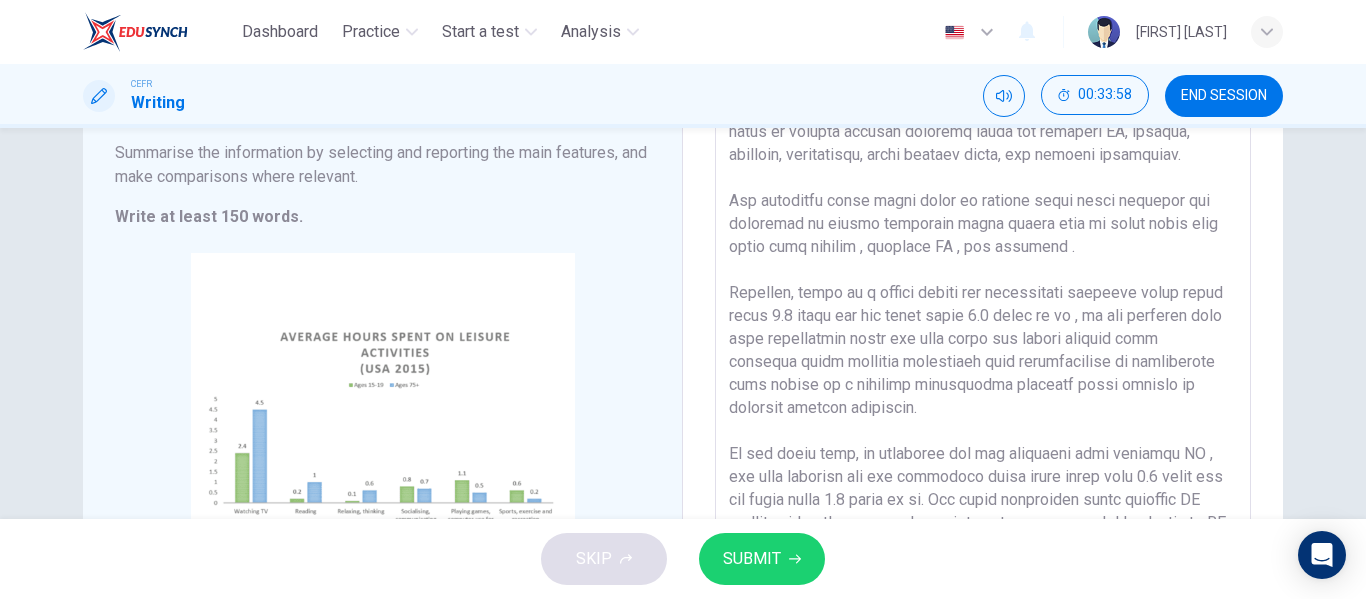 scroll, scrollTop: 422, scrollLeft: 0, axis: vertical 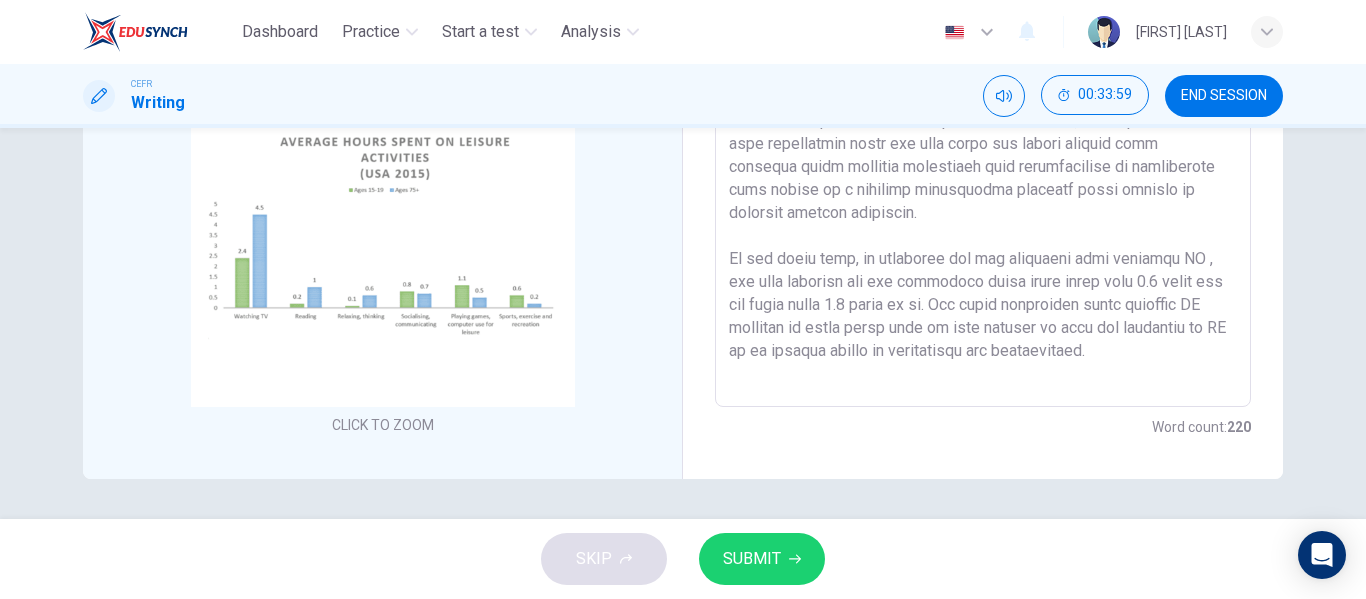 click at bounding box center (983, 112) 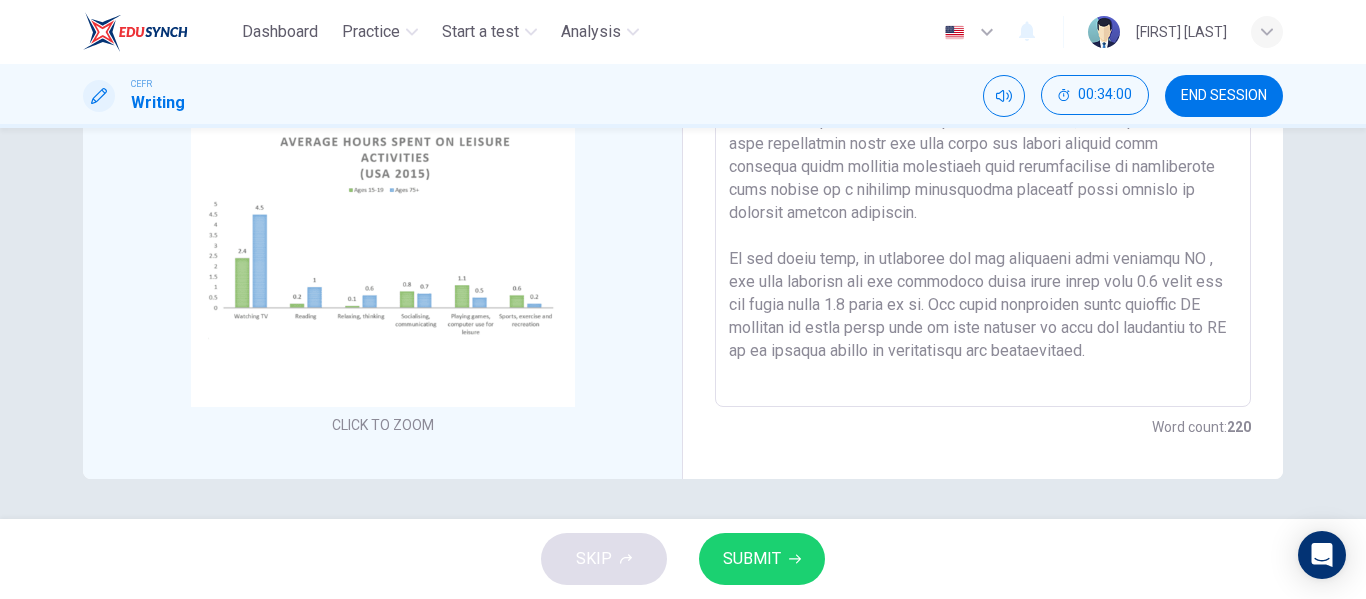 scroll, scrollTop: 39, scrollLeft: 0, axis: vertical 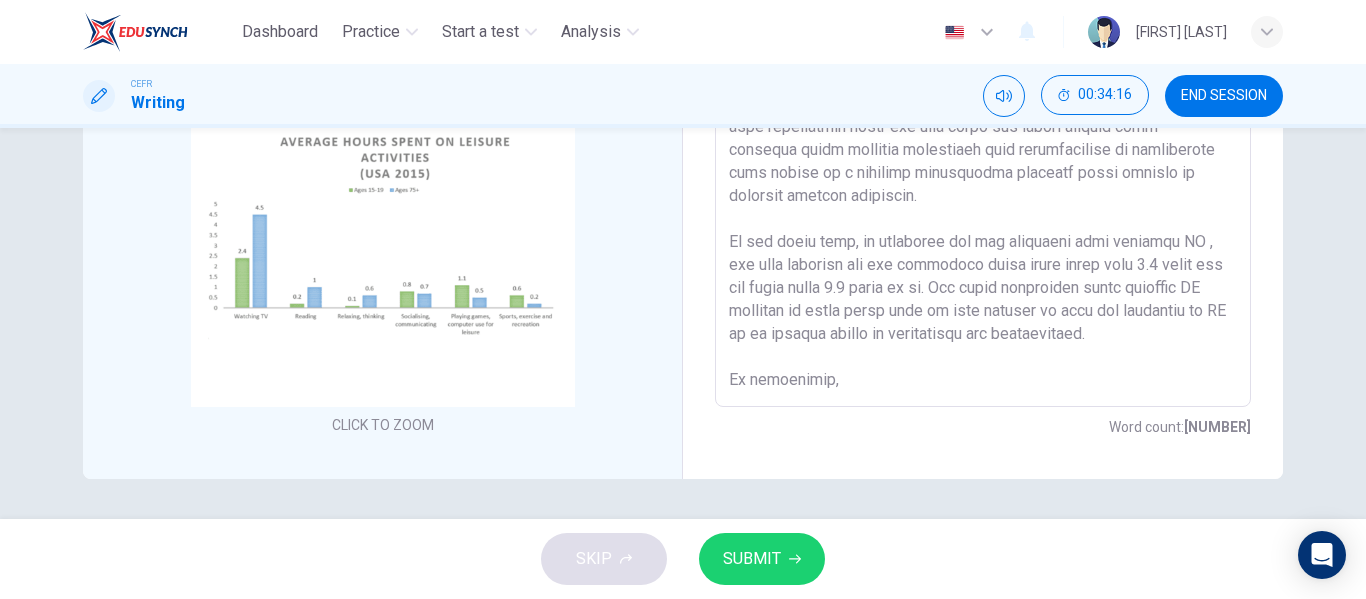 click at bounding box center [983, 112] 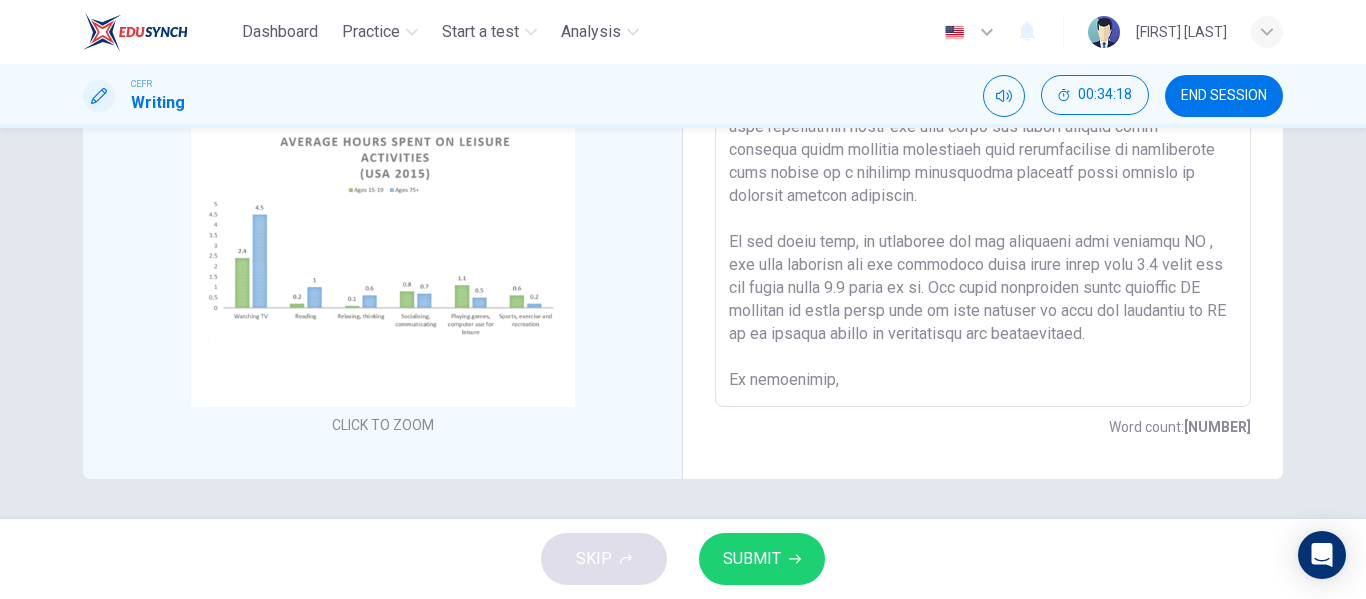 click at bounding box center [983, 112] 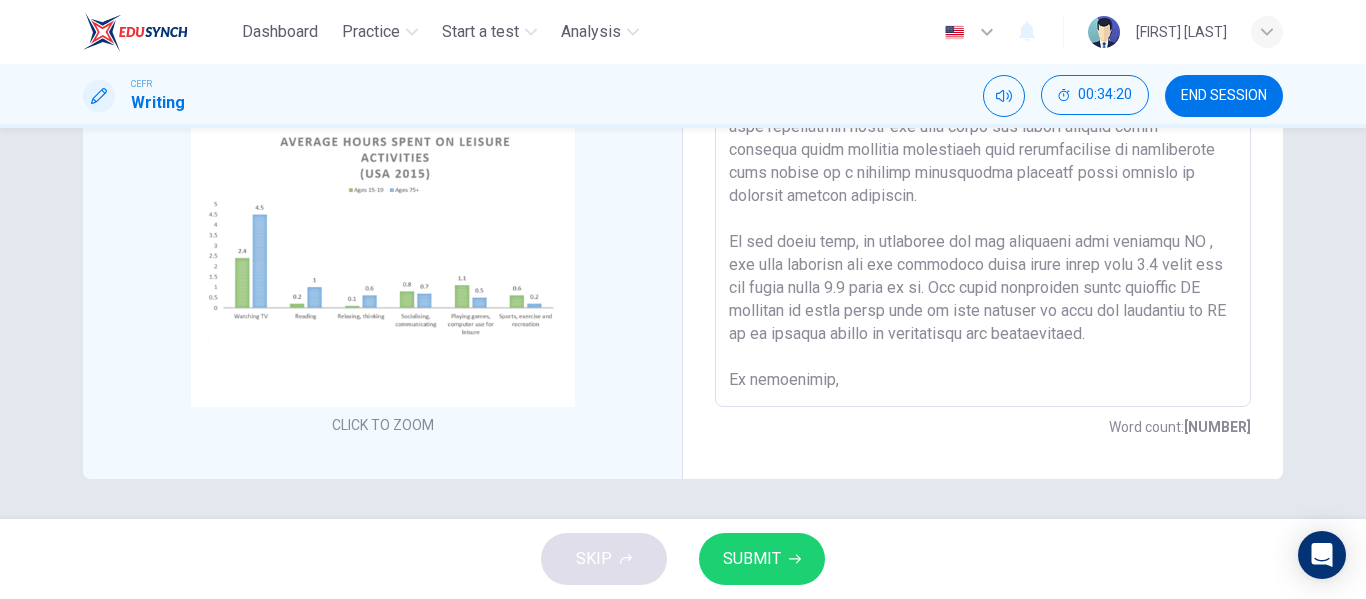 click at bounding box center (983, 112) 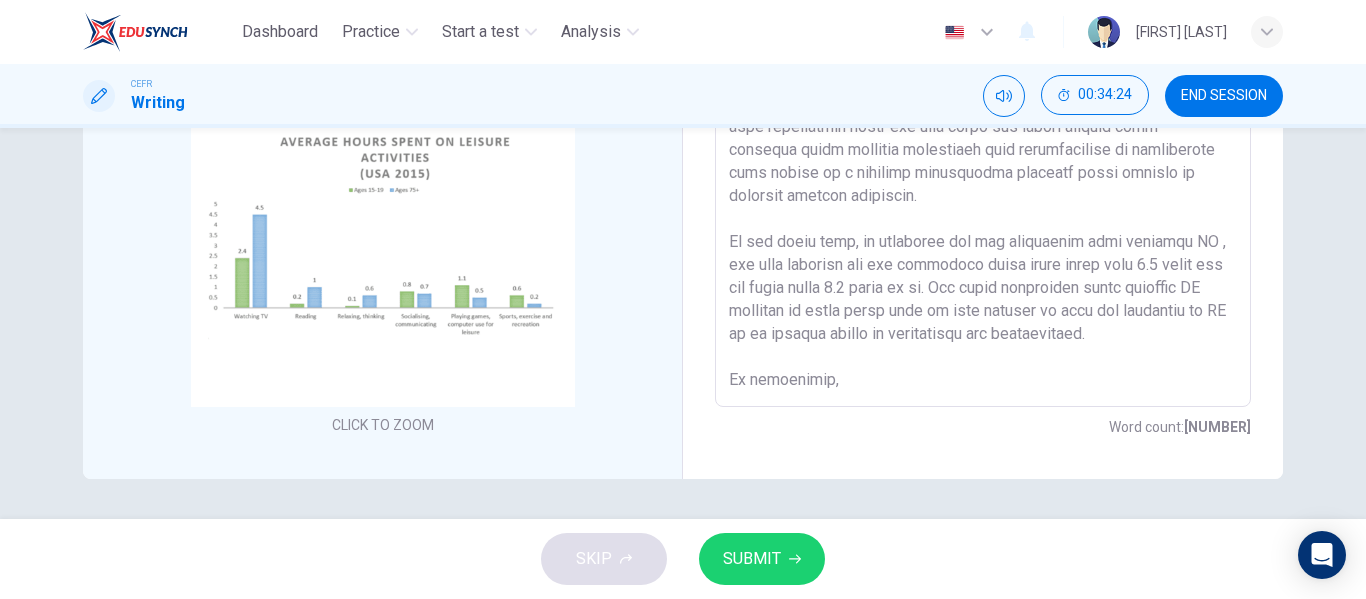 click at bounding box center (983, 112) 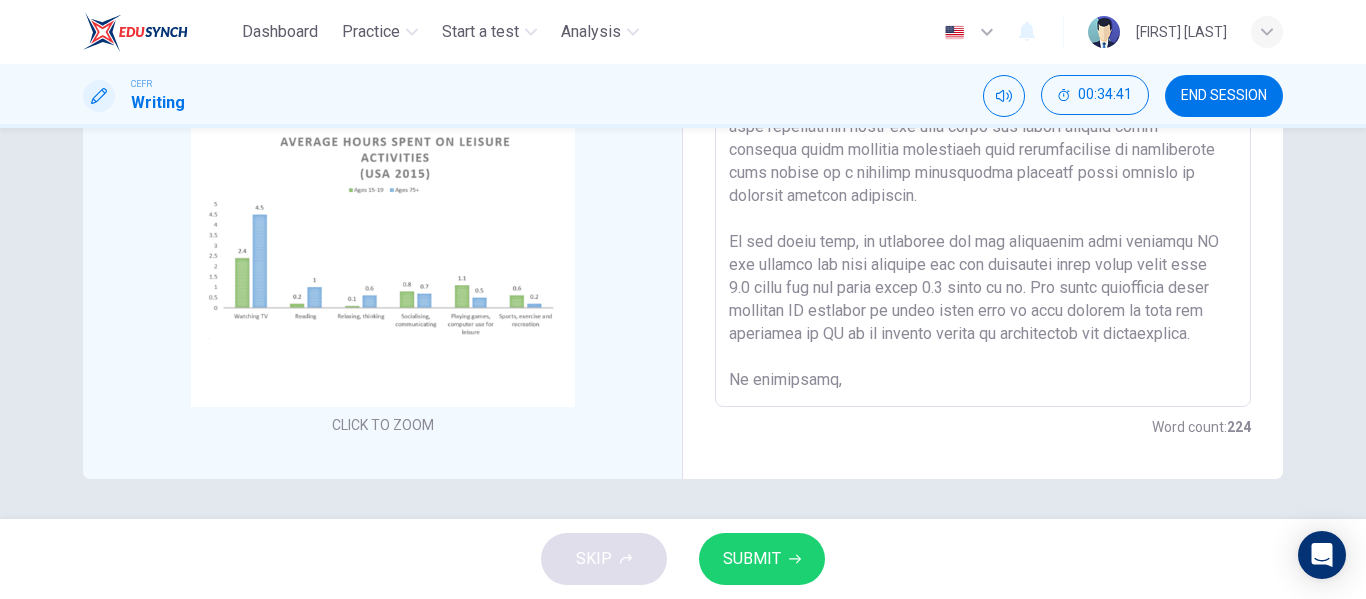 click at bounding box center (983, 112) 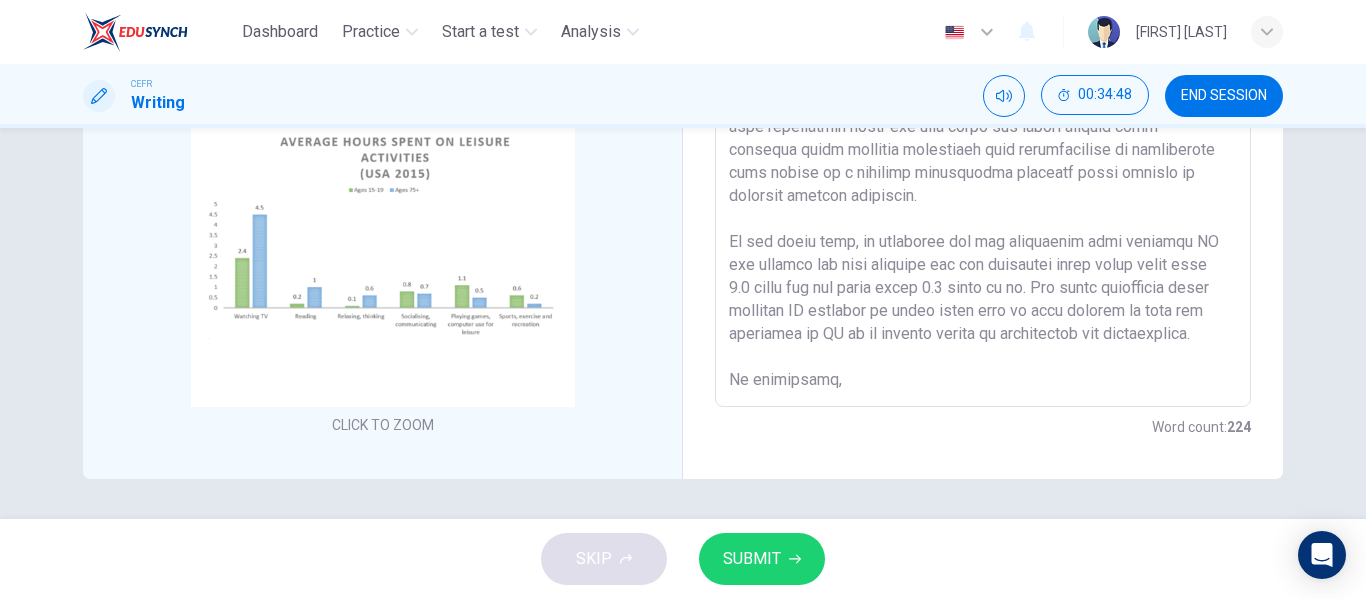 click at bounding box center [983, 112] 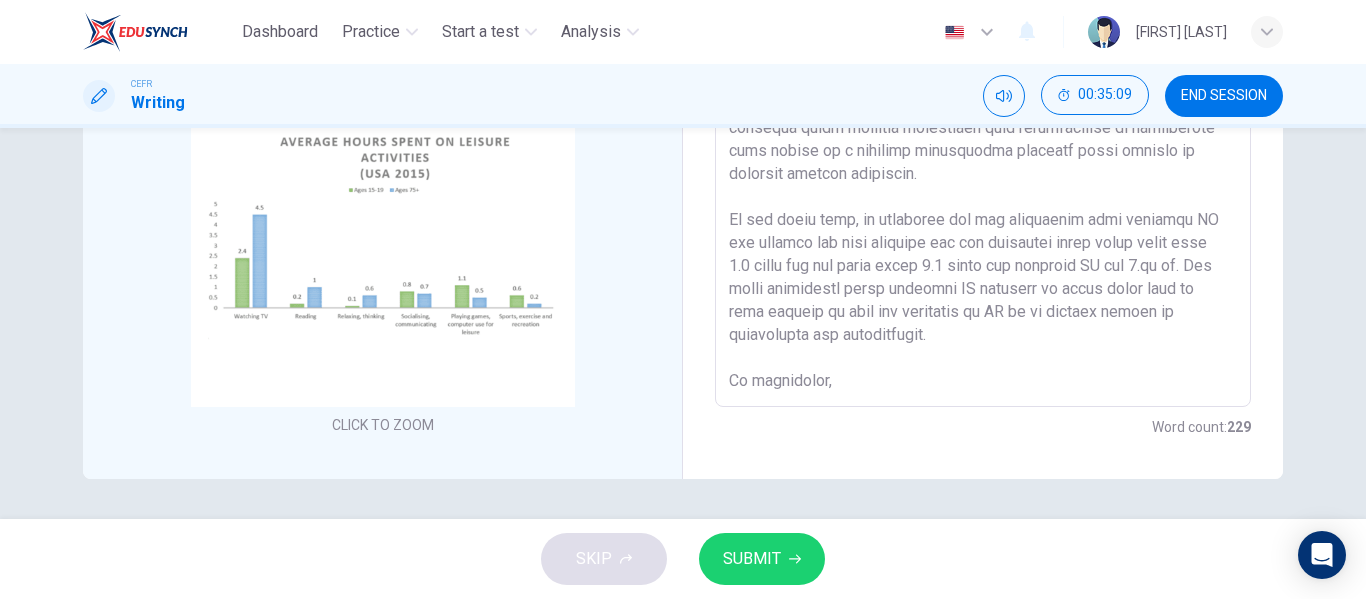 click at bounding box center [983, 112] 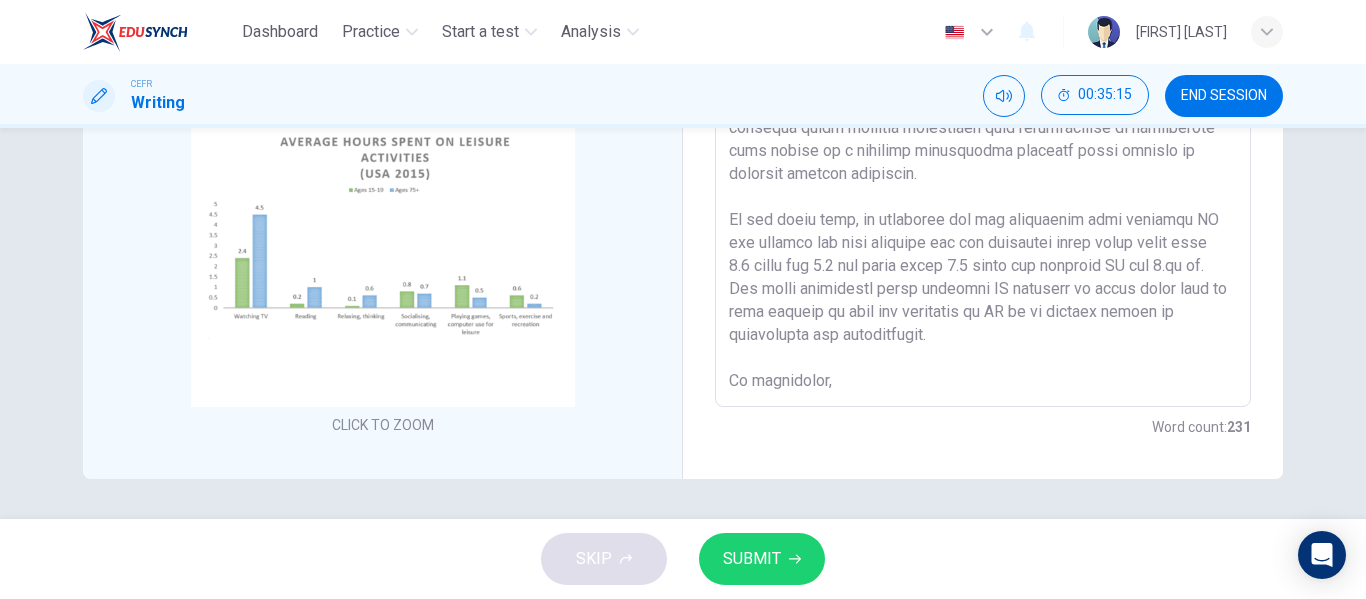 click at bounding box center (983, 112) 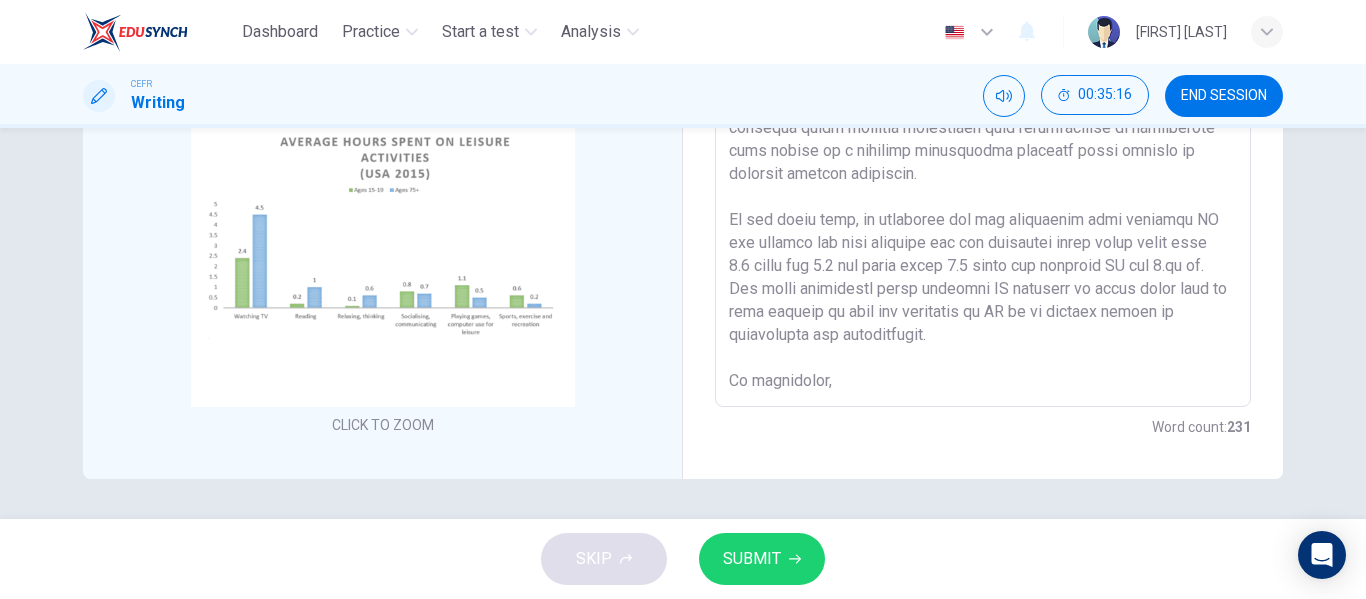 click at bounding box center (983, 112) 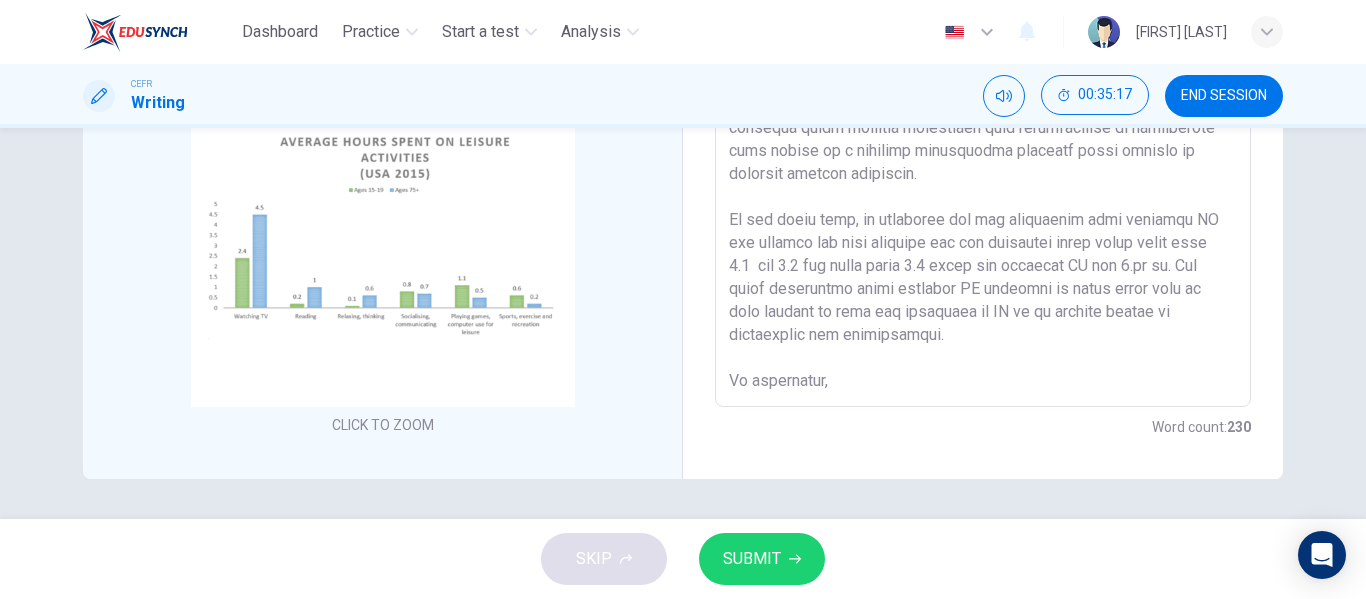 click at bounding box center [983, 112] 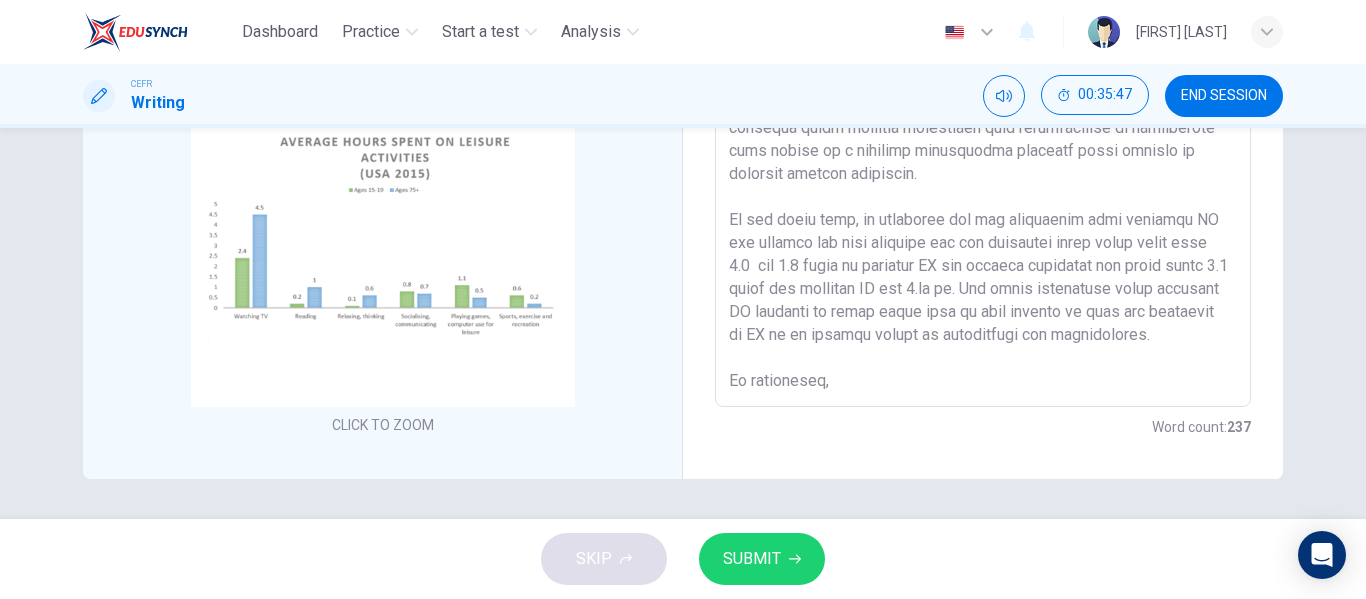 click at bounding box center (983, 112) 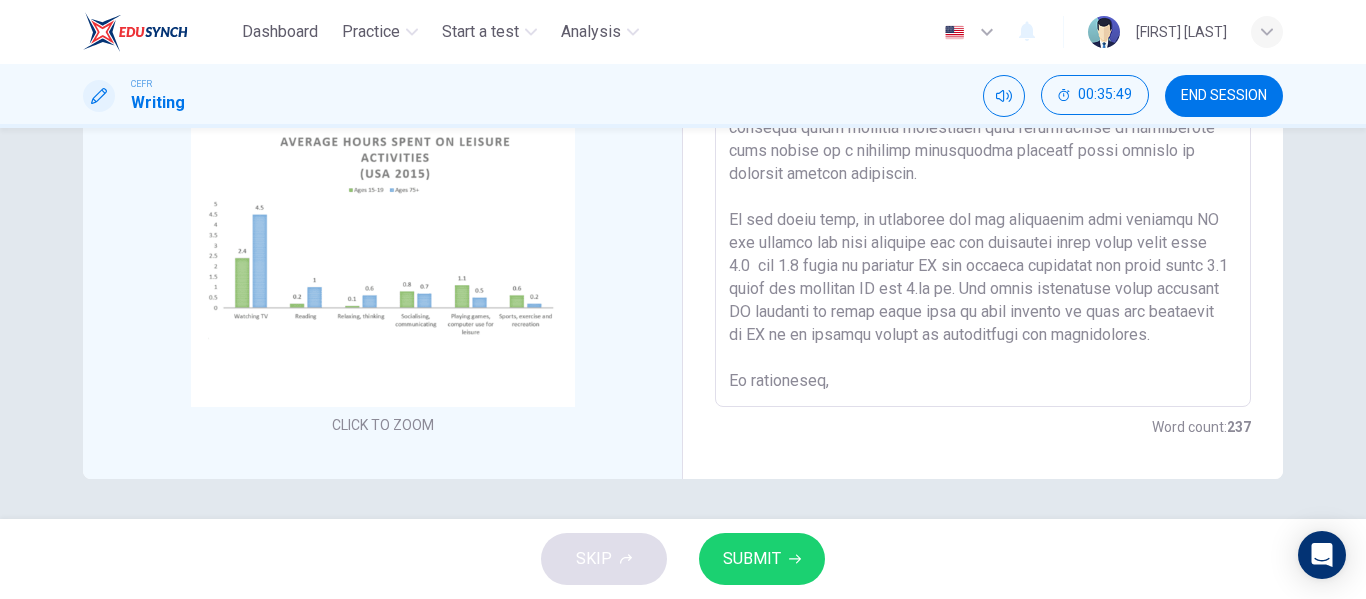 click at bounding box center [983, 112] 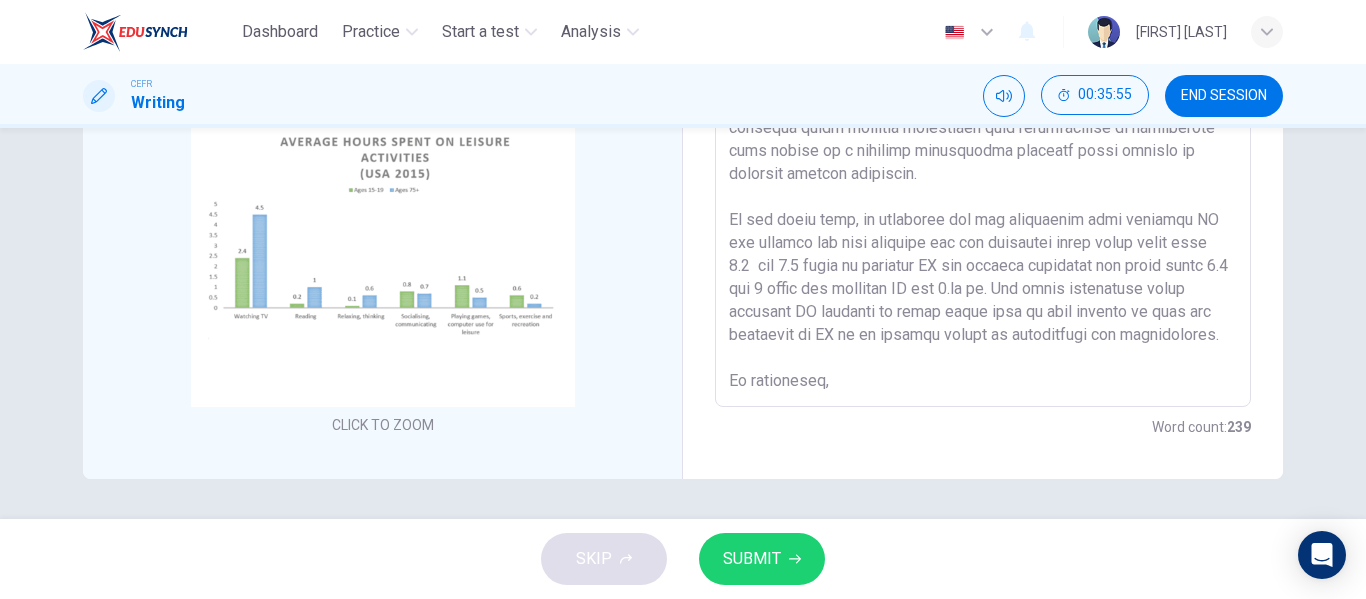 drag, startPoint x: 1067, startPoint y: 290, endPoint x: 1077, endPoint y: 291, distance: 10.049875 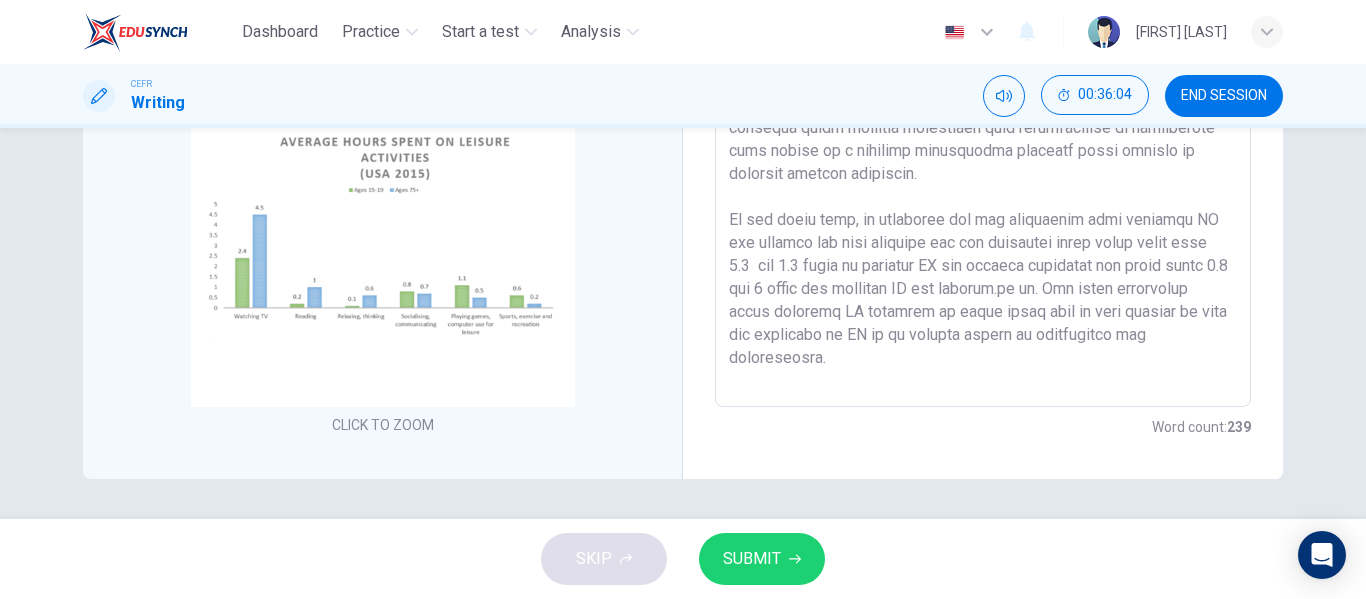 click at bounding box center [983, 112] 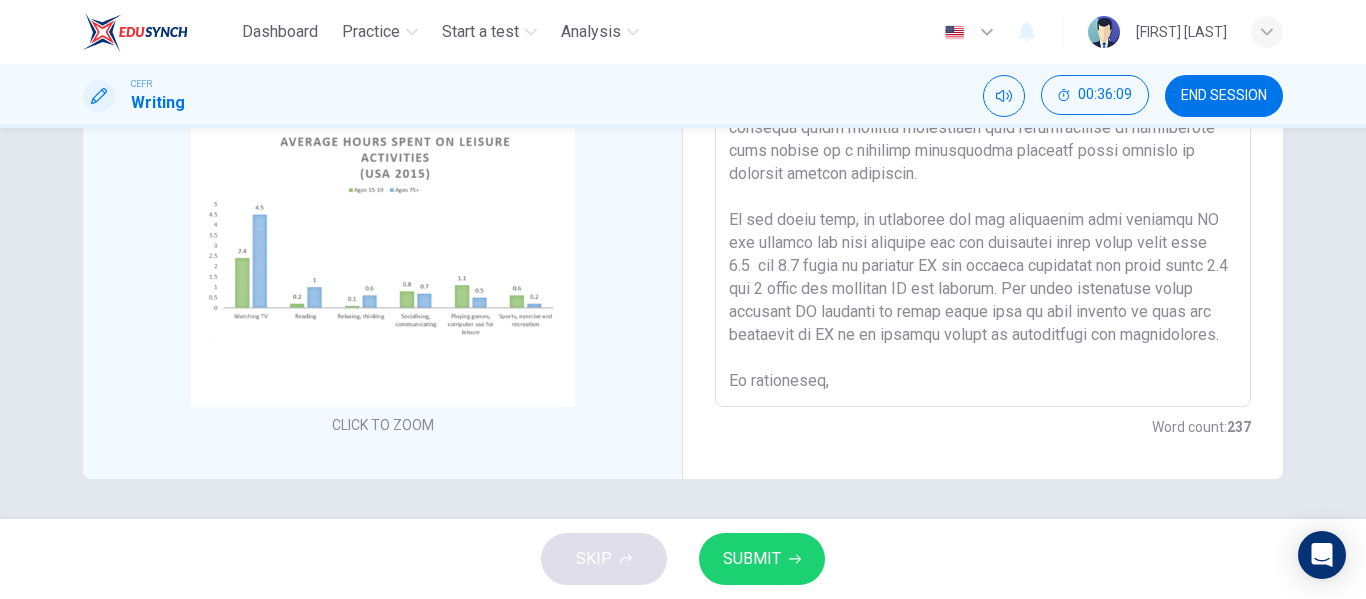click at bounding box center (983, 112) 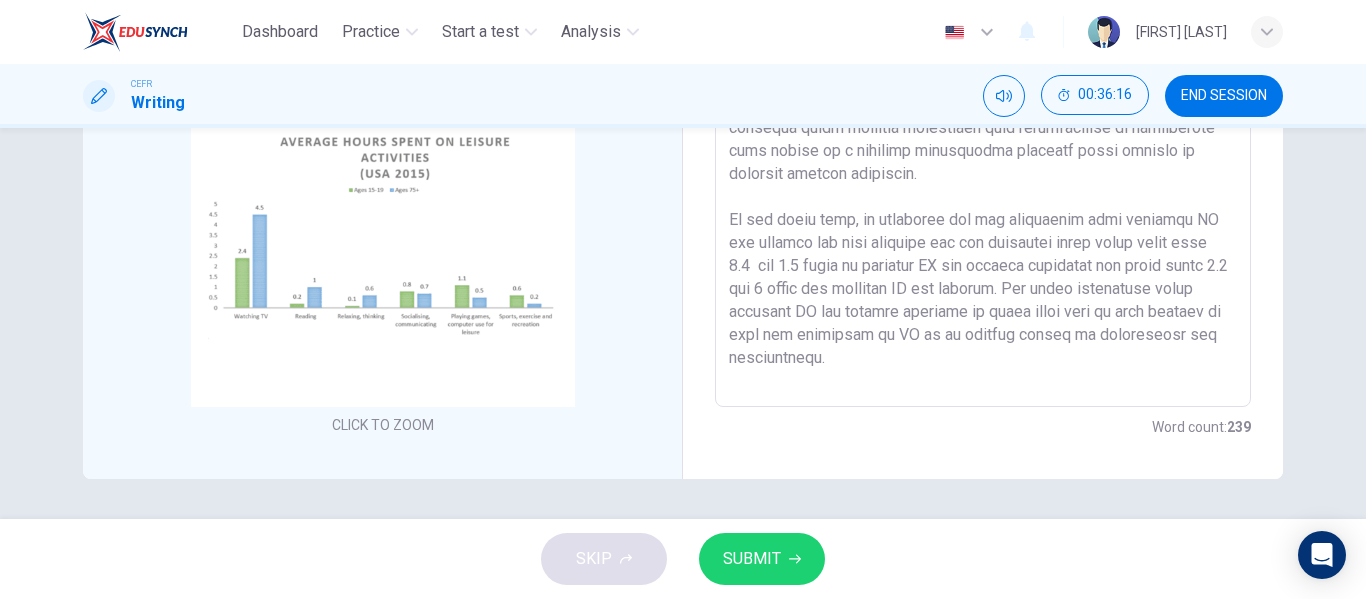 click at bounding box center (983, 112) 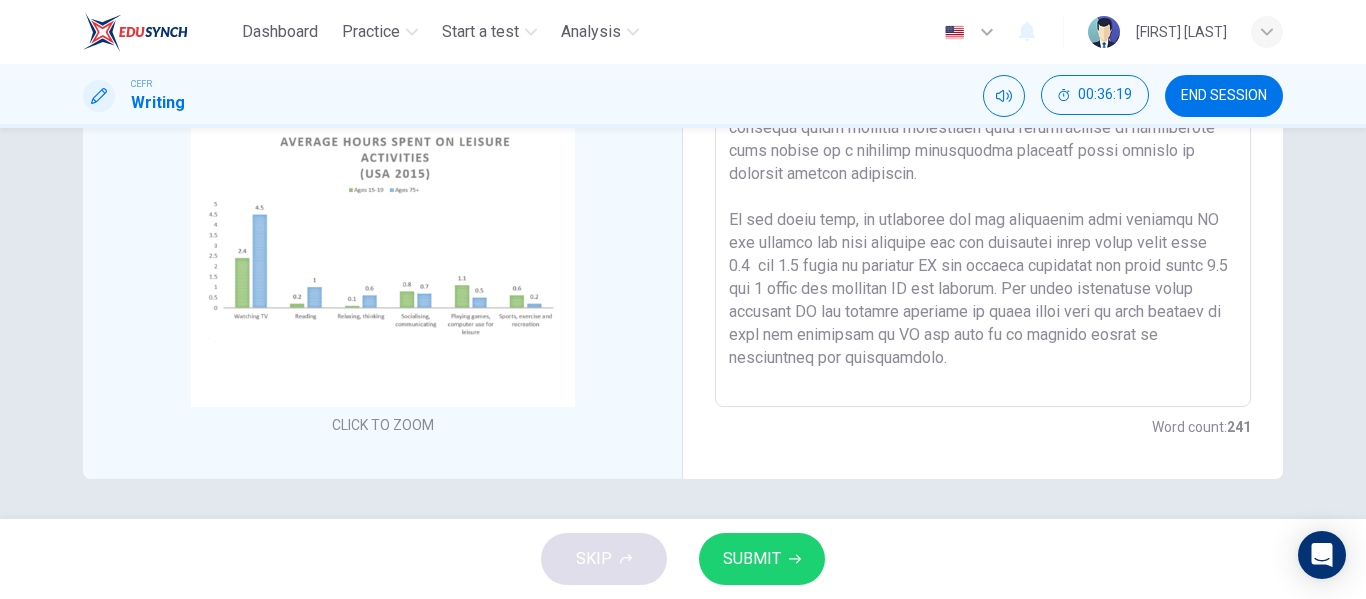 click at bounding box center [983, 112] 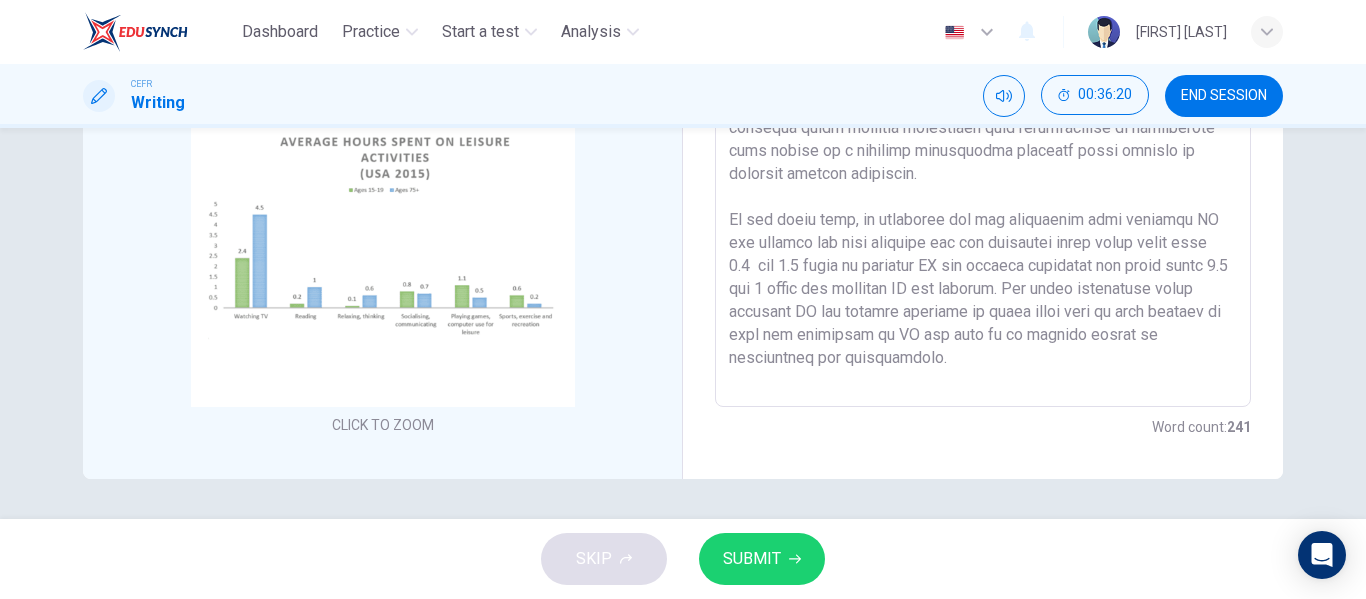 click at bounding box center [983, 112] 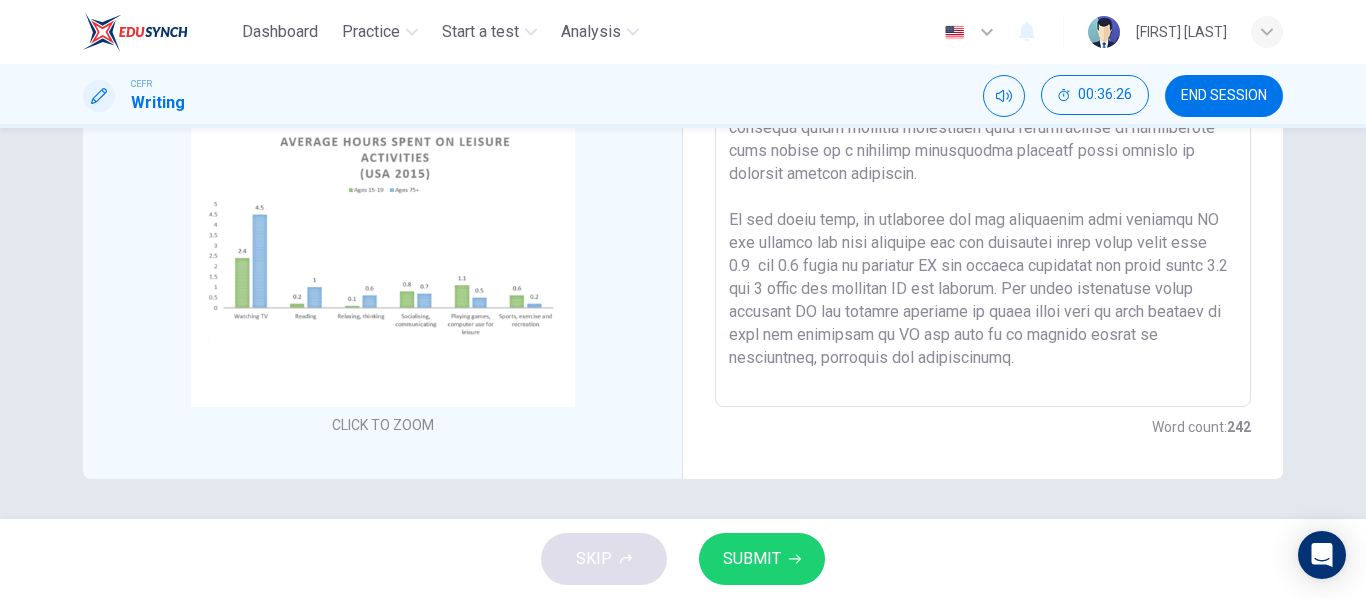 click at bounding box center (983, 112) 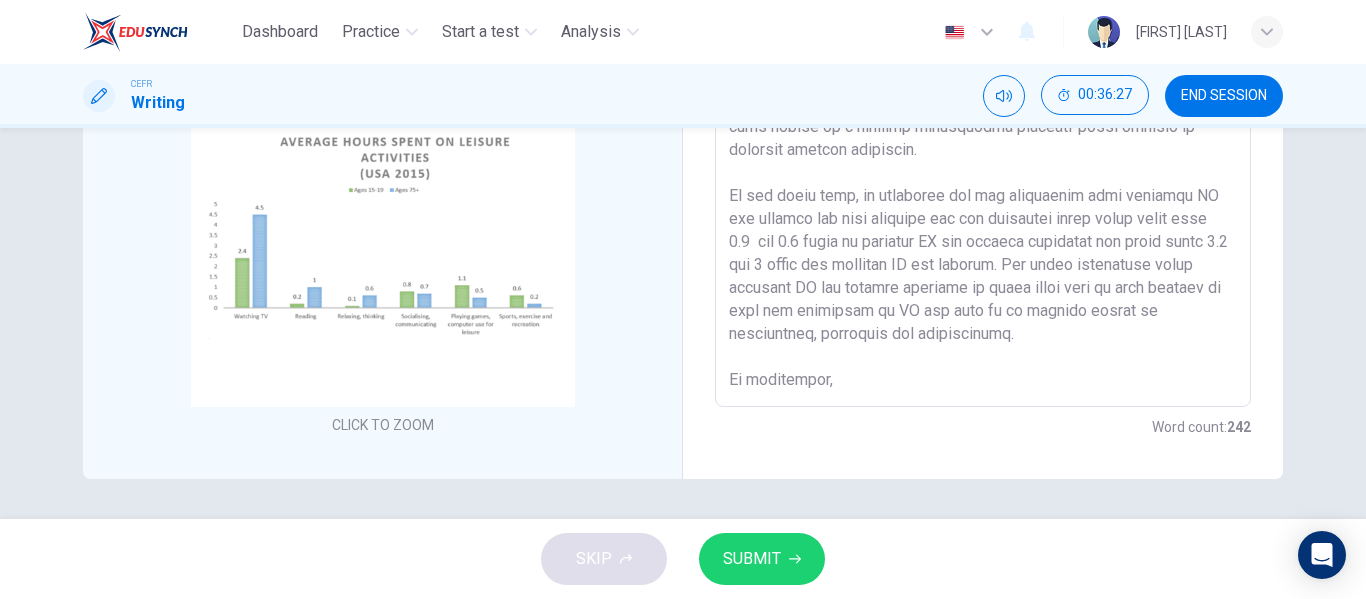 click at bounding box center (983, 112) 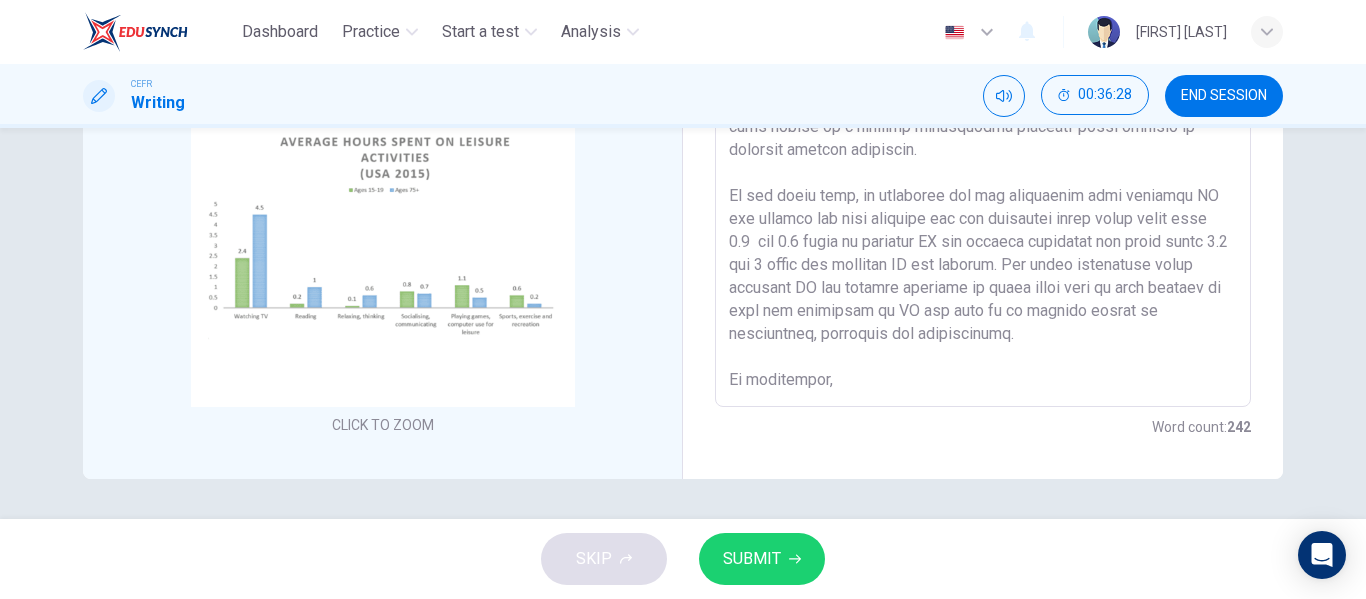 click at bounding box center [983, 112] 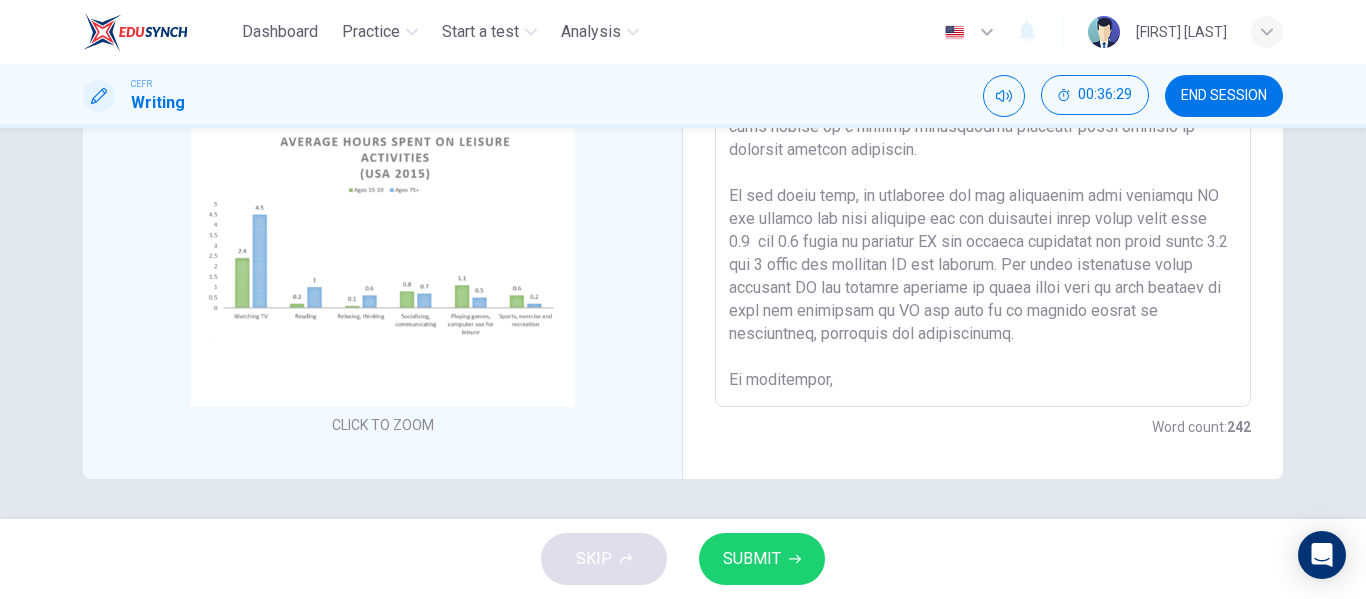 click at bounding box center [983, 112] 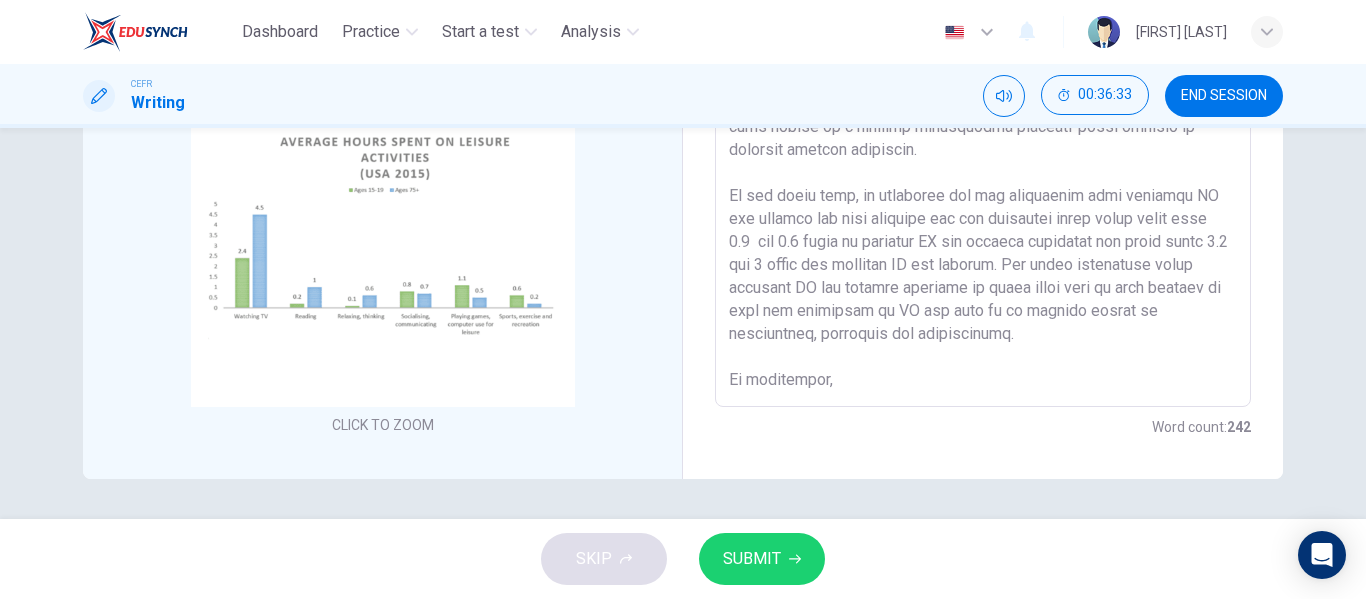 scroll, scrollTop: 0, scrollLeft: 0, axis: both 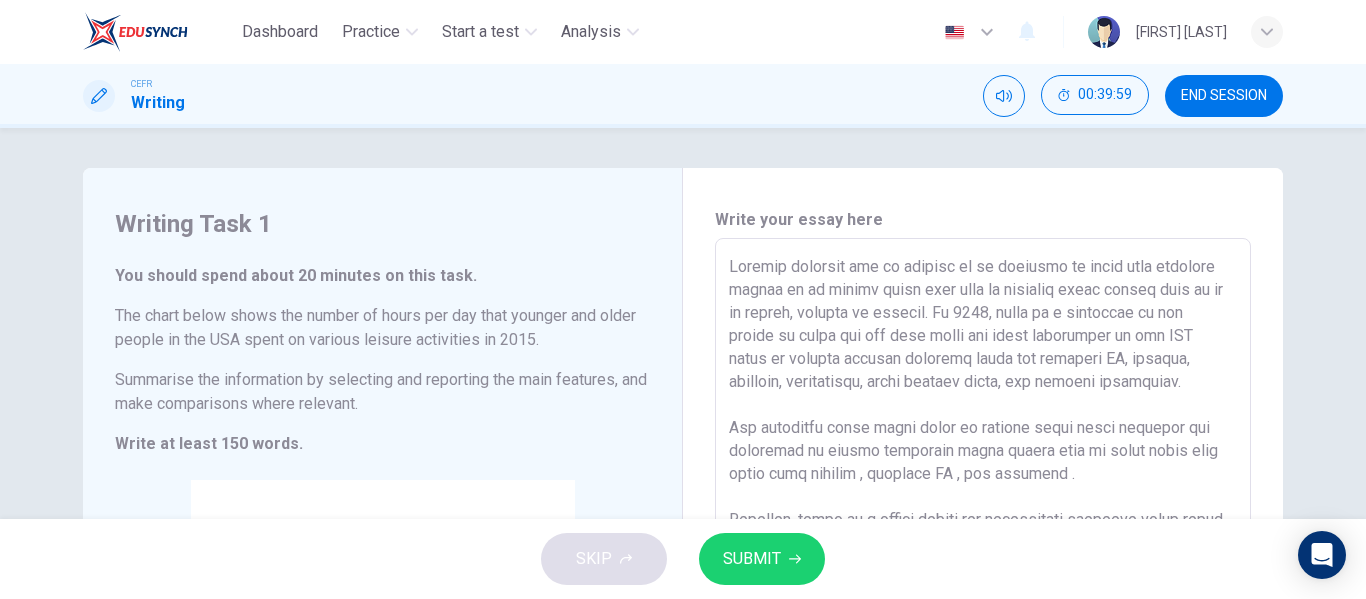type on "Leisure activity can be defined as an activity or hobby that requires people to do during their free time to recharge their energy such as go on hiking, cooking or running. In [YEAR], there is a statistic on the number of hours per day that youth and older generation in the [COUNTRY] spent on various leisure pursuits which are watching TV, reading, relaxing, socialising, using digital tools, and pysical activities.
The statistic shows youth prone to playing games using computer and involving in sports meanwhile older people tend to spend their free times with reading , watching TV , and relaxing .
Moreover, there is a narrow bridge for socialising activity where youth spent [HOURS] hours and the older spent [HOURS] hours on it , we can conclude that both generations share the same views and favors towards this activity since numerous researches show communicating or socialising with people is a mentally stimulating activity which results on dopamine hormone excretion.
On the other hand, an enourmous gap for activities..." 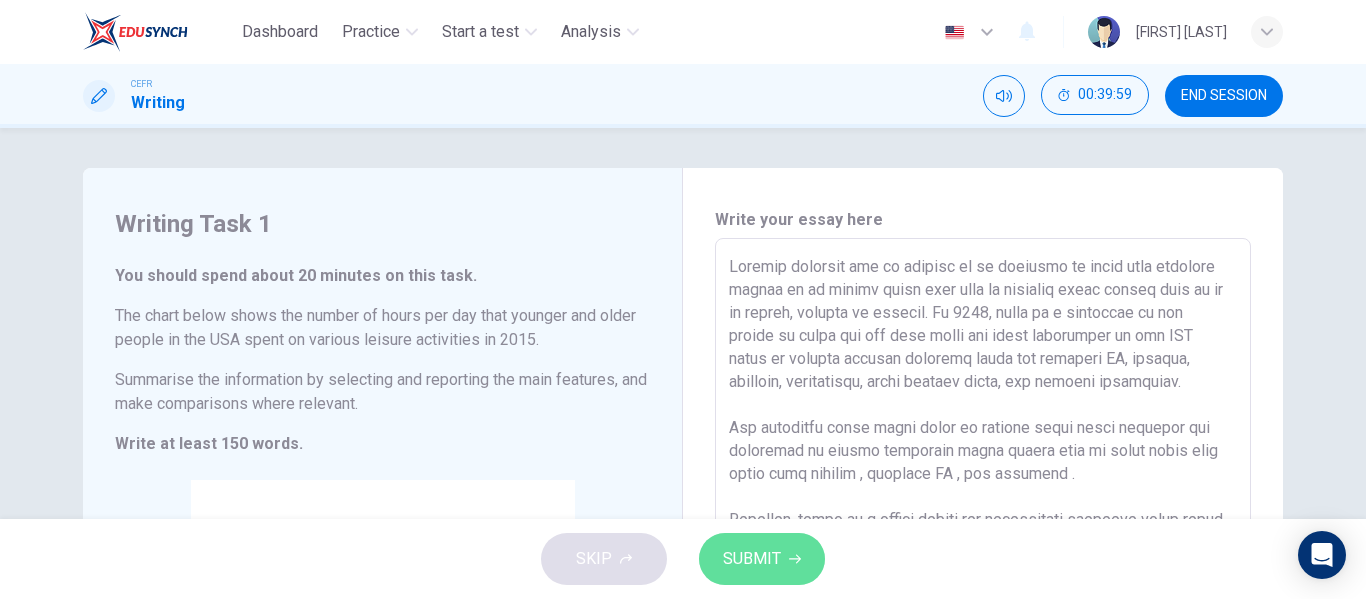 click on "SUBMIT" at bounding box center (752, 559) 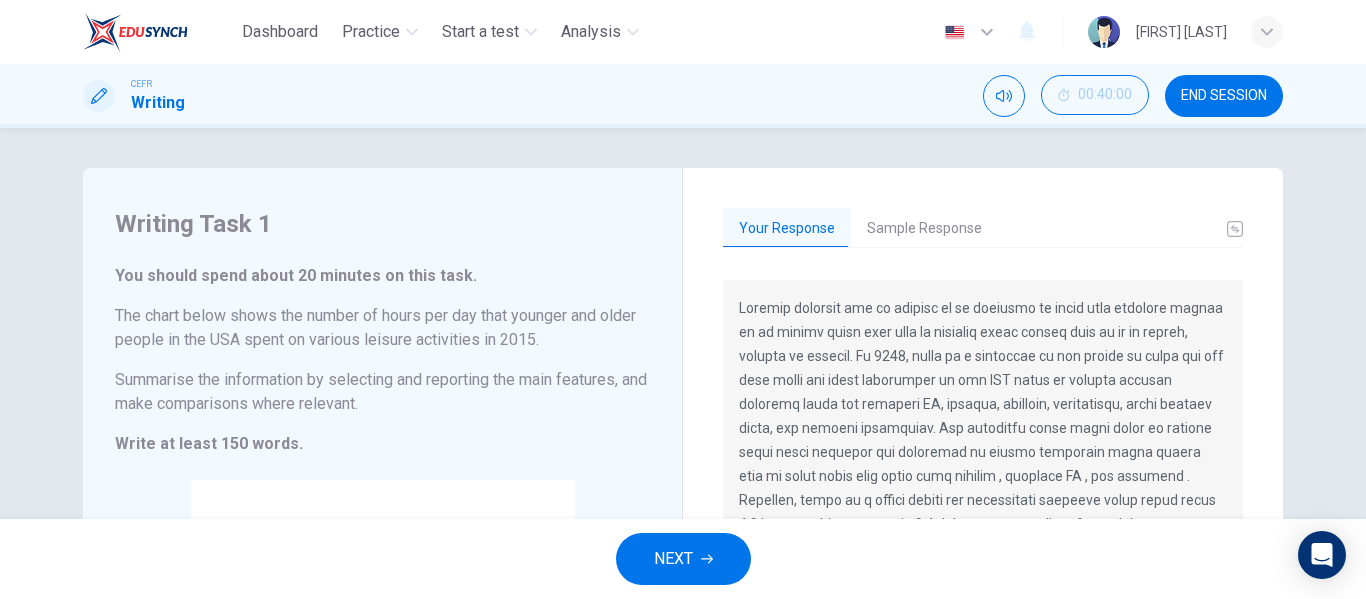 scroll, scrollTop: 216, scrollLeft: 0, axis: vertical 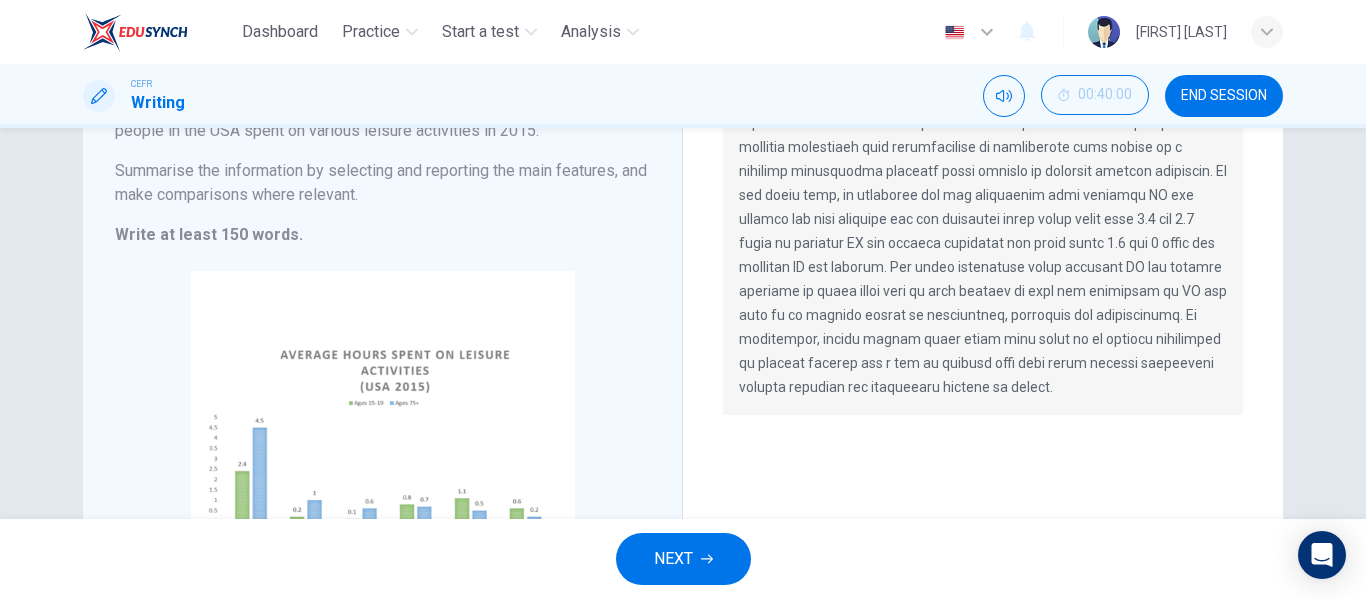 click at bounding box center [983, 135] 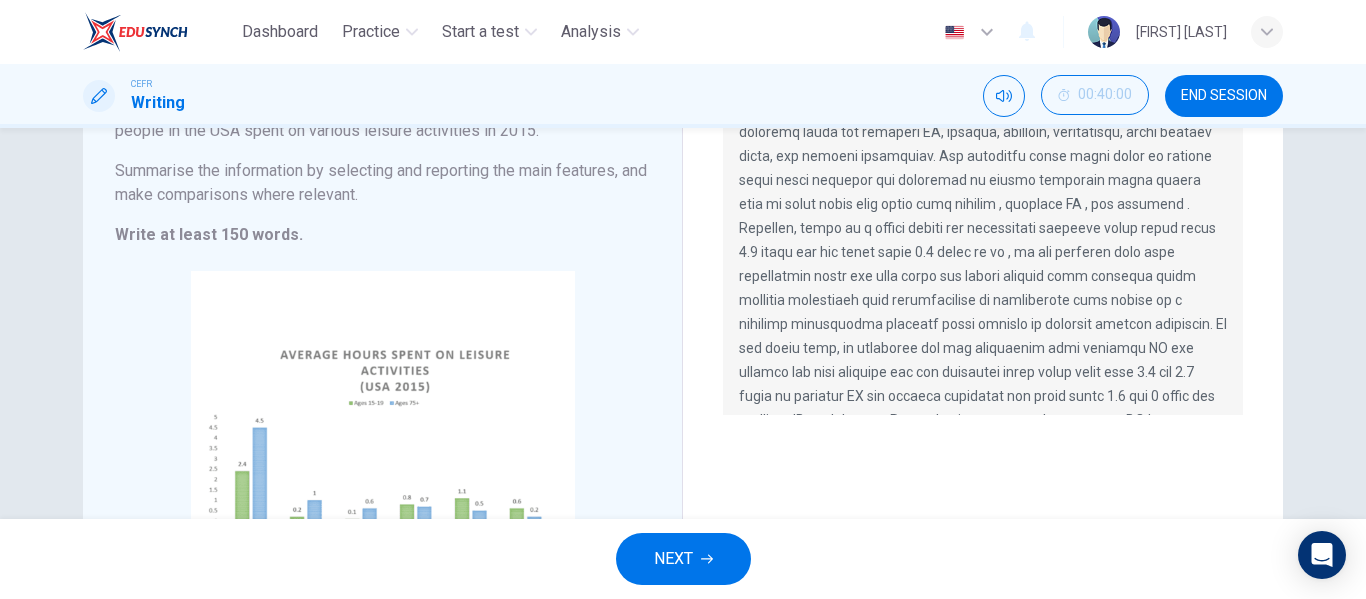 scroll, scrollTop: 0, scrollLeft: 0, axis: both 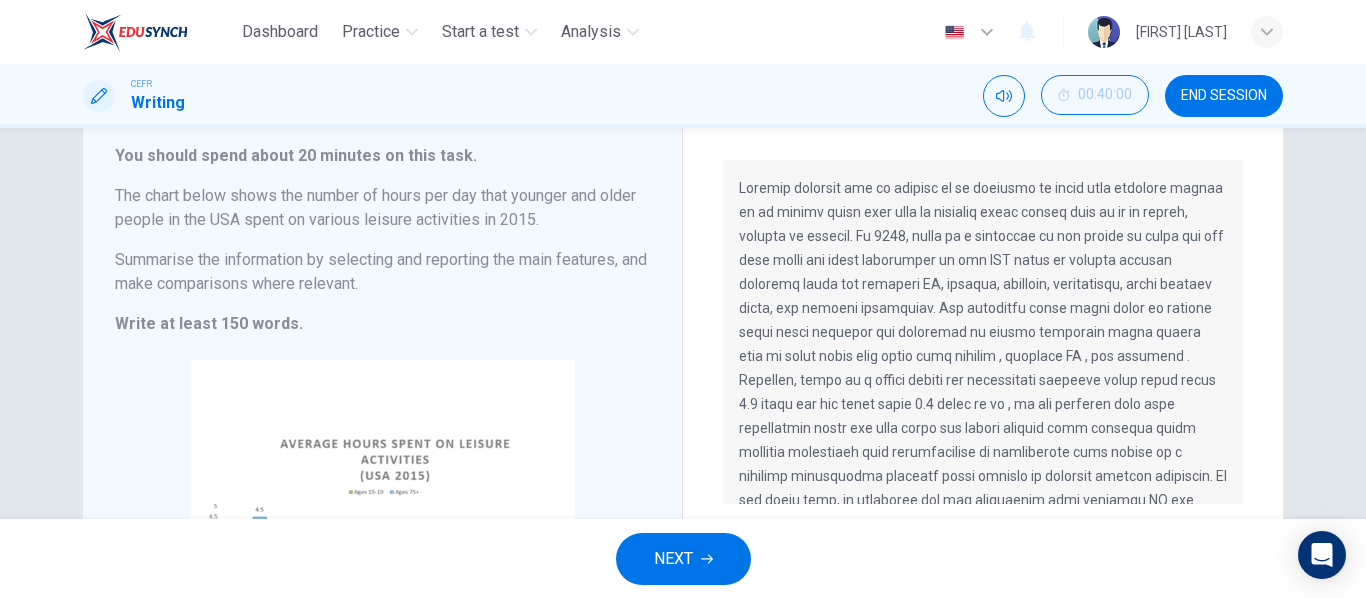 click at bounding box center [983, 332] 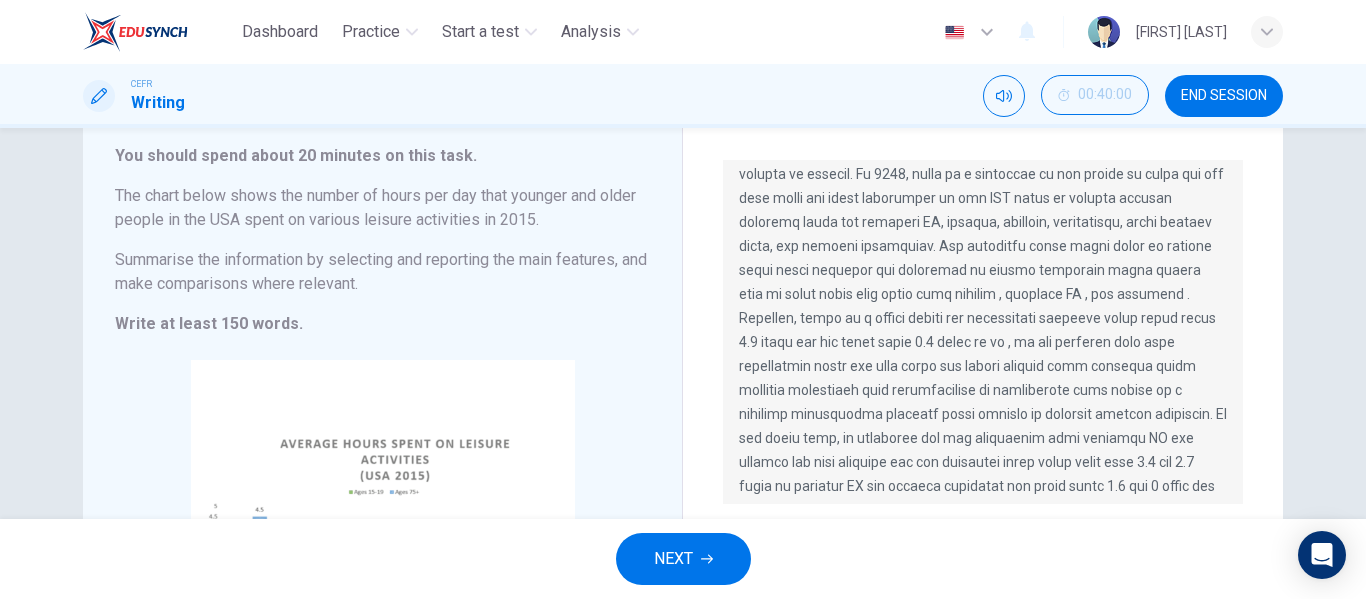 scroll, scrollTop: 216, scrollLeft: 0, axis: vertical 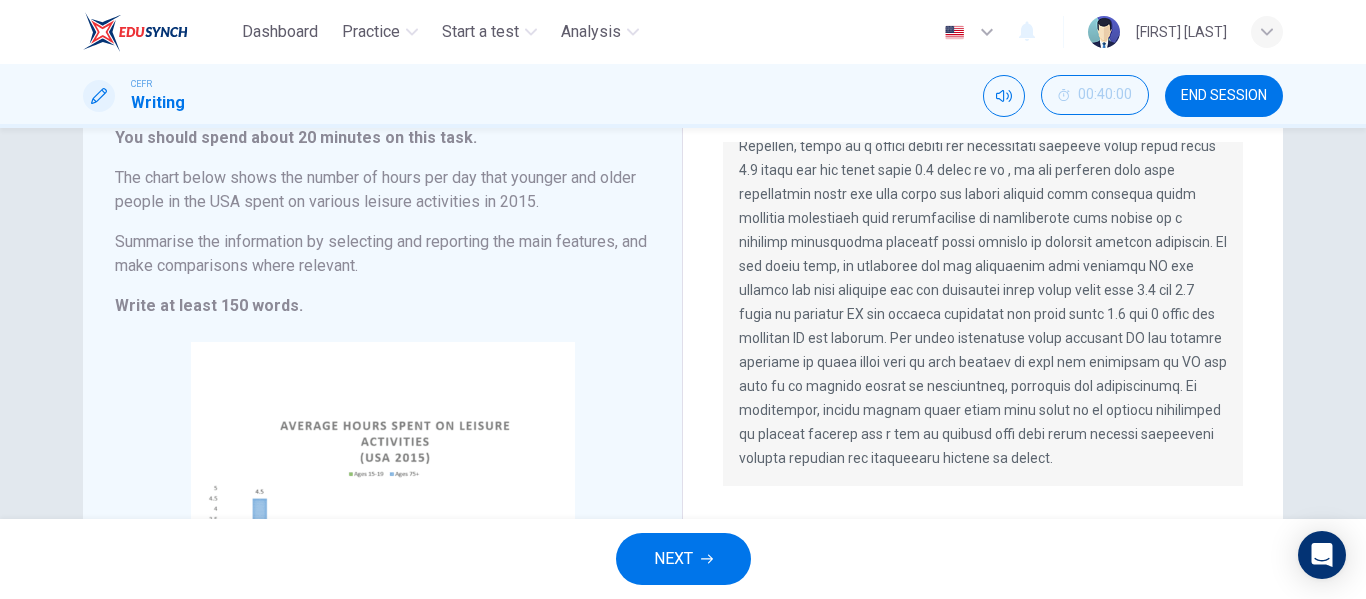 click at bounding box center [983, 206] 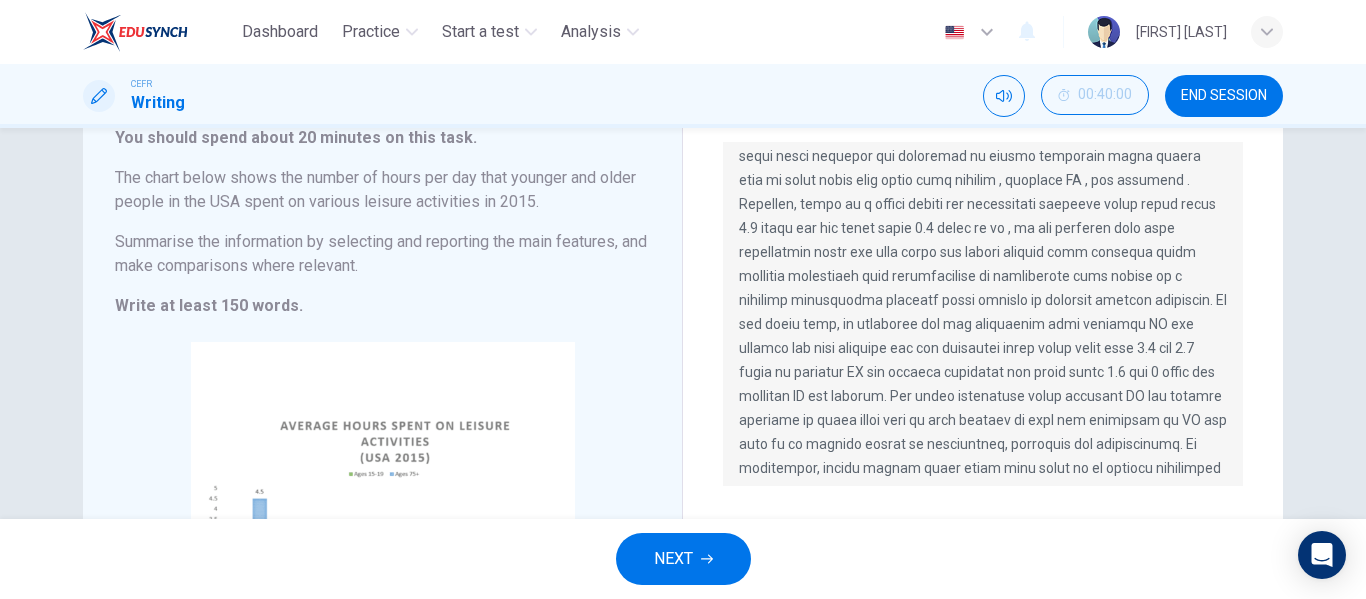 scroll, scrollTop: 216, scrollLeft: 0, axis: vertical 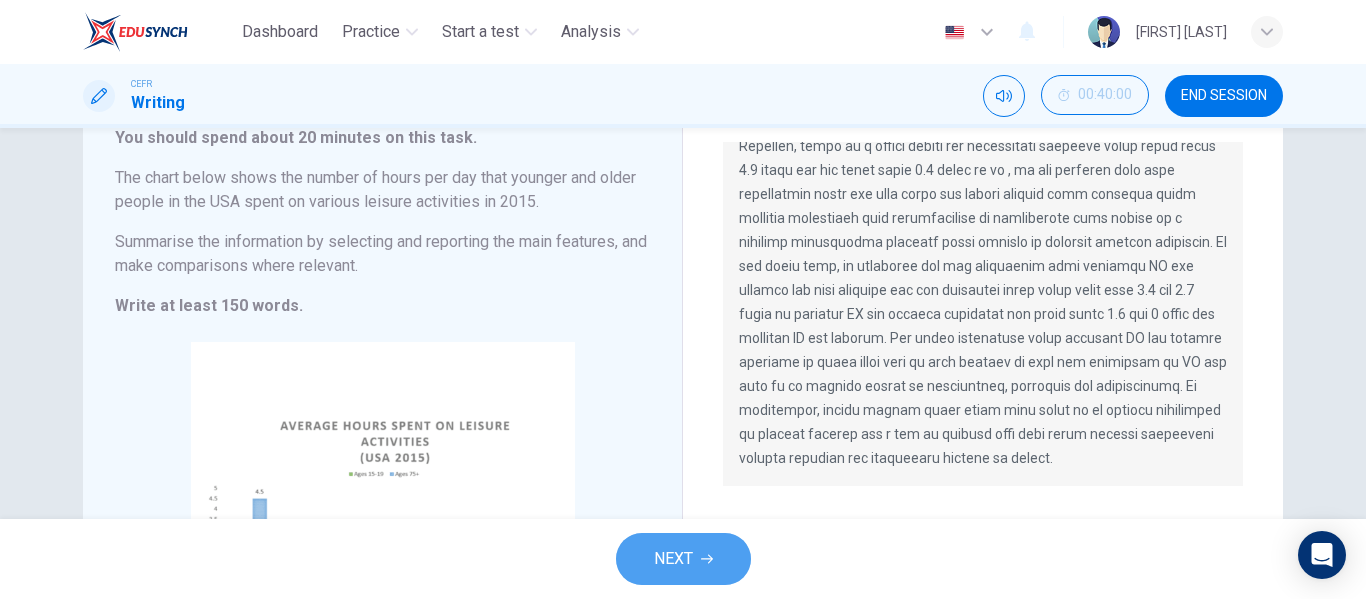 click on "NEXT" at bounding box center (683, 559) 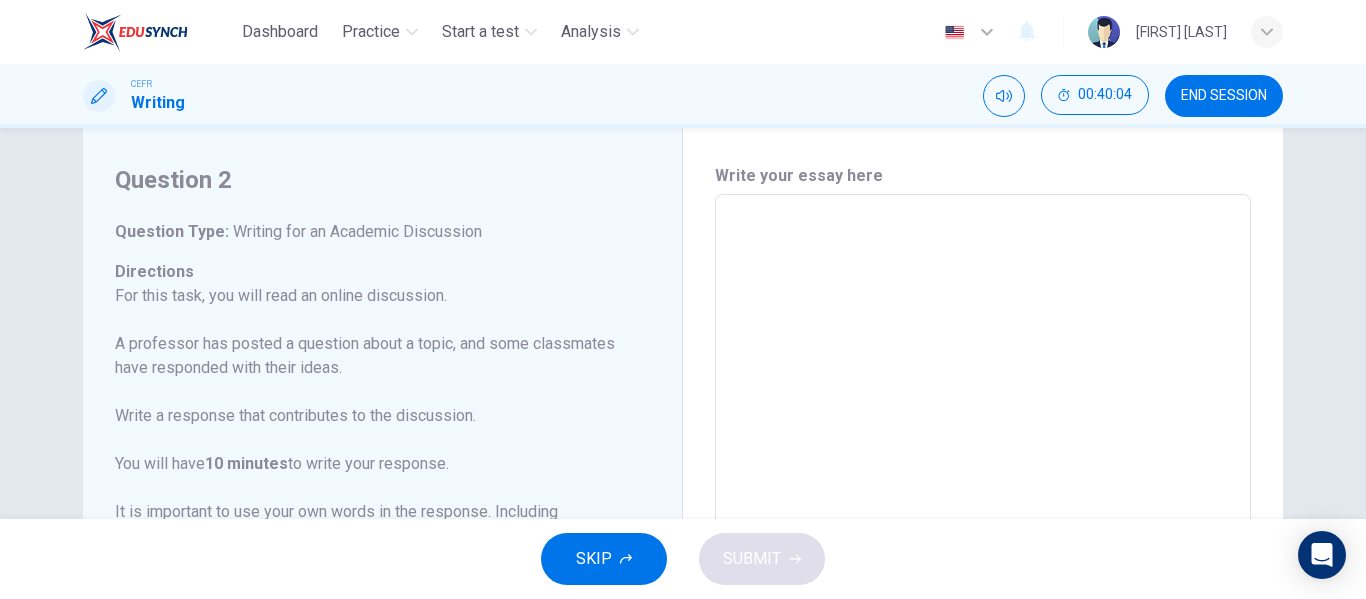 scroll, scrollTop: 41, scrollLeft: 0, axis: vertical 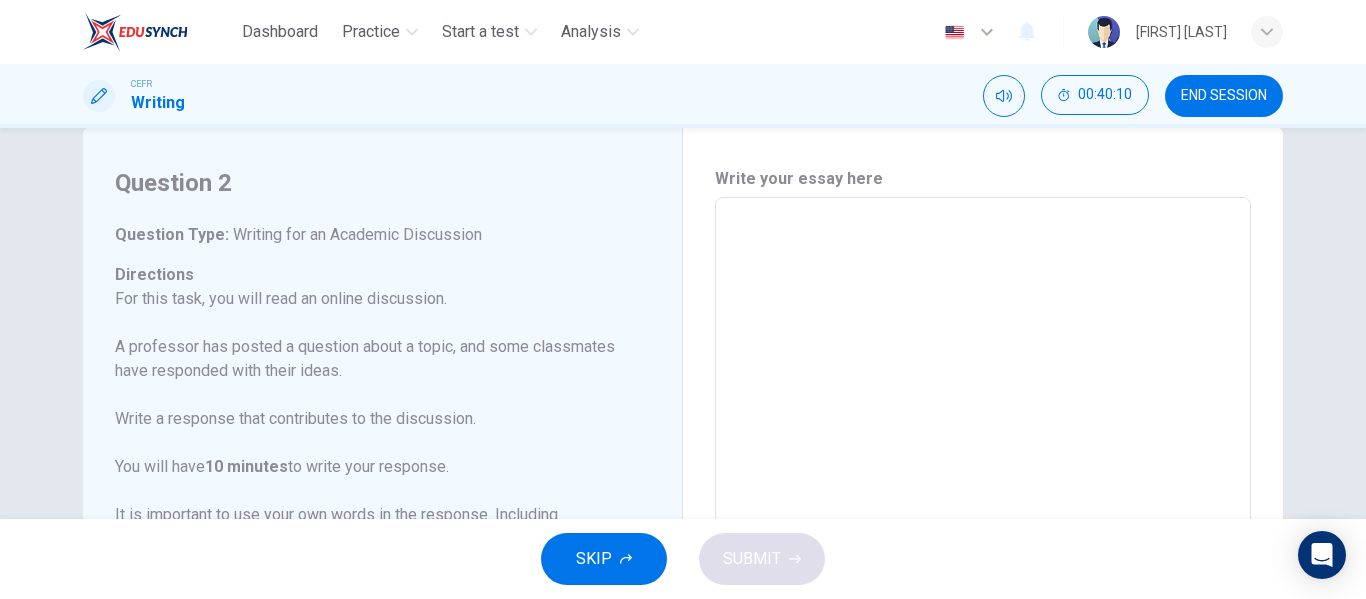 click on "SKIP SUBMIT" at bounding box center [683, 559] 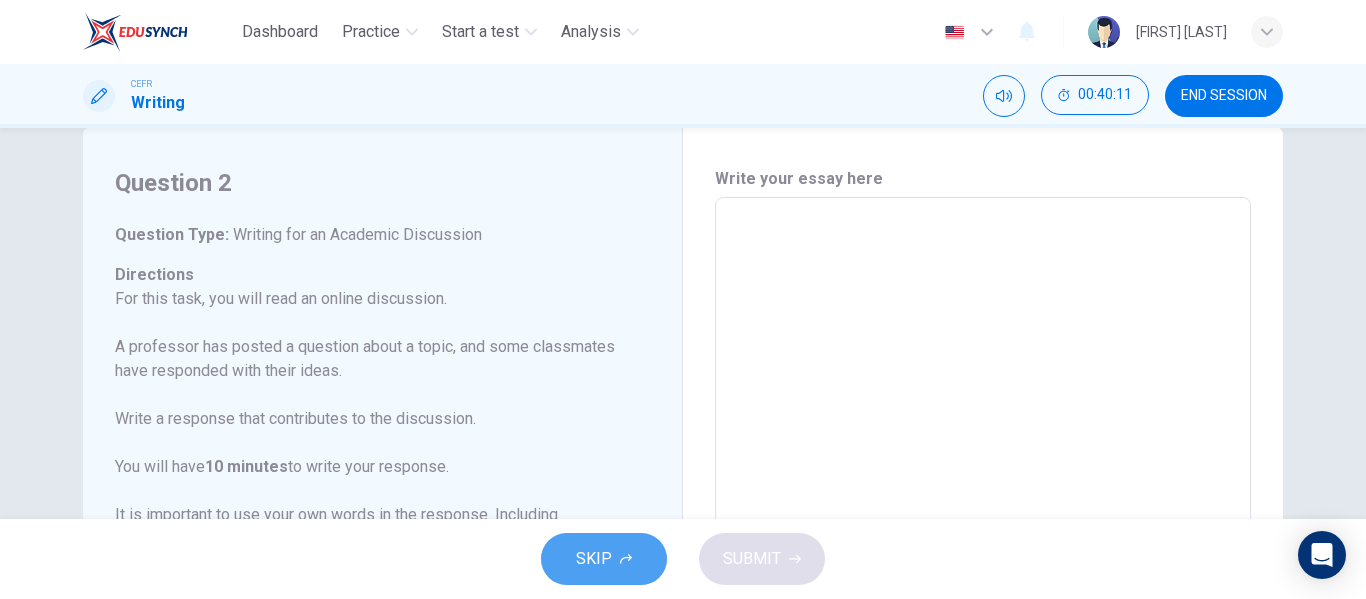click on "SKIP" at bounding box center [604, 559] 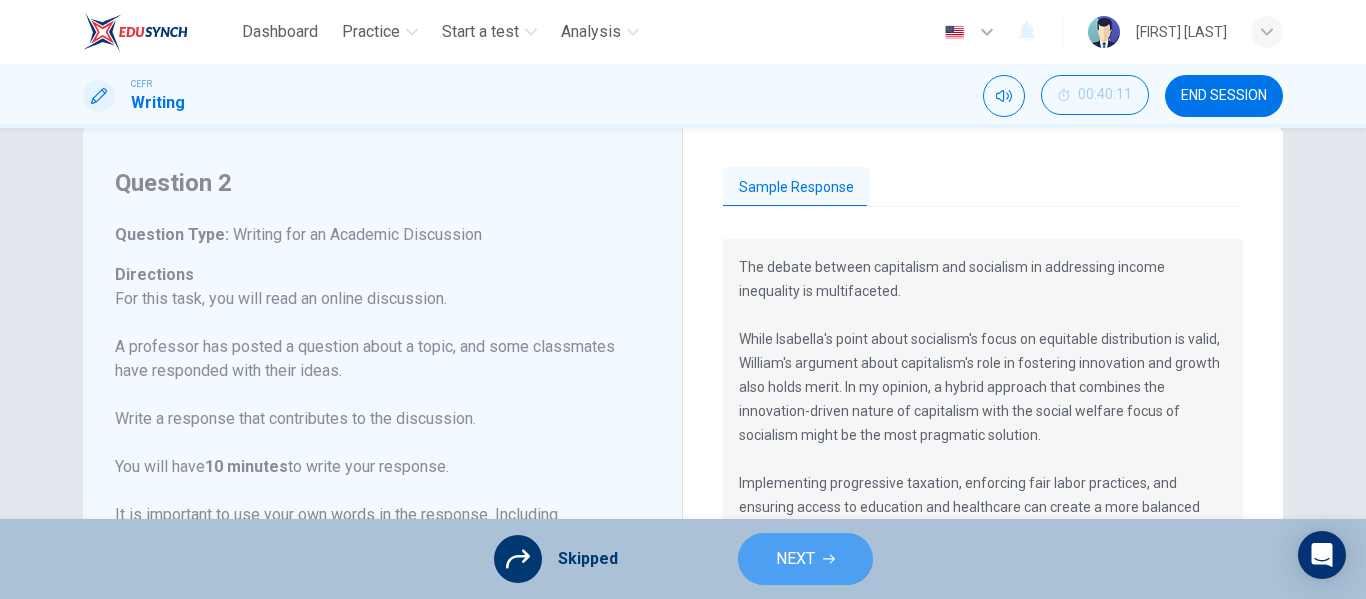 click on "NEXT" at bounding box center (805, 559) 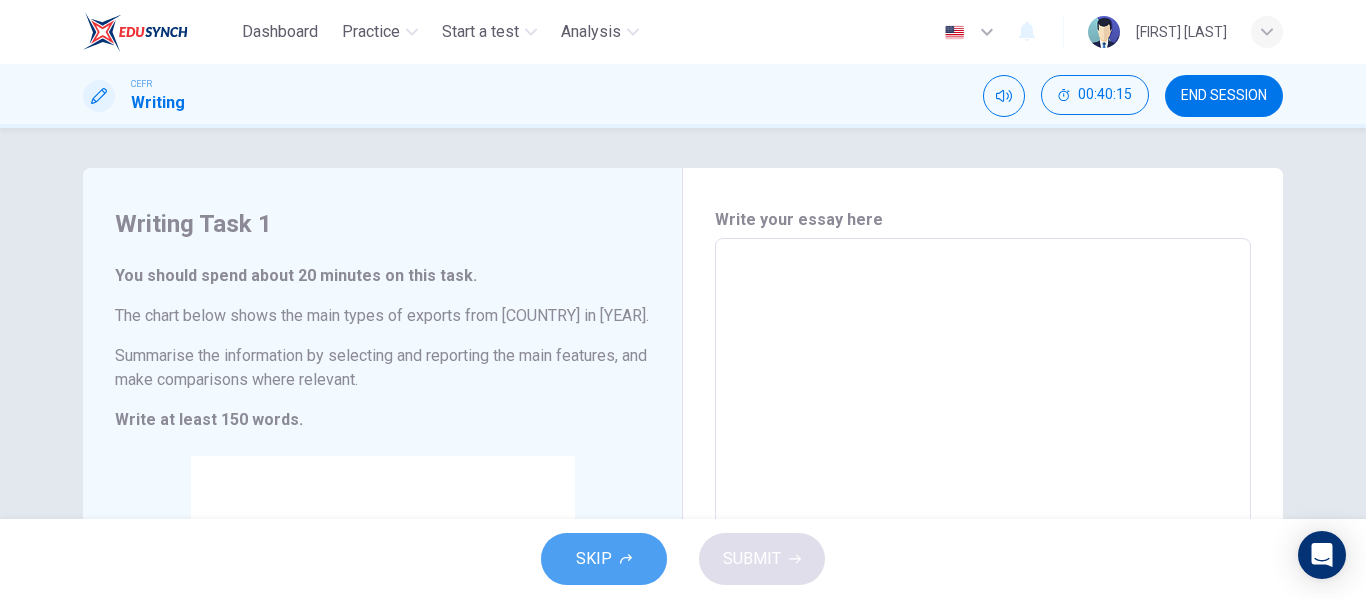 click on "SKIP" at bounding box center [604, 559] 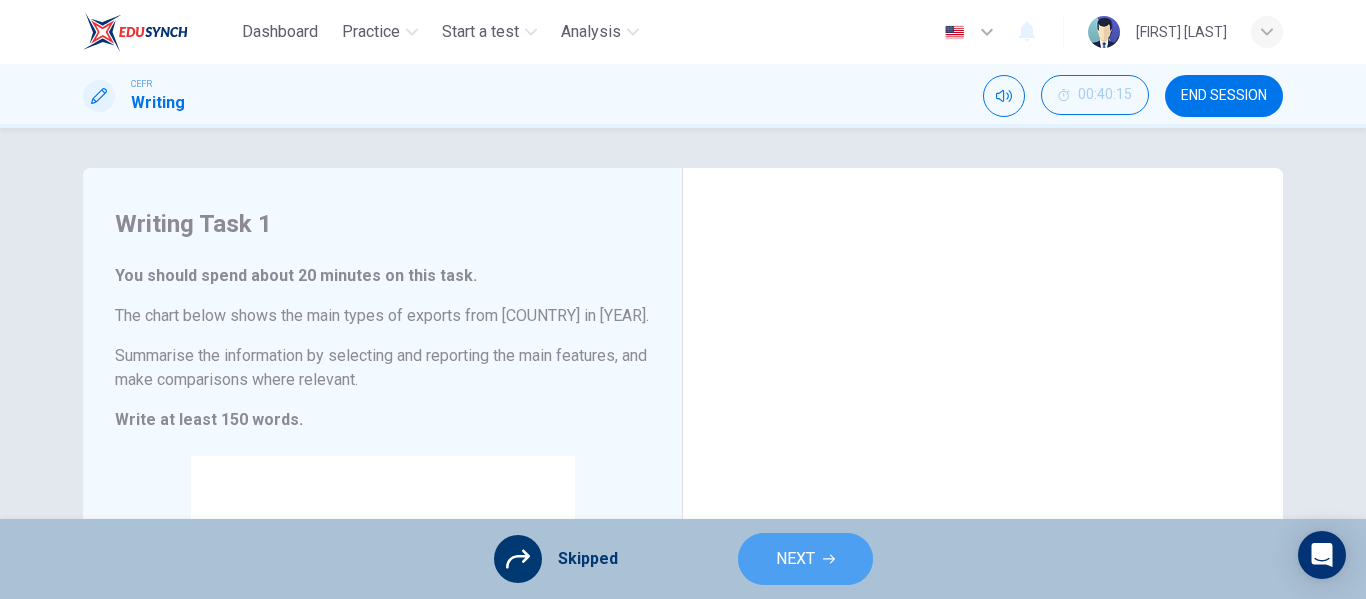 click on "NEXT" at bounding box center [795, 559] 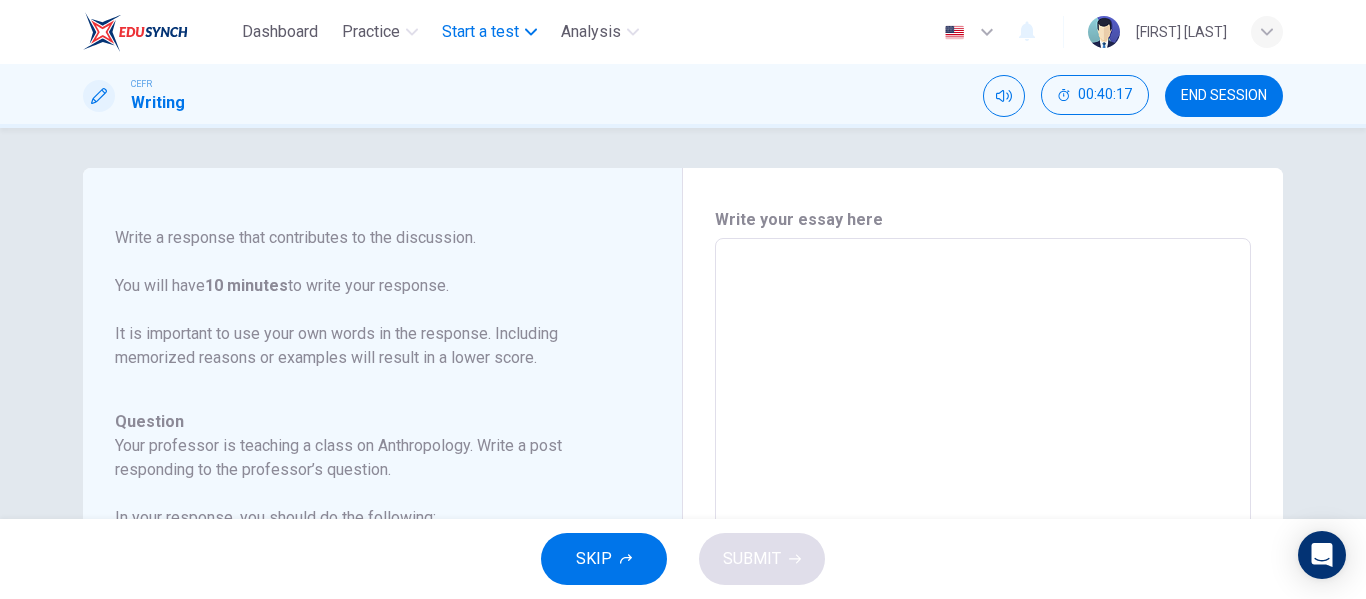 scroll, scrollTop: 239, scrollLeft: 0, axis: vertical 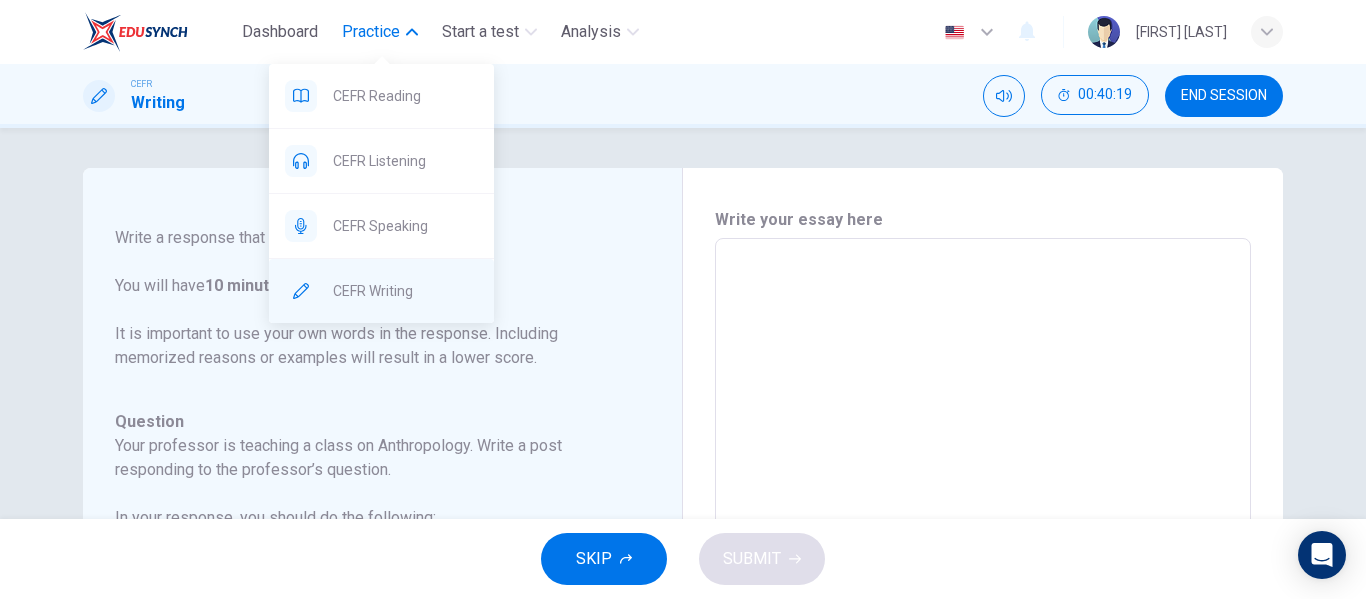 click on "CEFR Writing" at bounding box center [405, 96] 